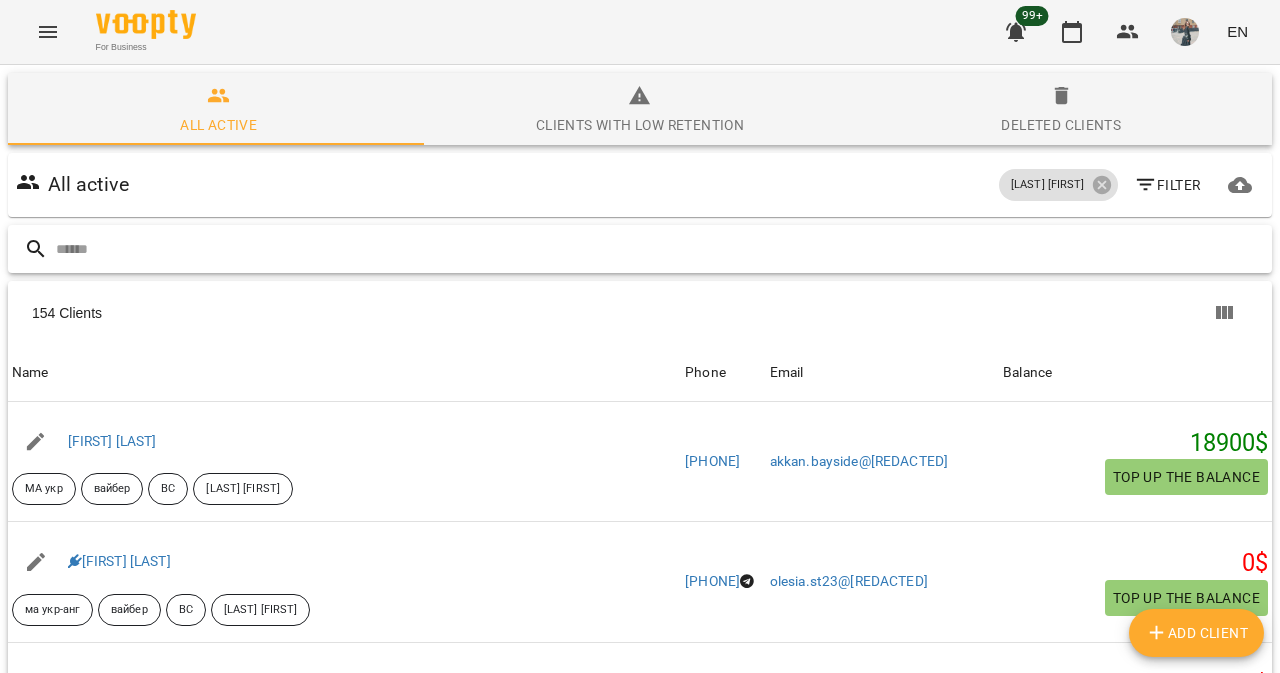 scroll, scrollTop: 0, scrollLeft: 0, axis: both 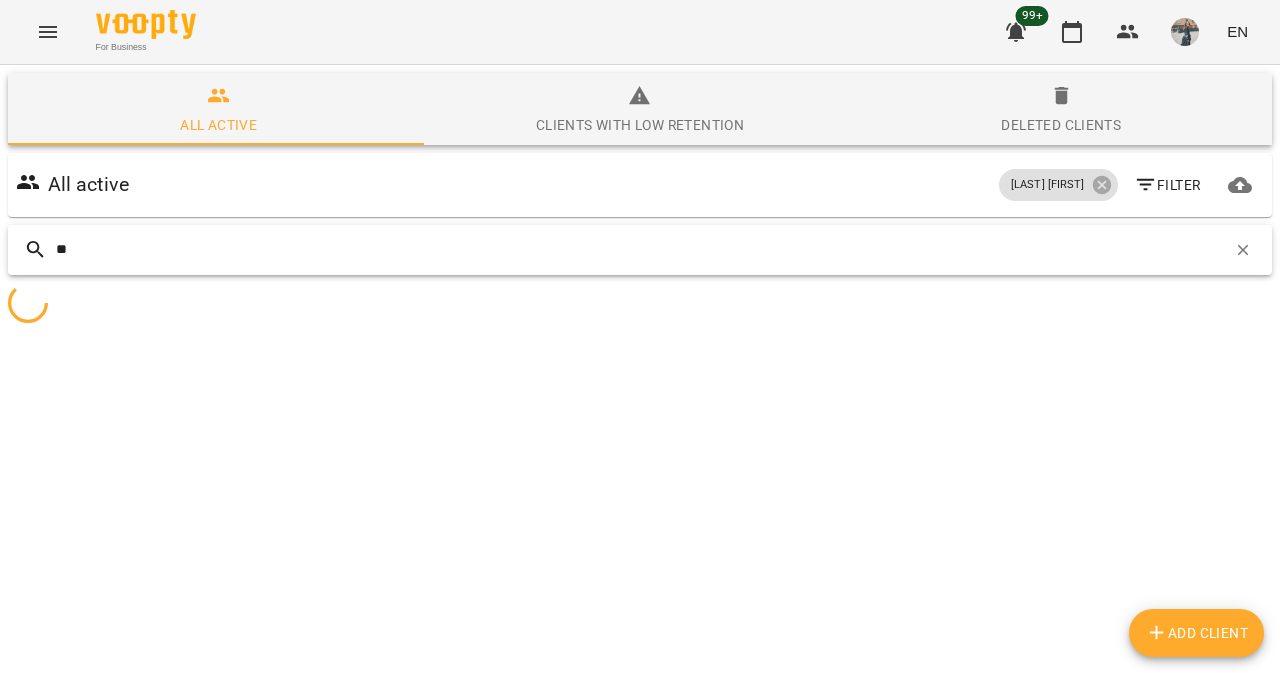 type on "*" 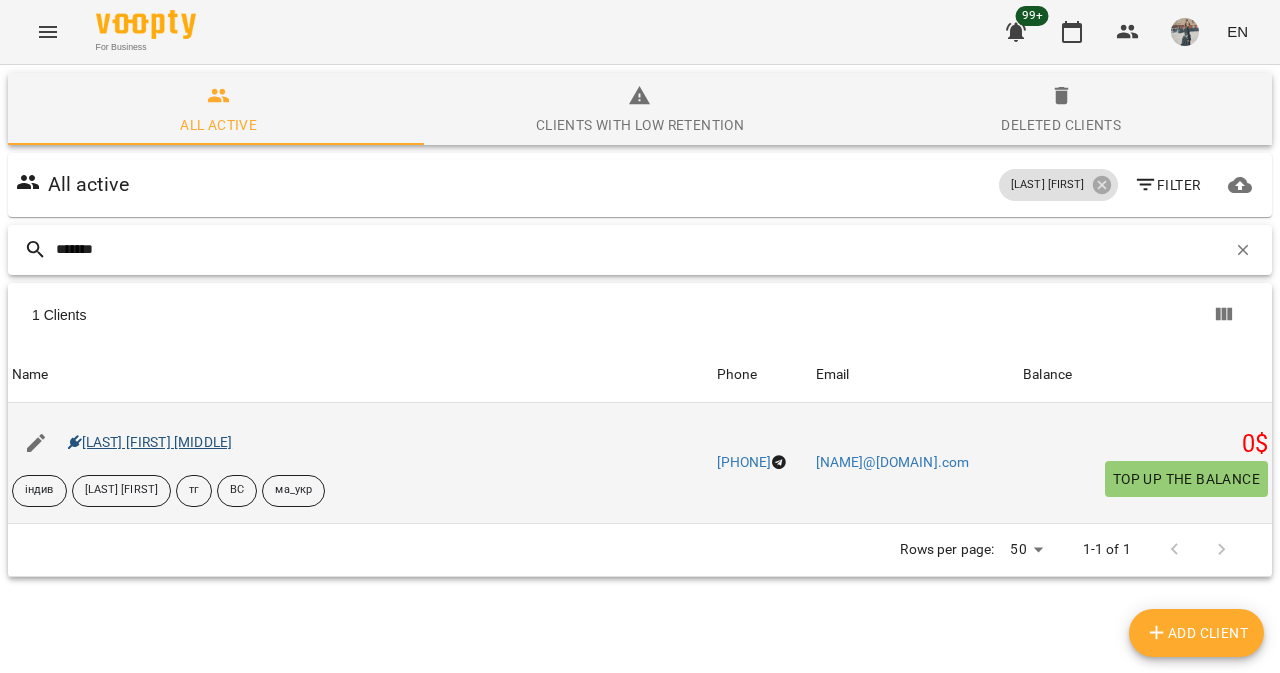 type on "*******" 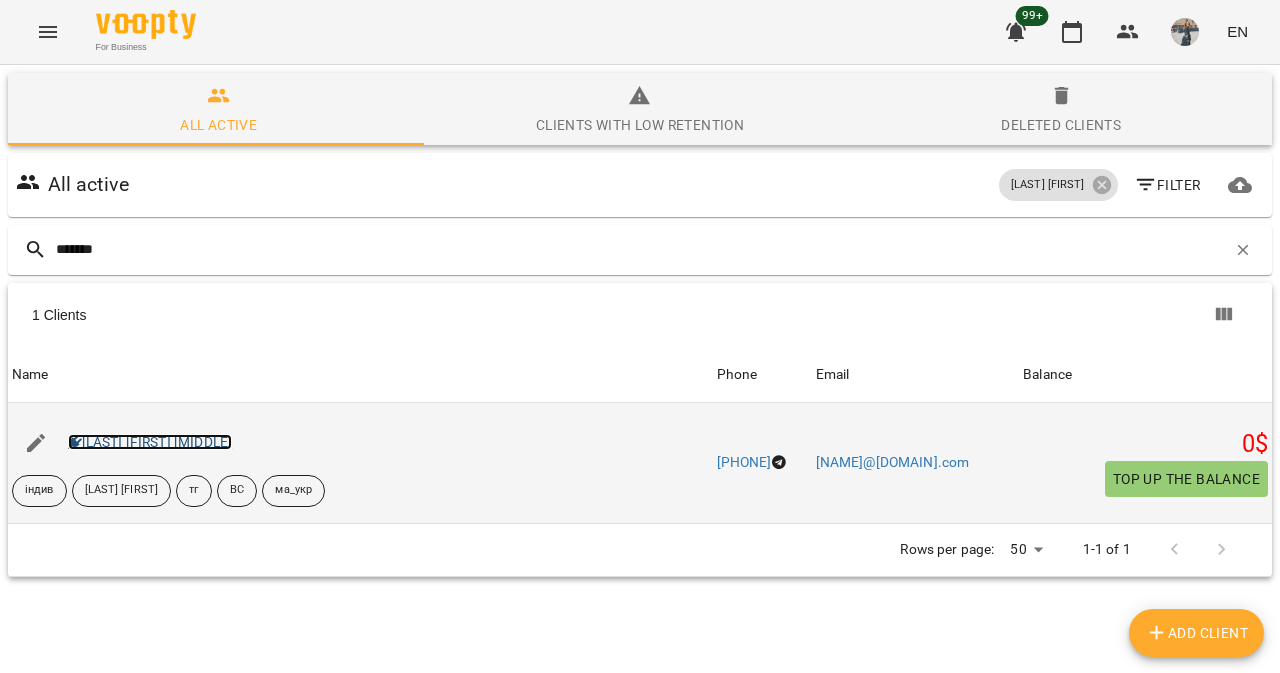 click on "[LAST] [FIRST] [MIDDLE]" at bounding box center [150, 442] 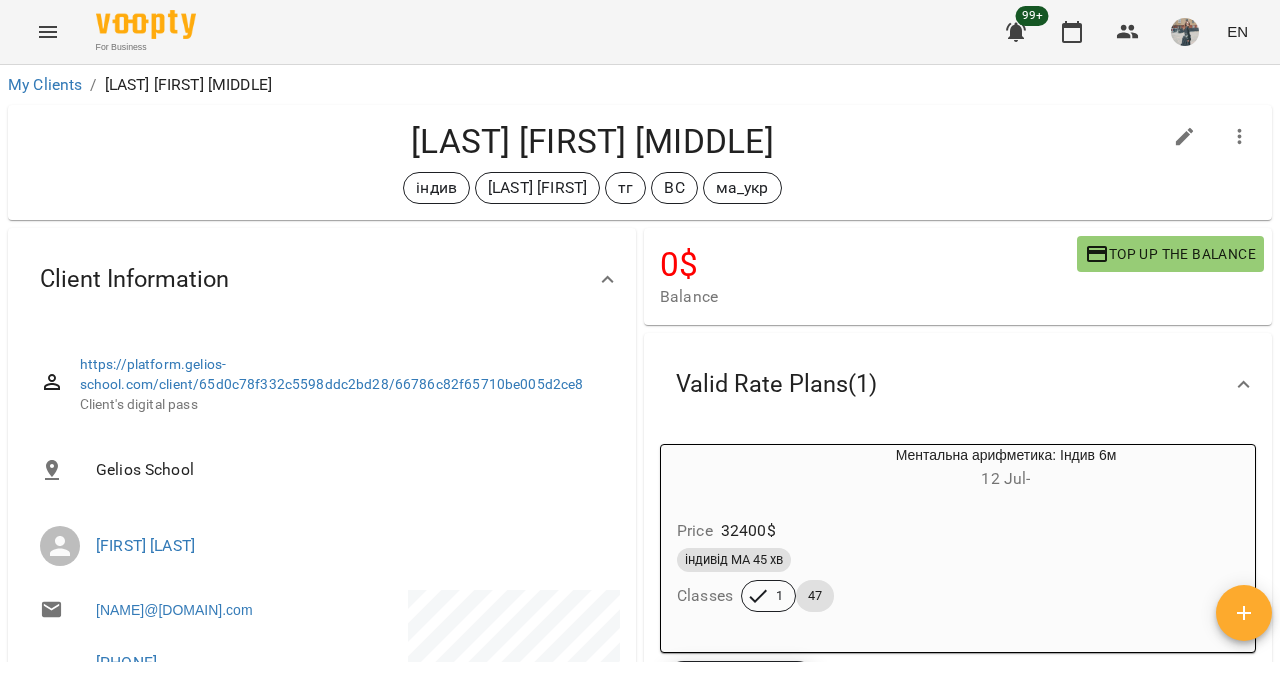 click on "0 $" at bounding box center (868, 264) 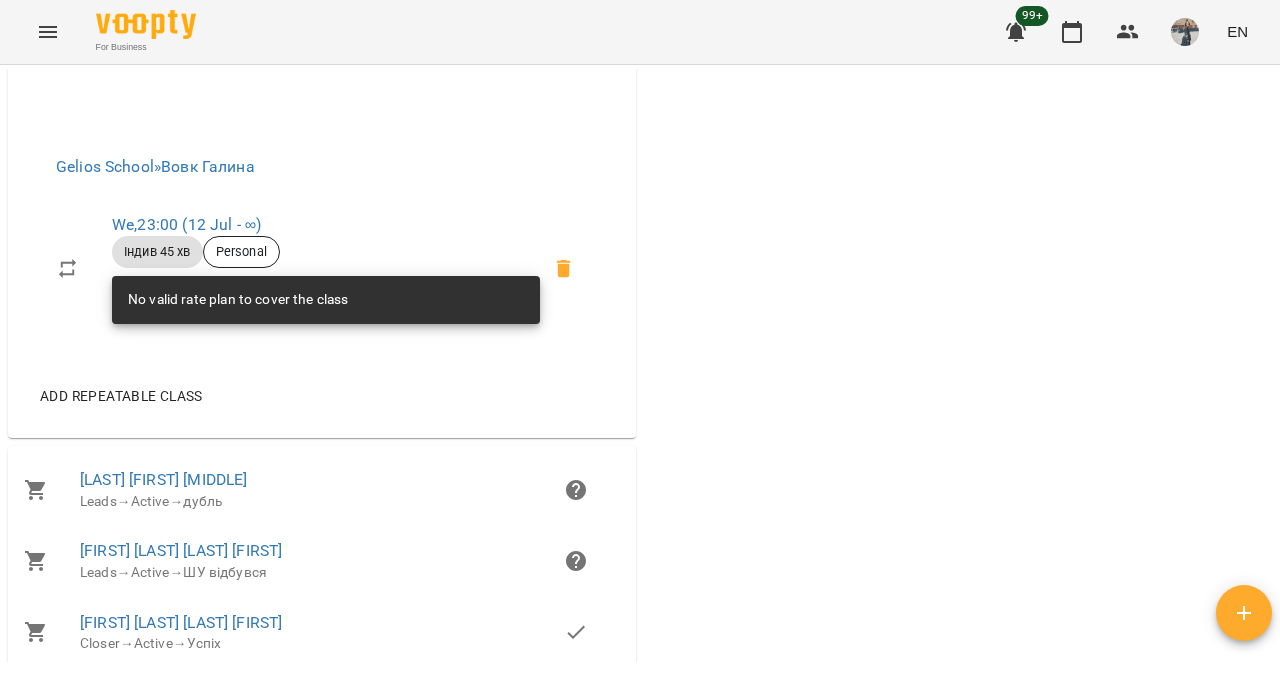 scroll, scrollTop: 1750, scrollLeft: 0, axis: vertical 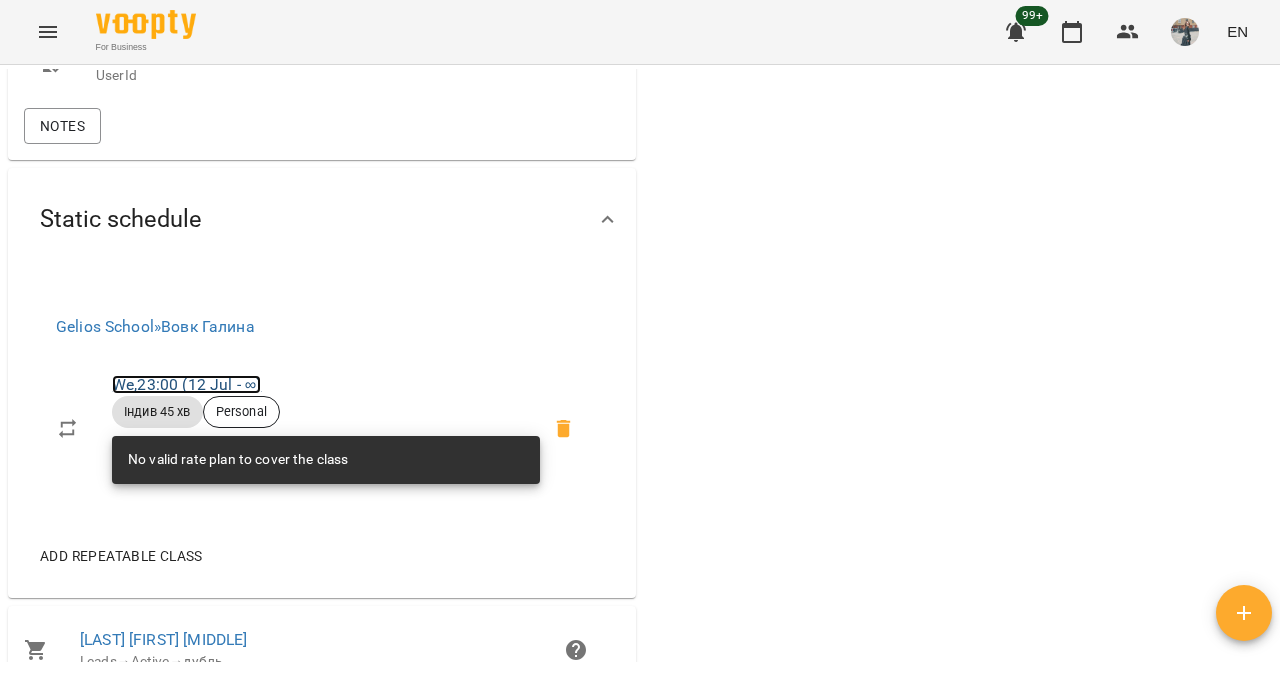 click on "We , 23:00 (12 Jul - ∞)" at bounding box center [186, 384] 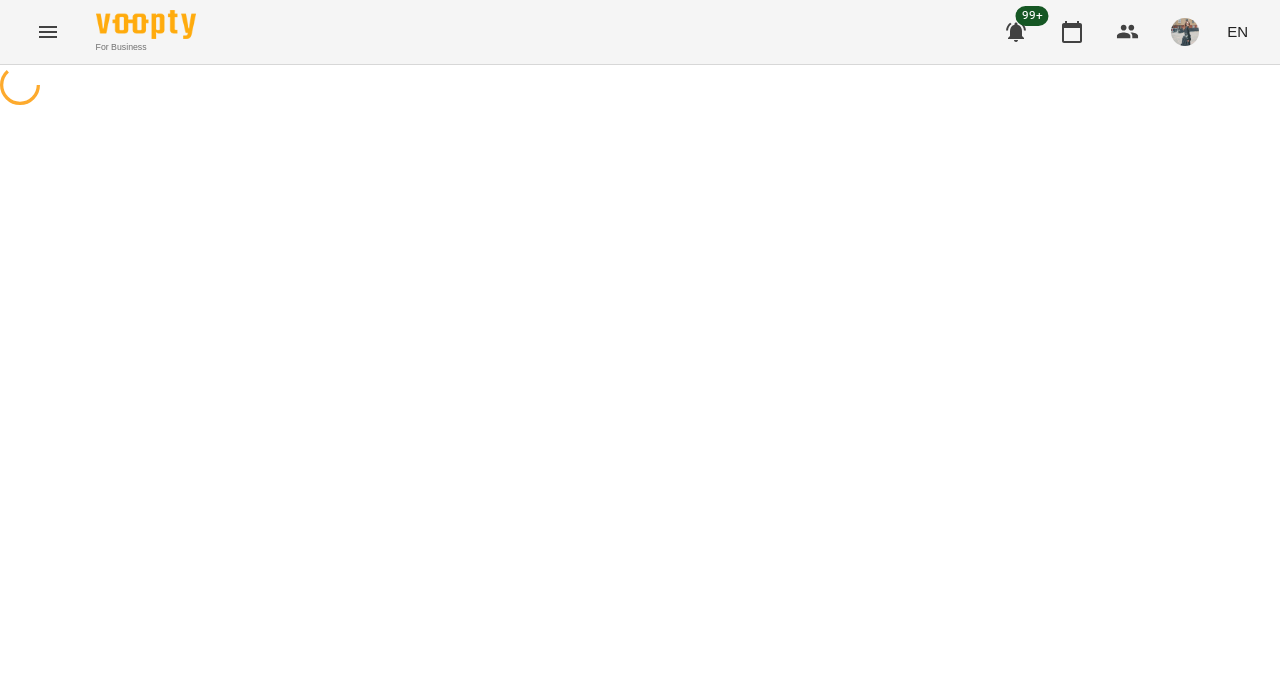 select on "*" 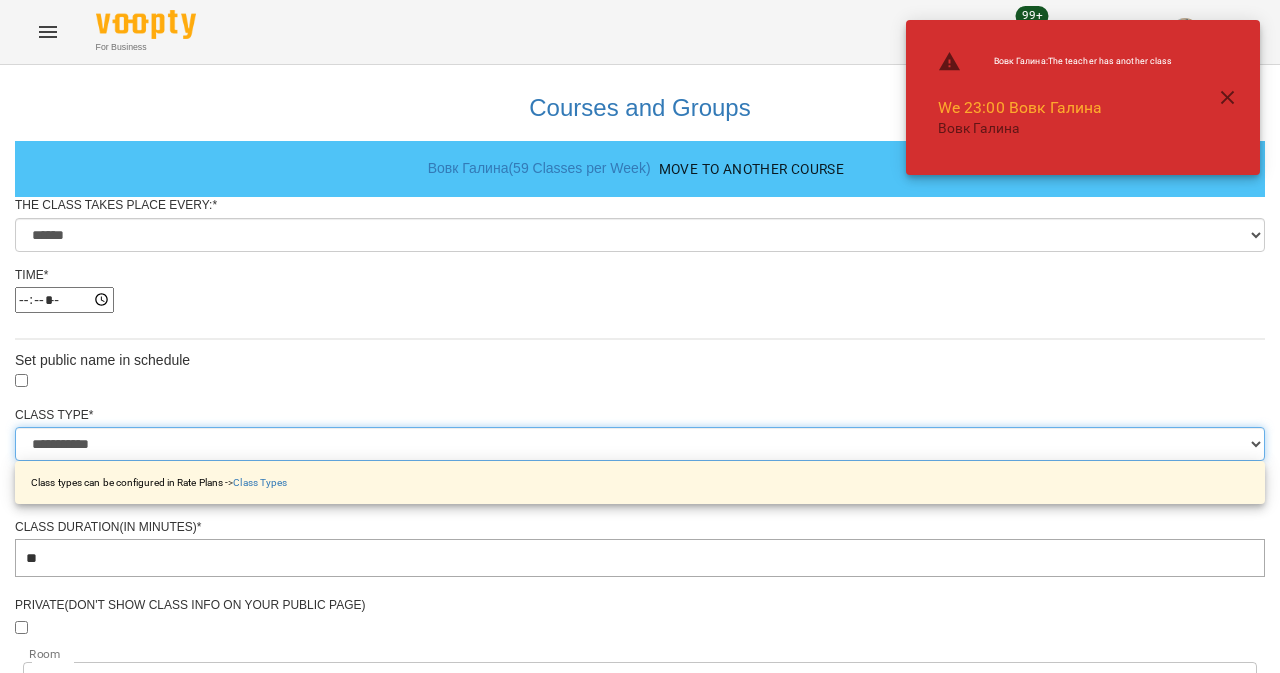 click on "**********" at bounding box center [640, 444] 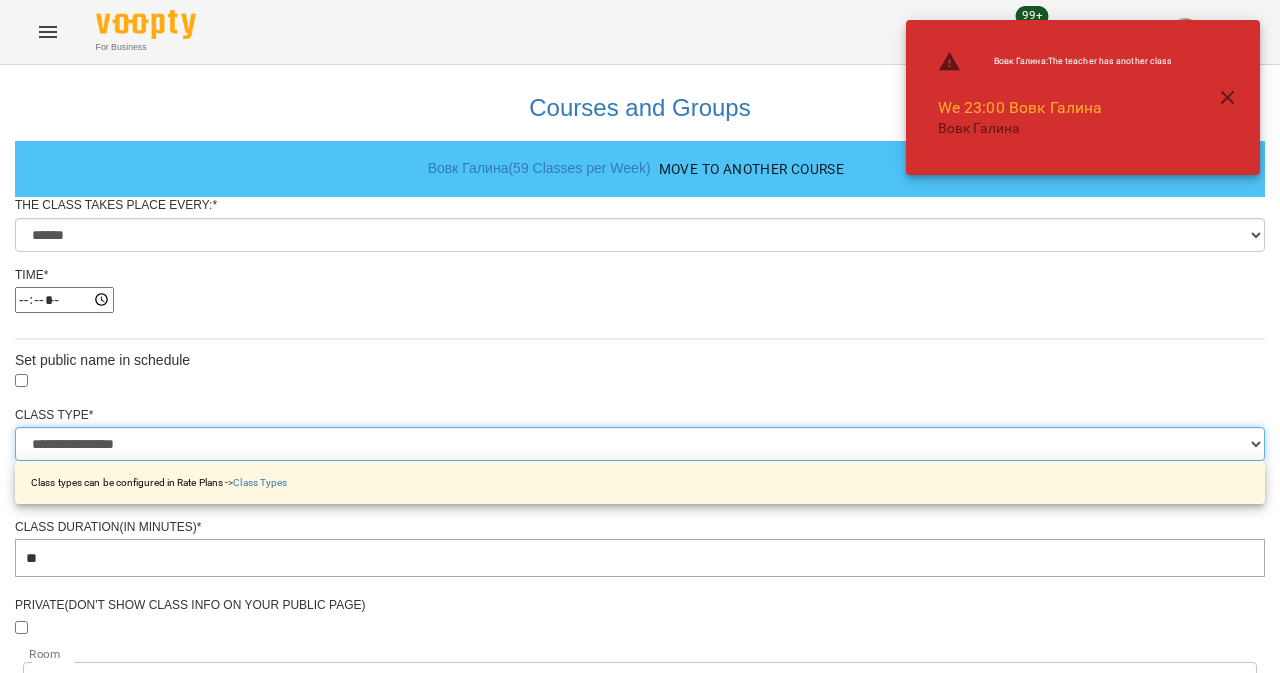 click on "**********" at bounding box center [640, 444] 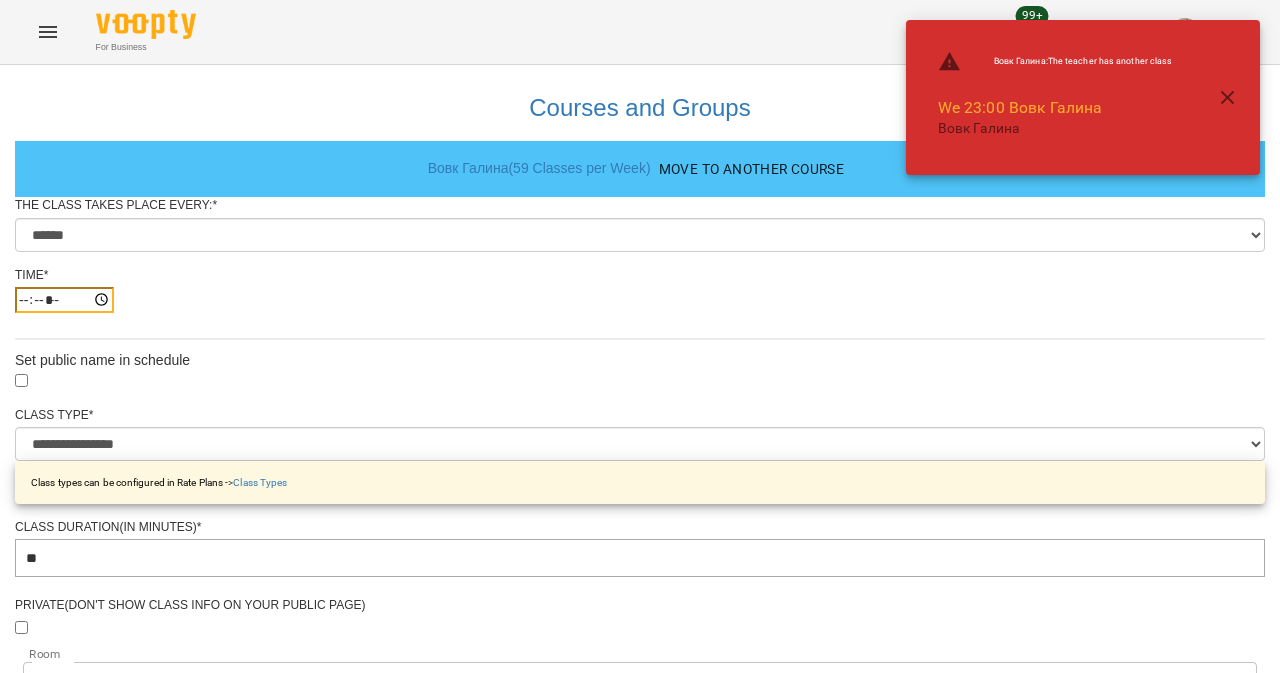 click on "*****" at bounding box center [64, 300] 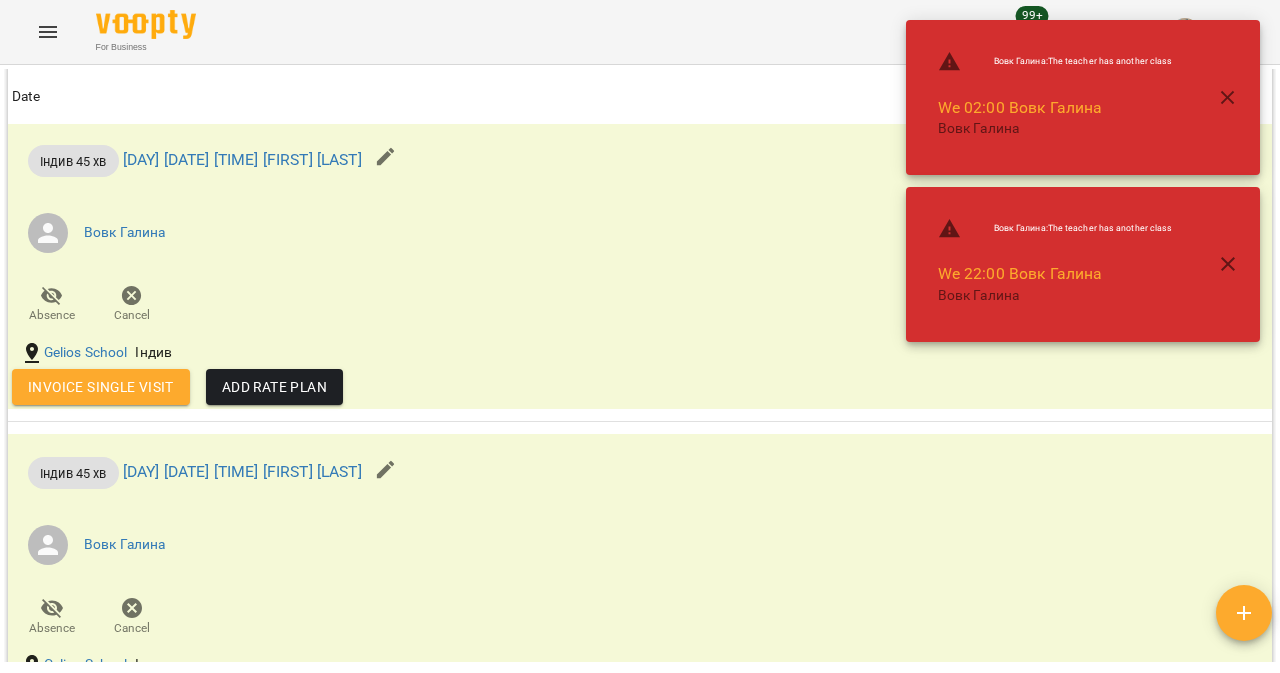scroll, scrollTop: 3136, scrollLeft: 0, axis: vertical 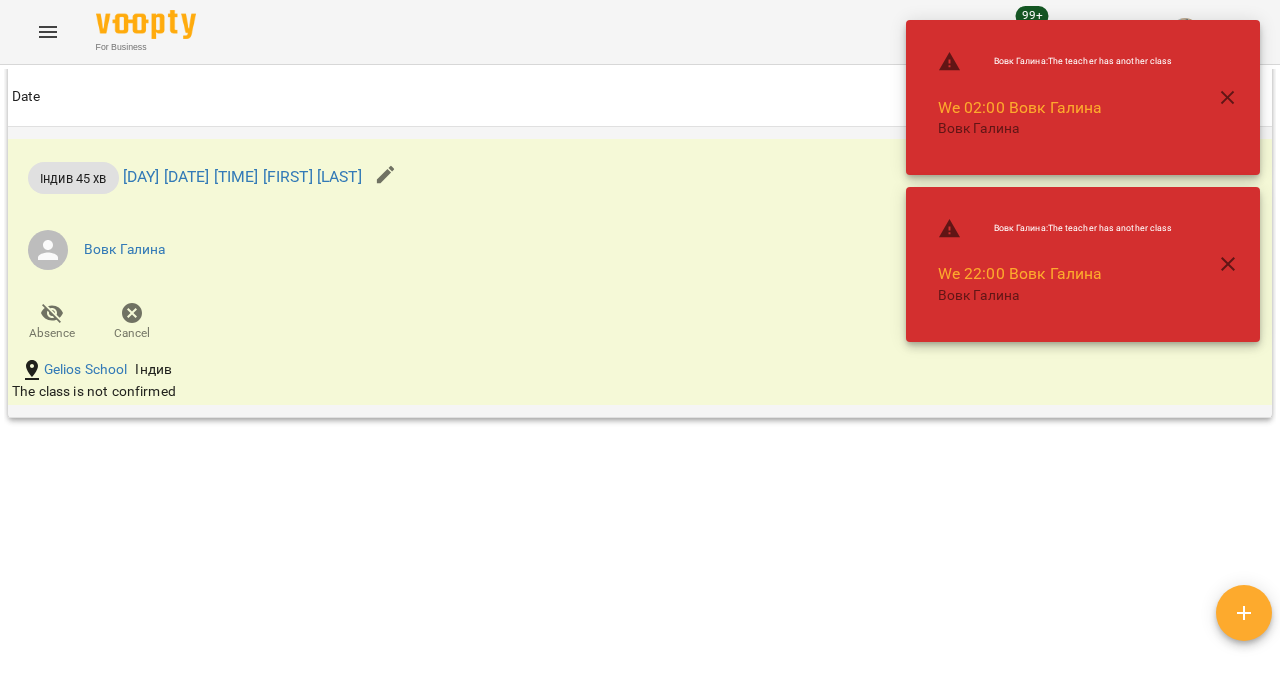 click on "Індив 45 хв   [DAY] [DATE] [TIME] [FIRST] [LAST]" at bounding box center (214, 175) 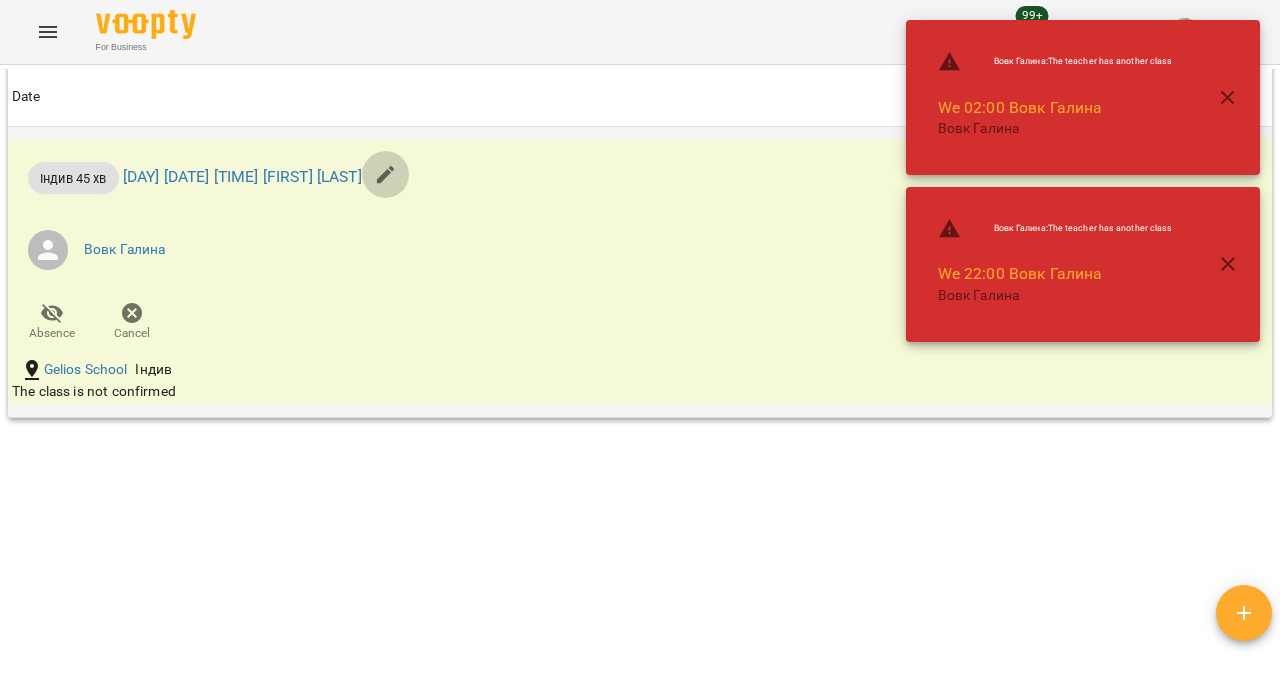 click 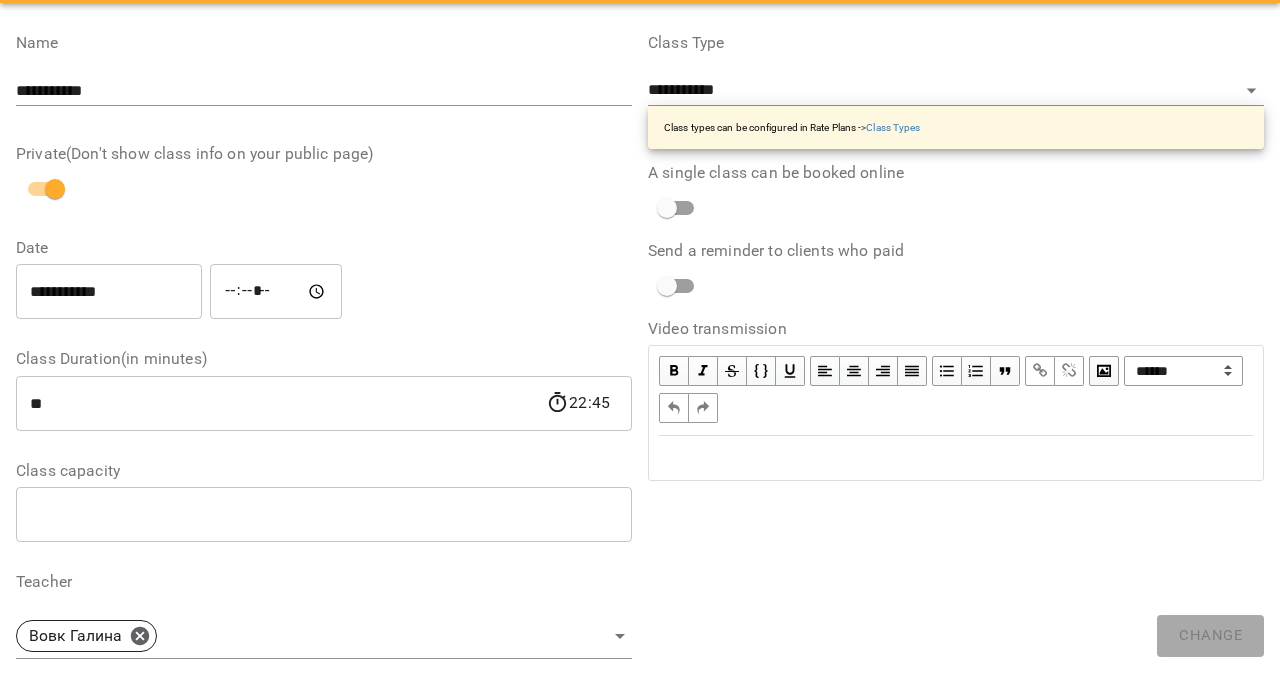 scroll, scrollTop: 0, scrollLeft: 0, axis: both 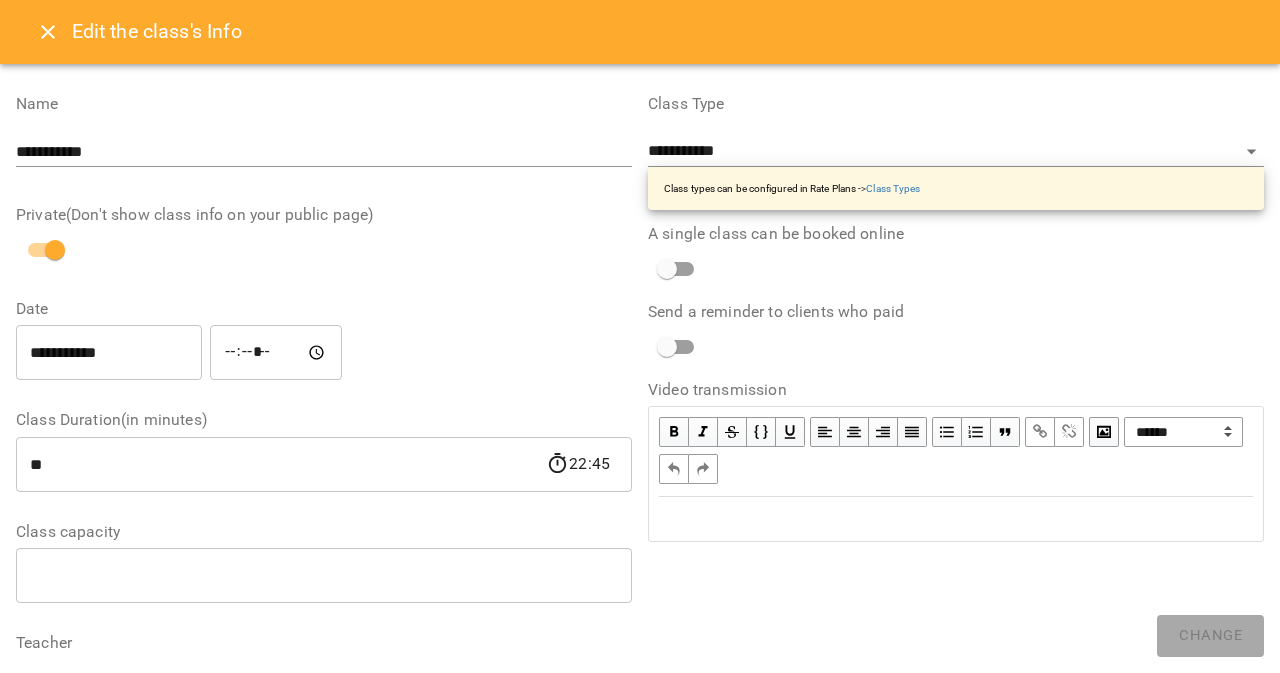 click on "**********" at bounding box center (956, 153) 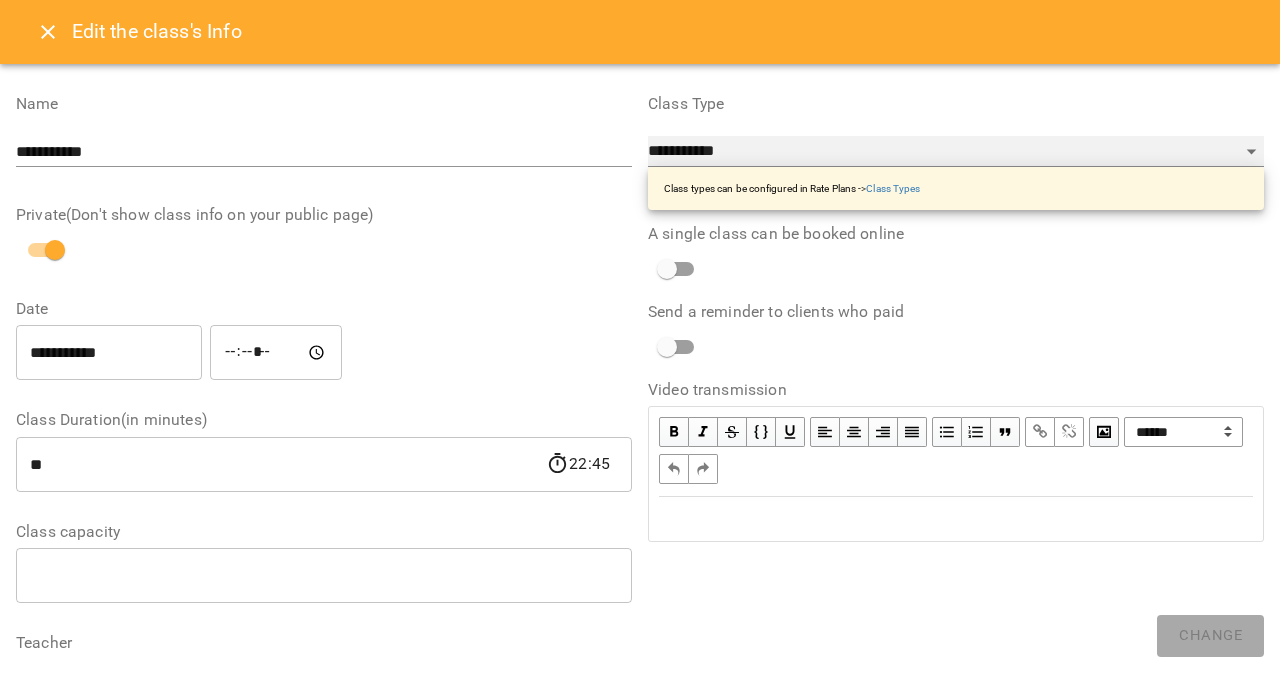 click on "**********" at bounding box center [956, 152] 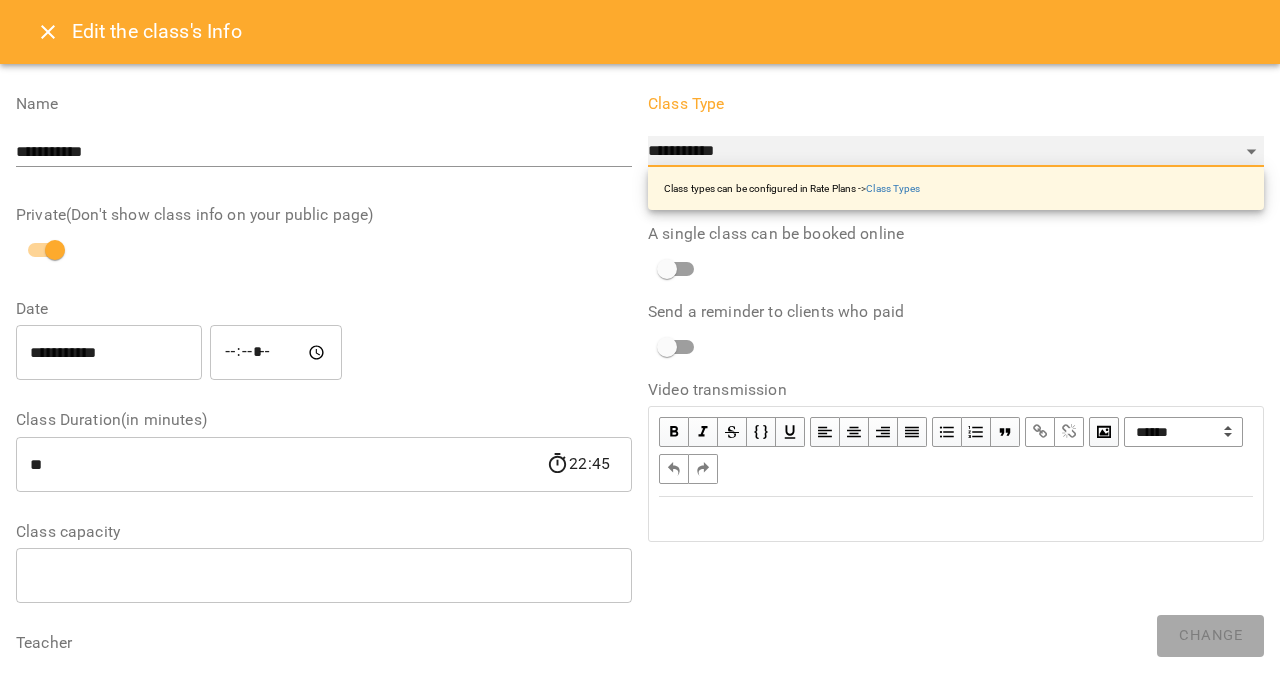 select on "**********" 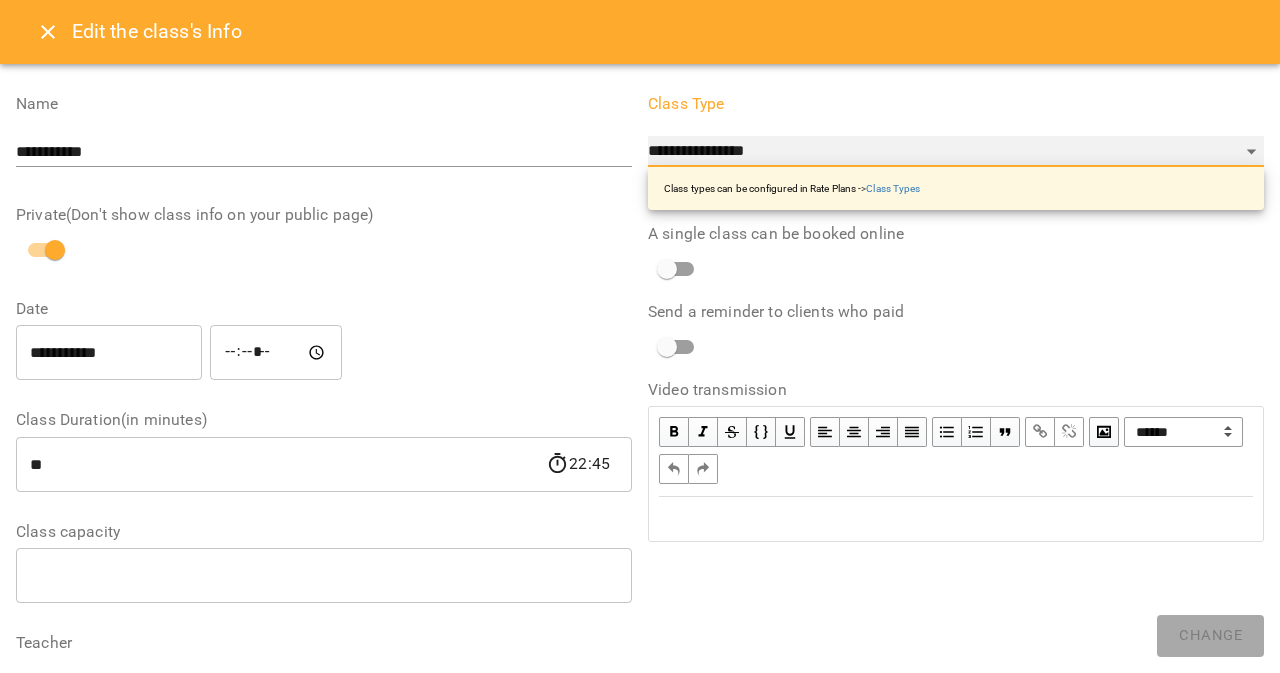 click on "**********" at bounding box center [956, 152] 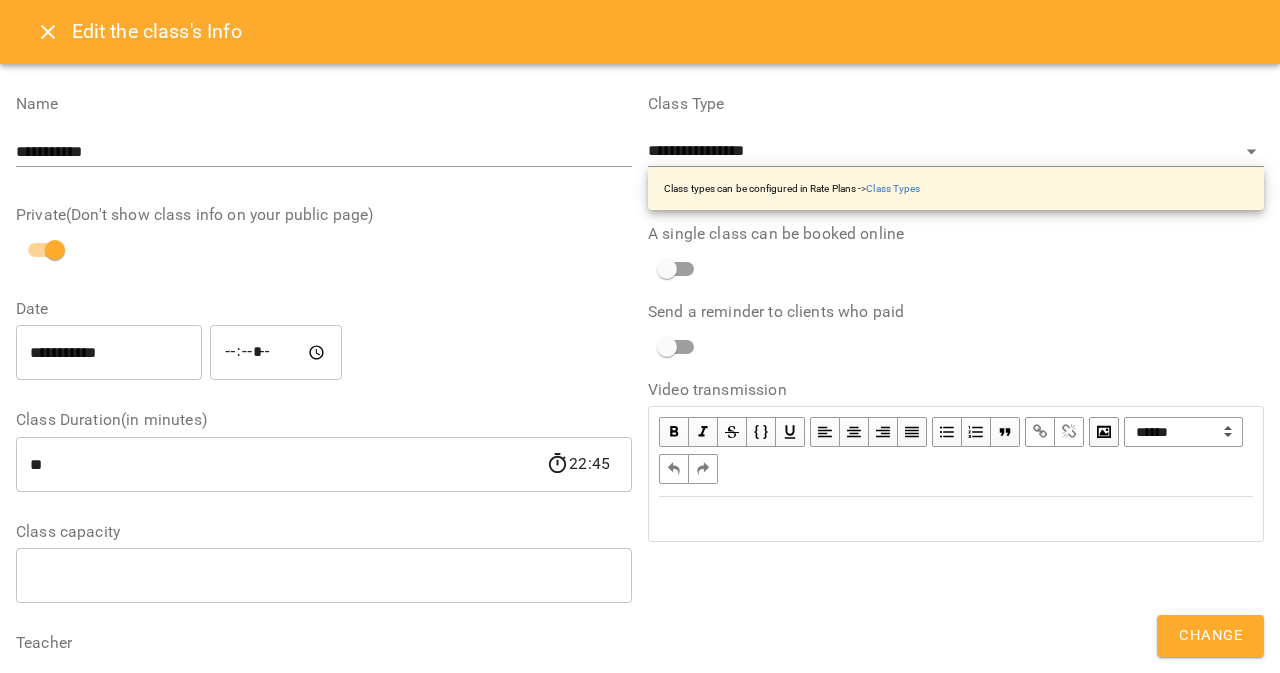 scroll, scrollTop: 565, scrollLeft: 0, axis: vertical 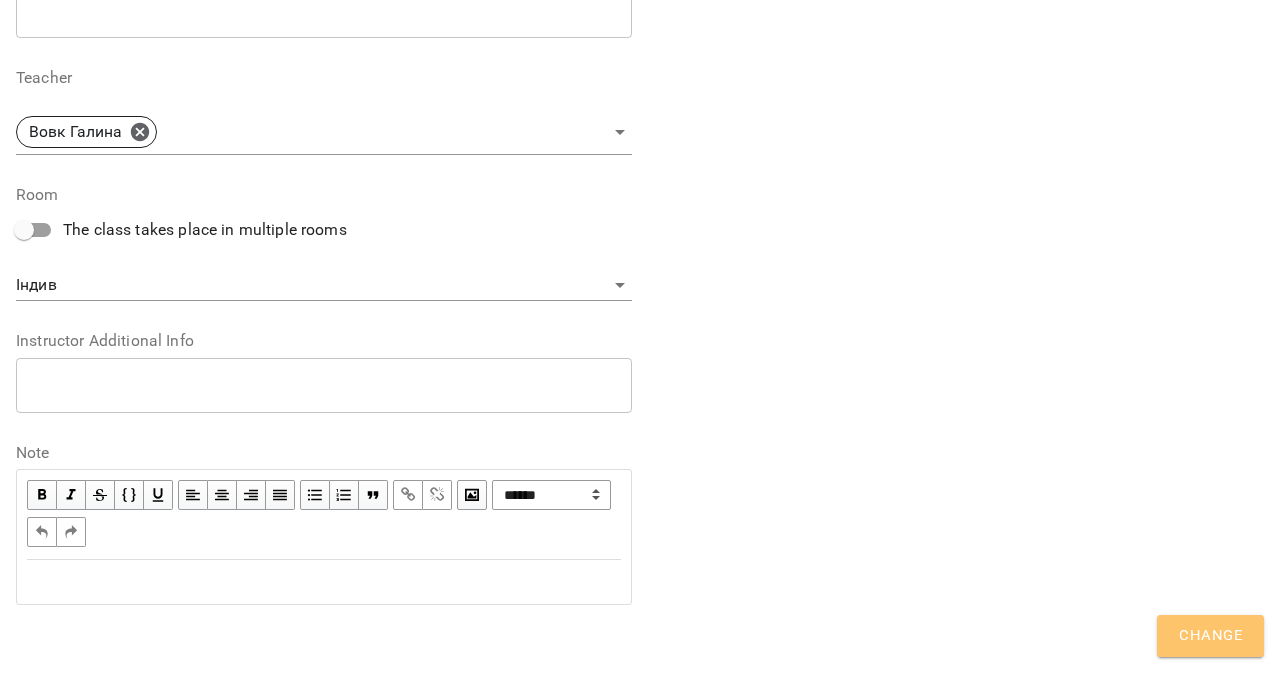click on "Change" at bounding box center [1210, 636] 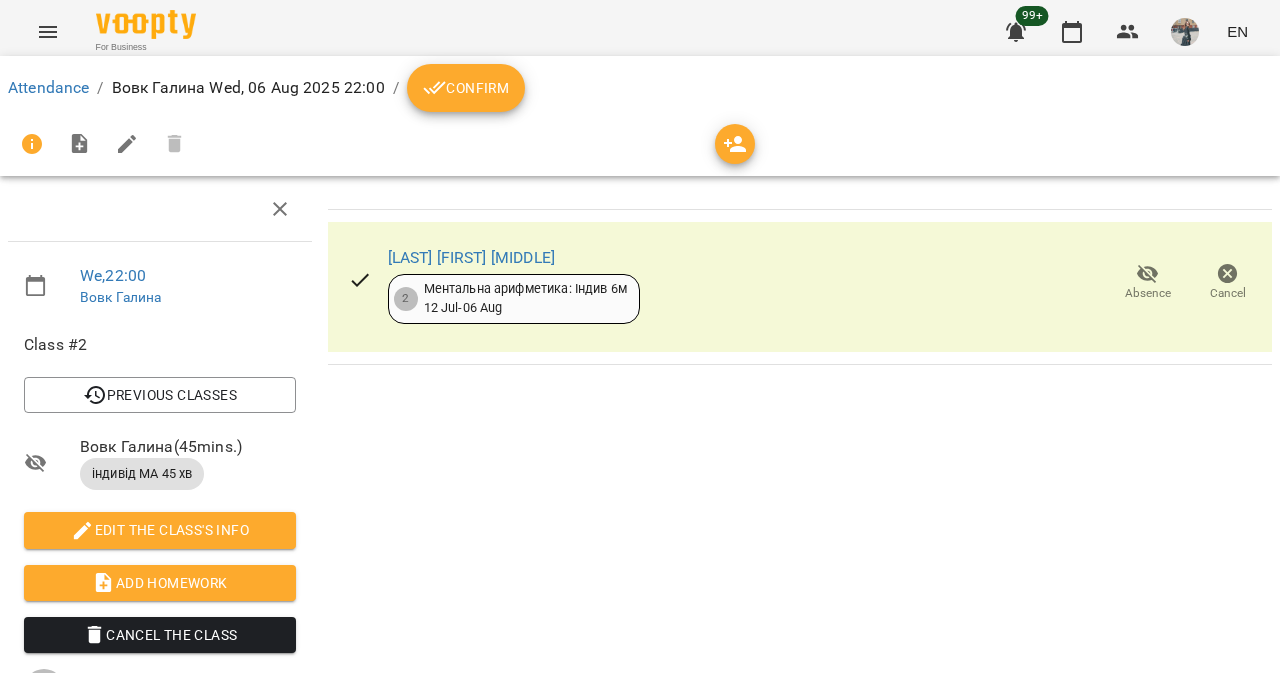 click at bounding box center [48, 32] 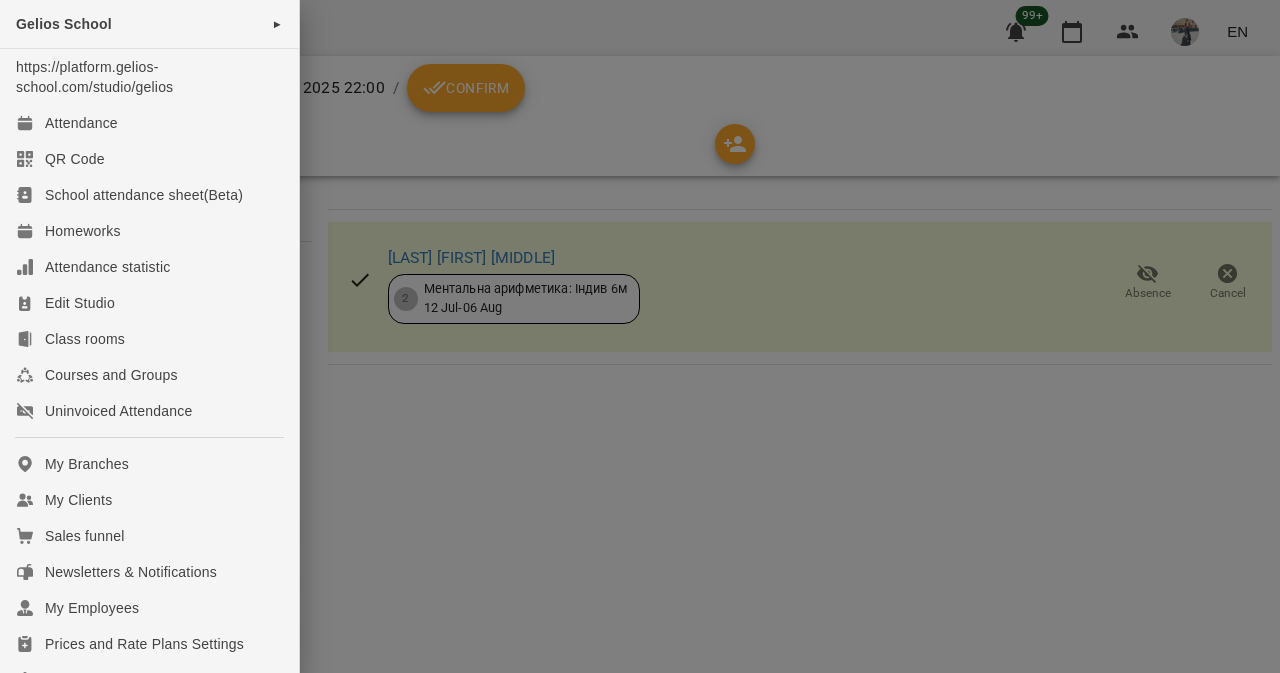 click at bounding box center [640, 336] 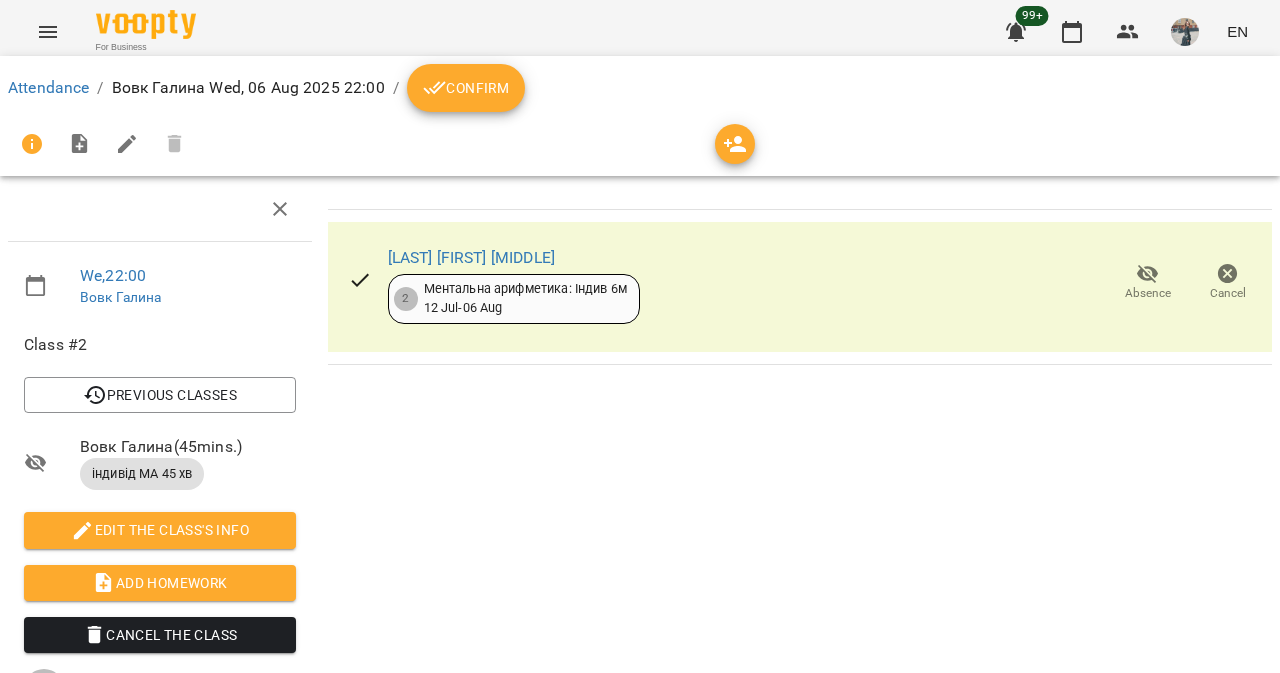 click on "For Business 99+ EN" at bounding box center (640, 32) 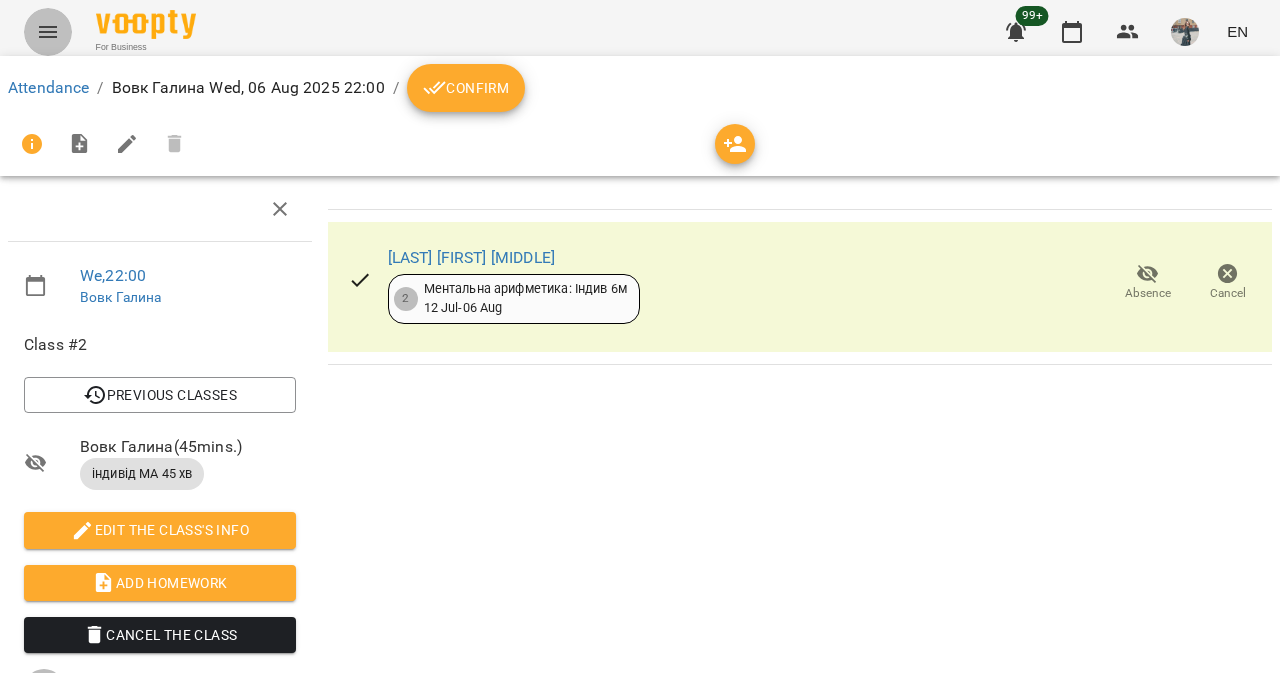 click at bounding box center (48, 32) 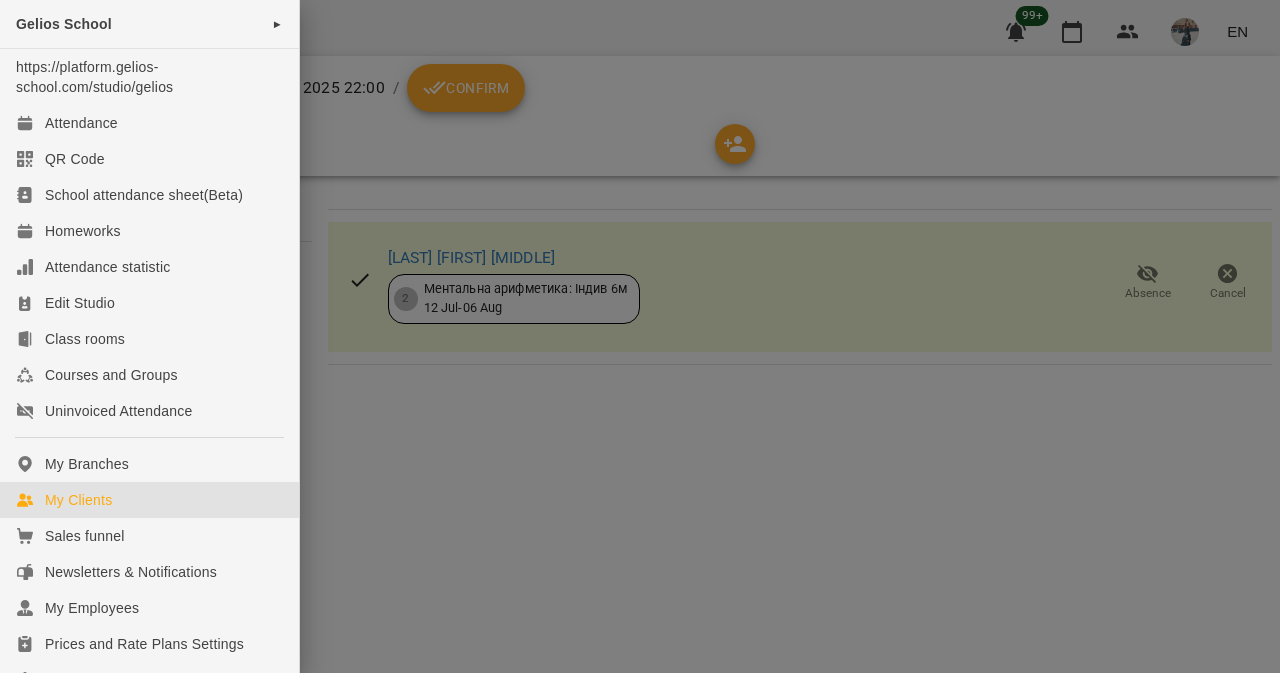 click on "My Clients" at bounding box center [149, 500] 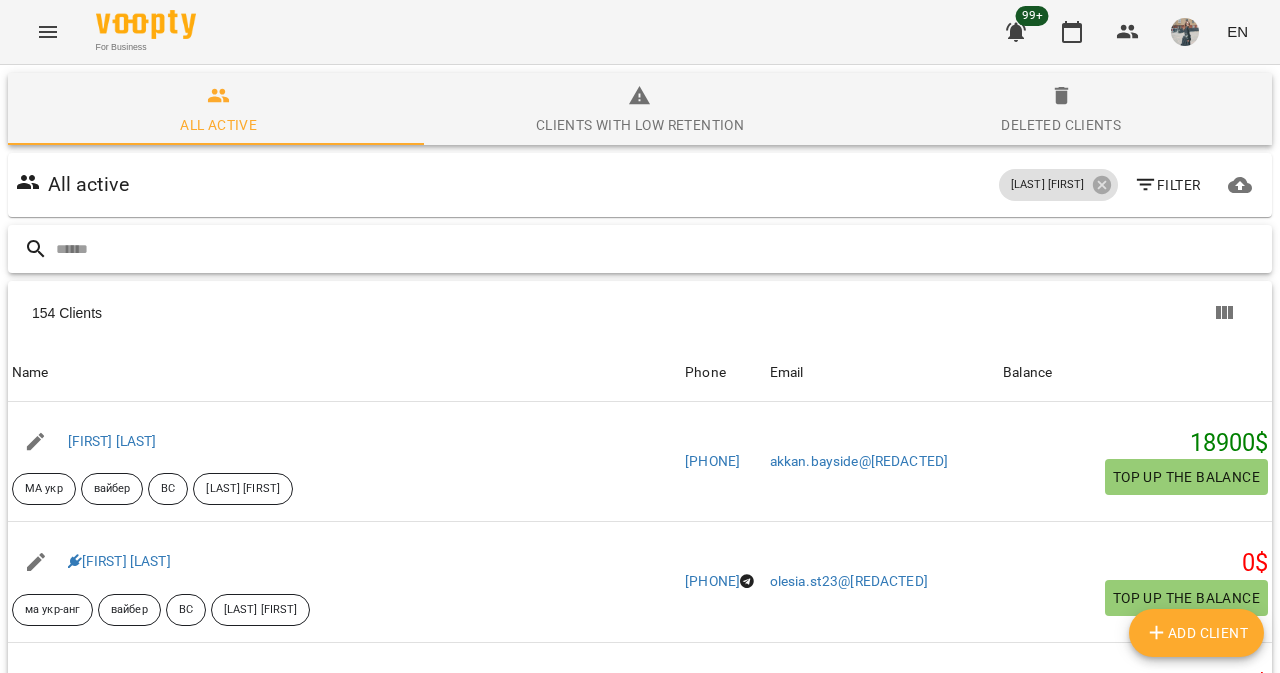 paste on "**********" 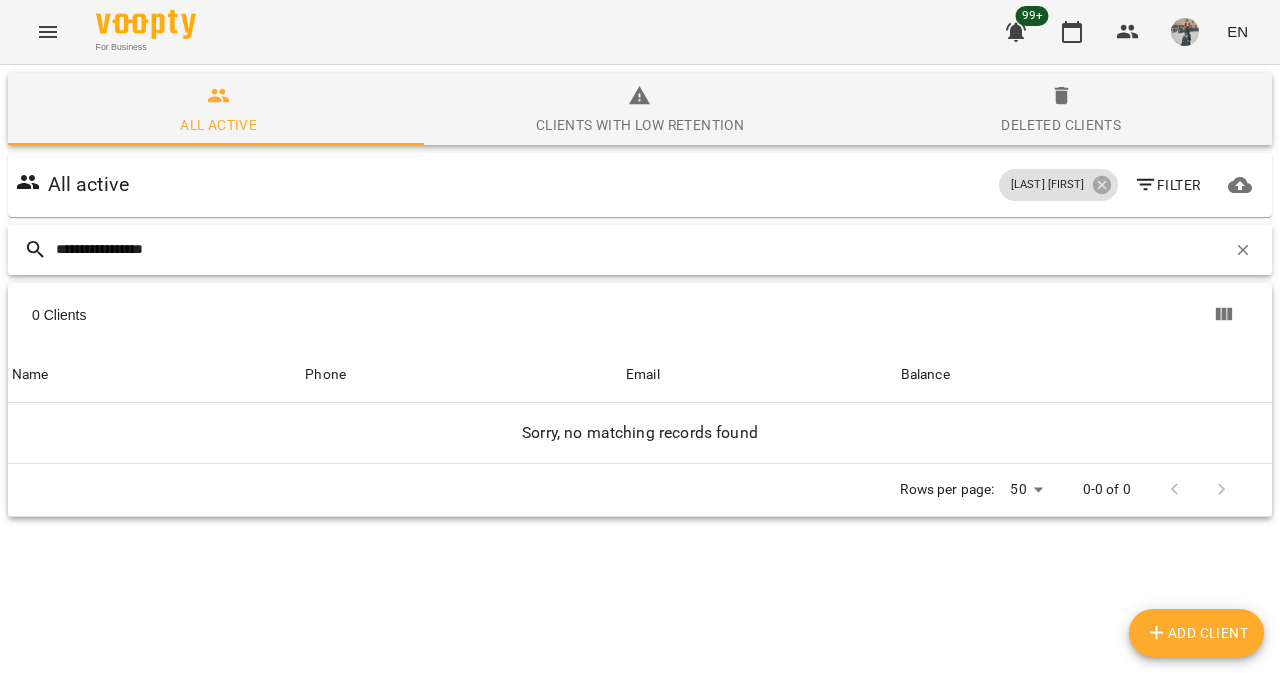 click on "**********" at bounding box center [641, 249] 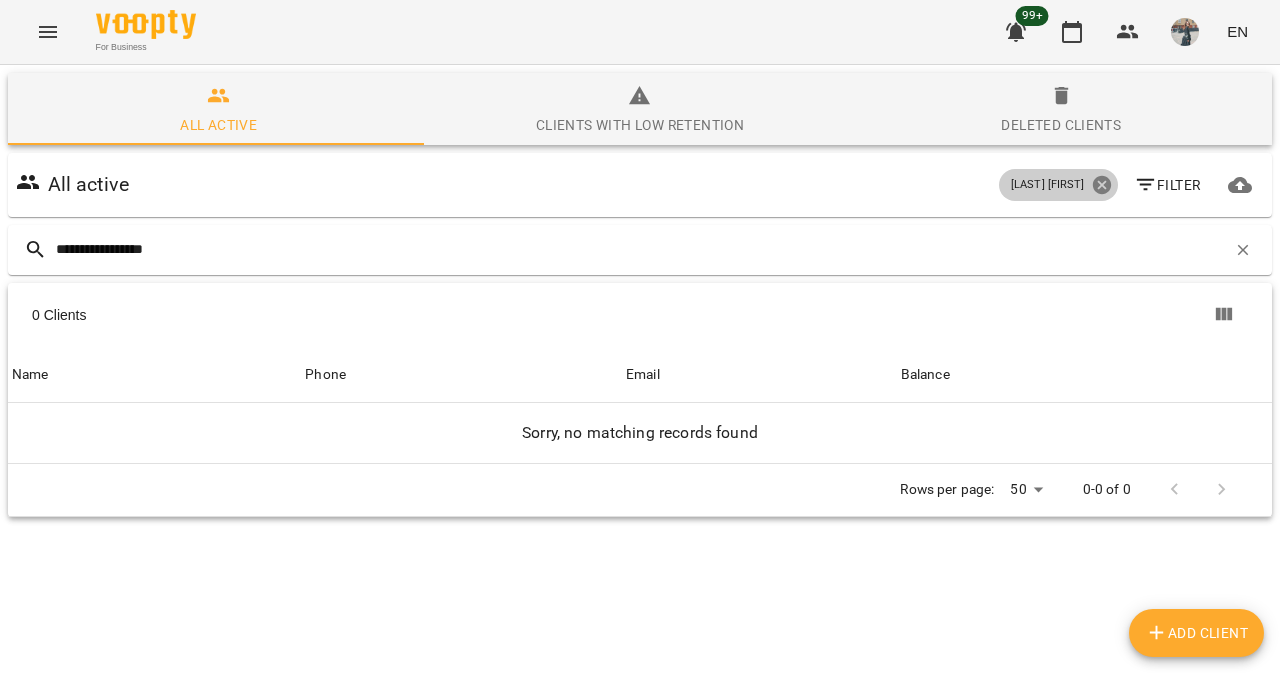 click 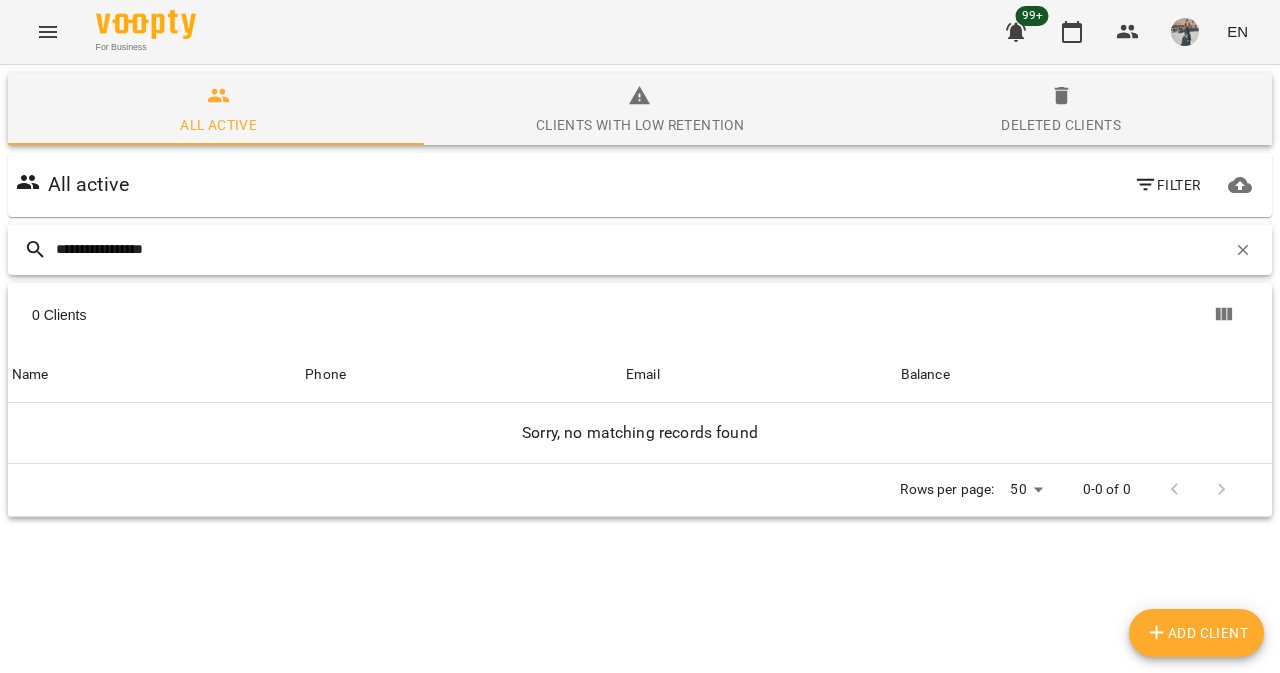 click on "**********" at bounding box center (641, 249) 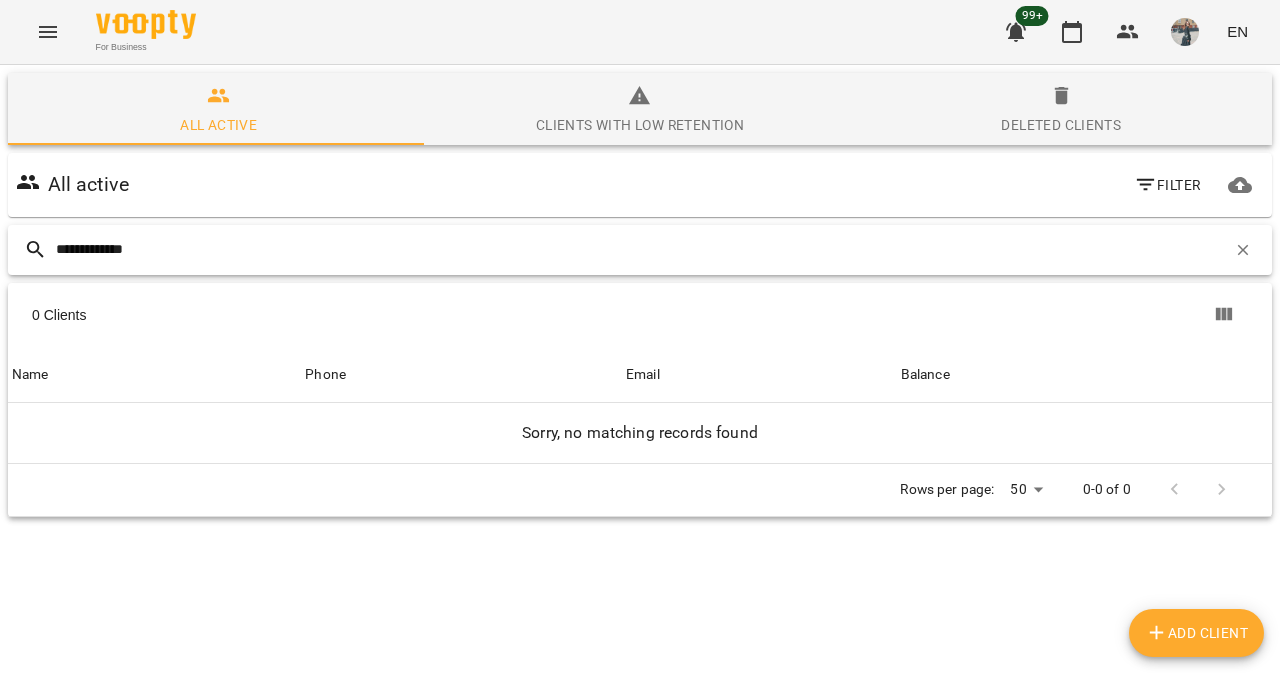 click on "**********" at bounding box center [641, 249] 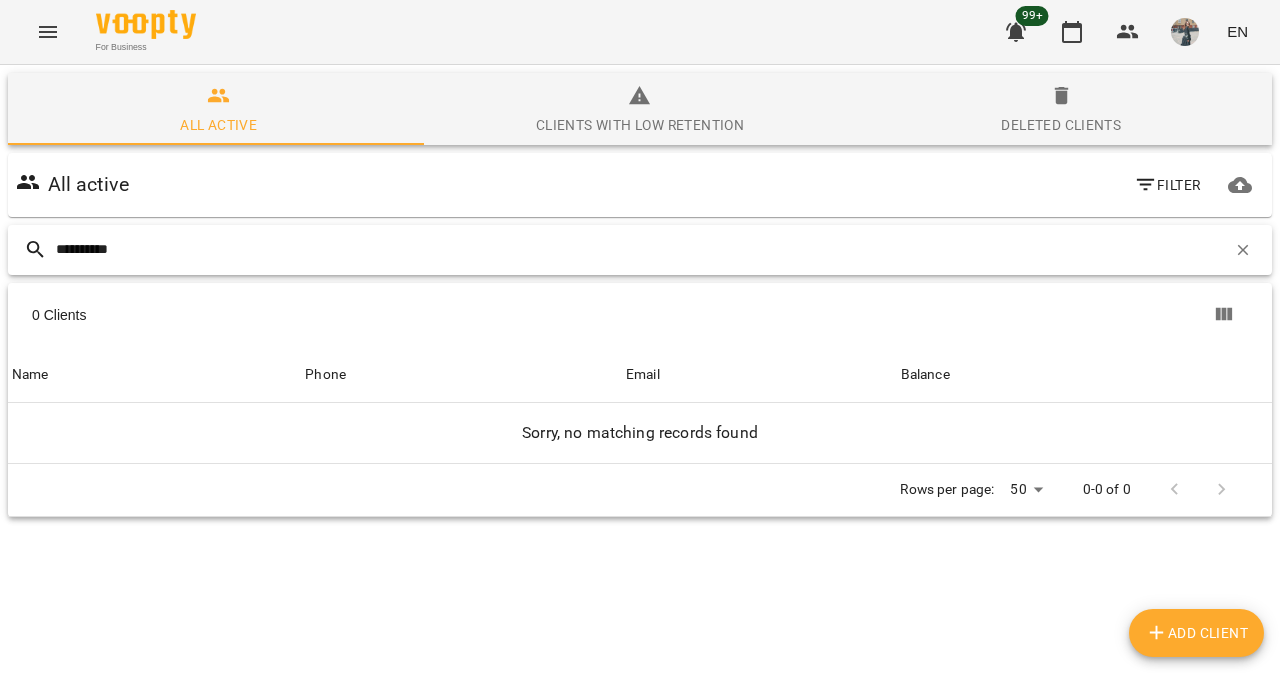 type on "**********" 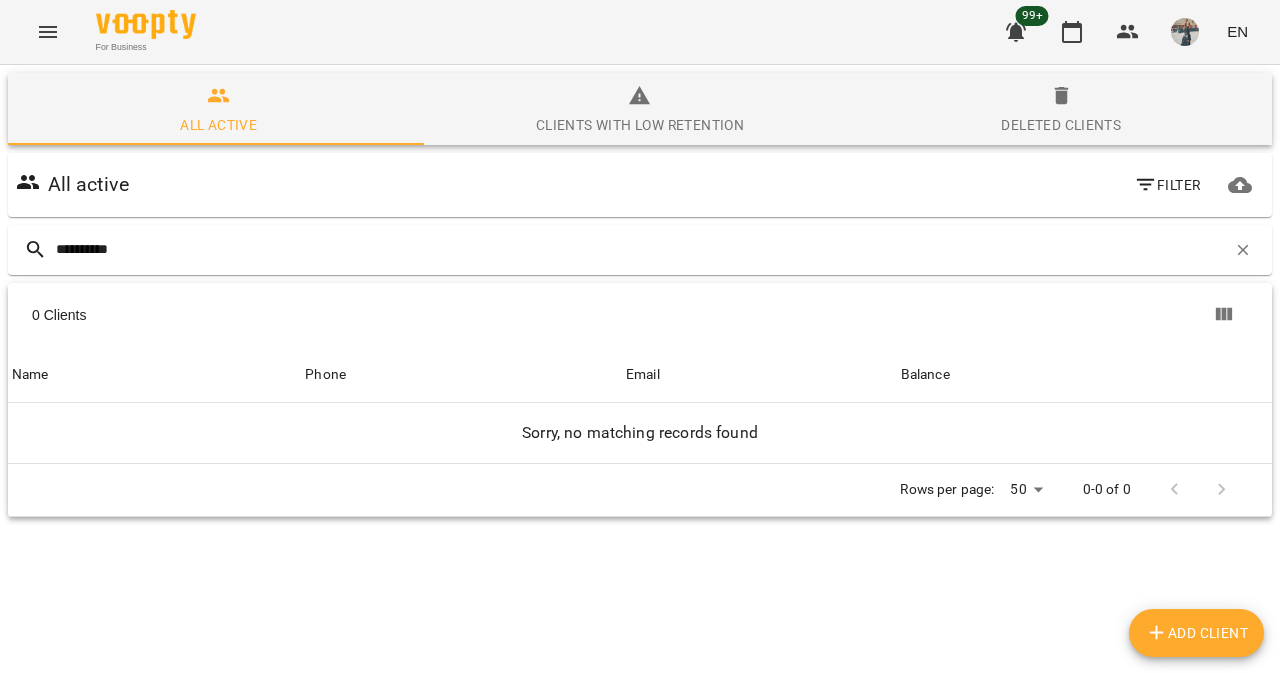 click on "Deleted clients" at bounding box center [1061, 111] 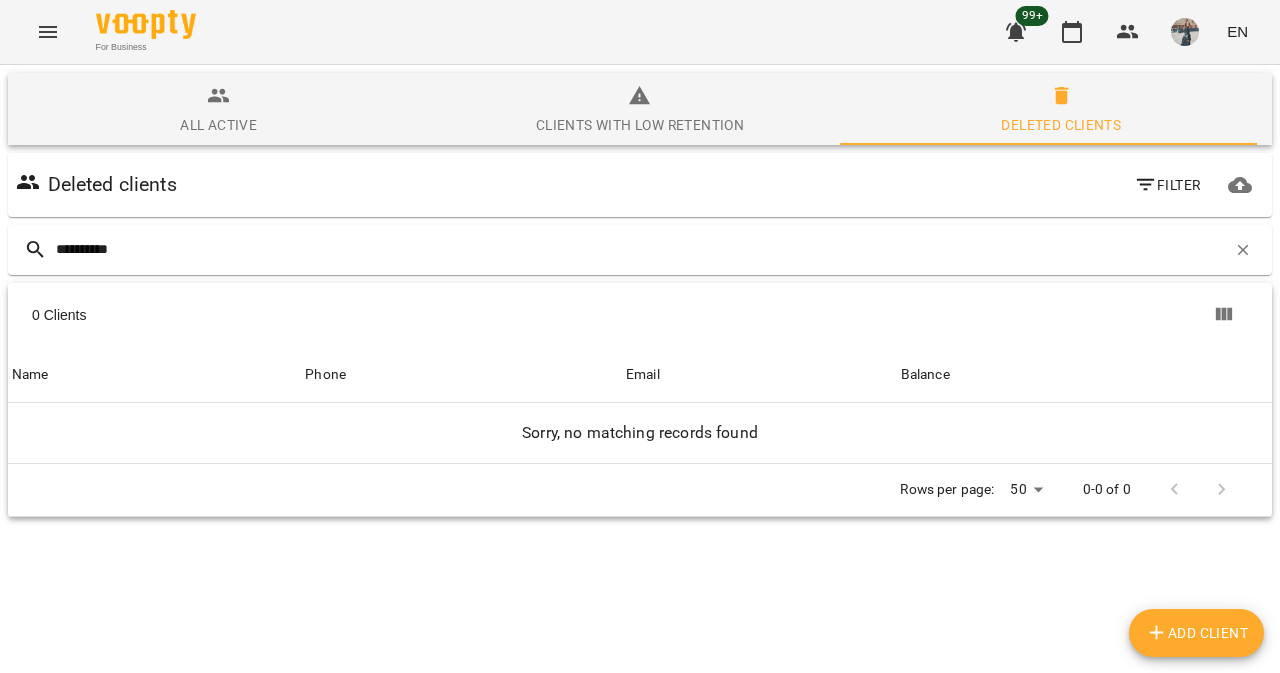 click on "**********" at bounding box center (640, 250) 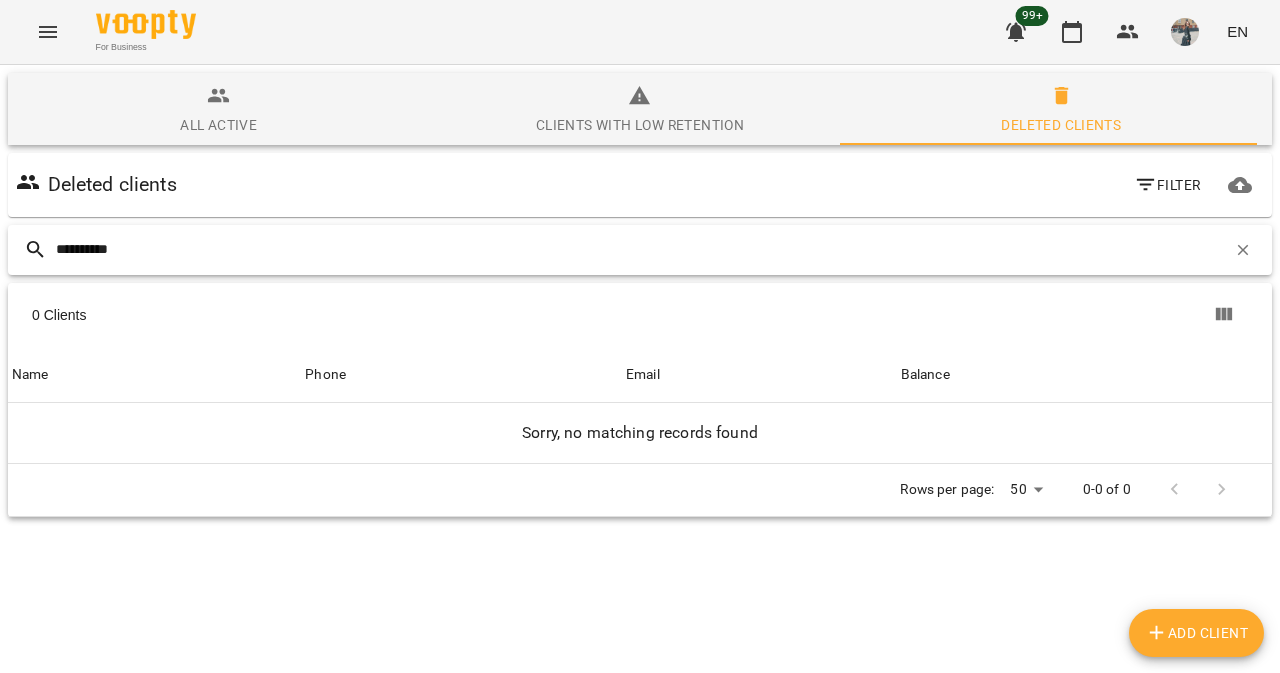 click on "**********" at bounding box center (641, 249) 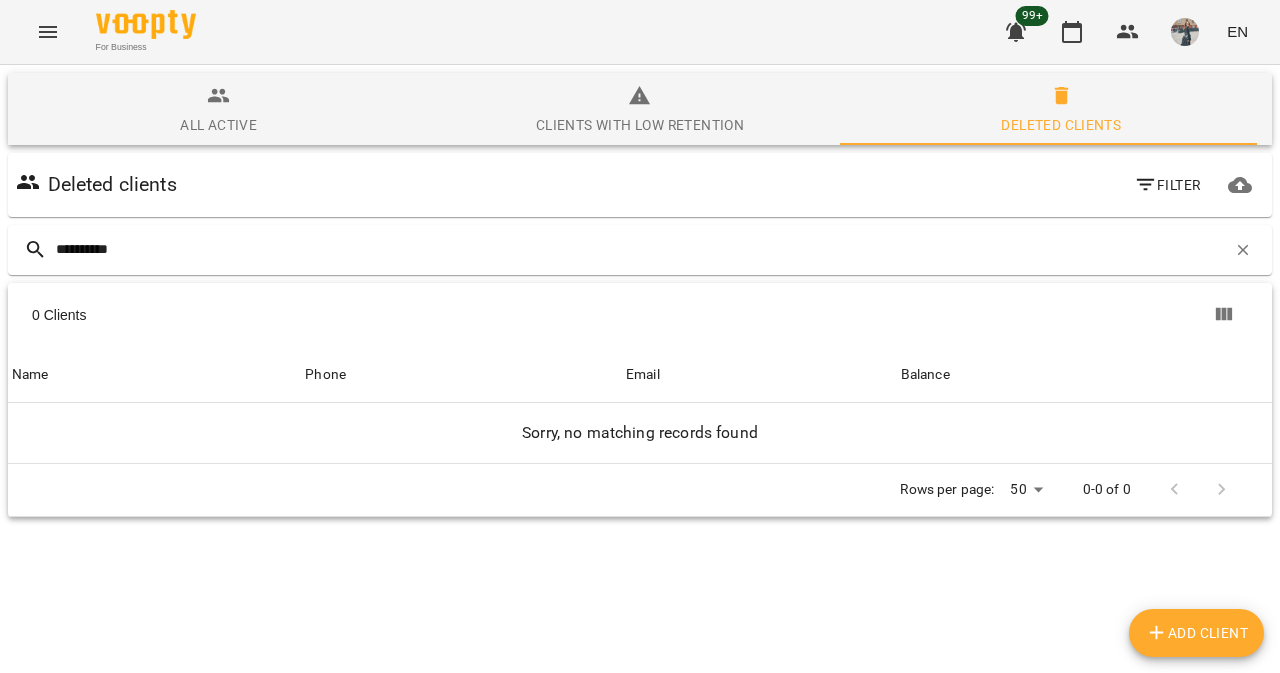click 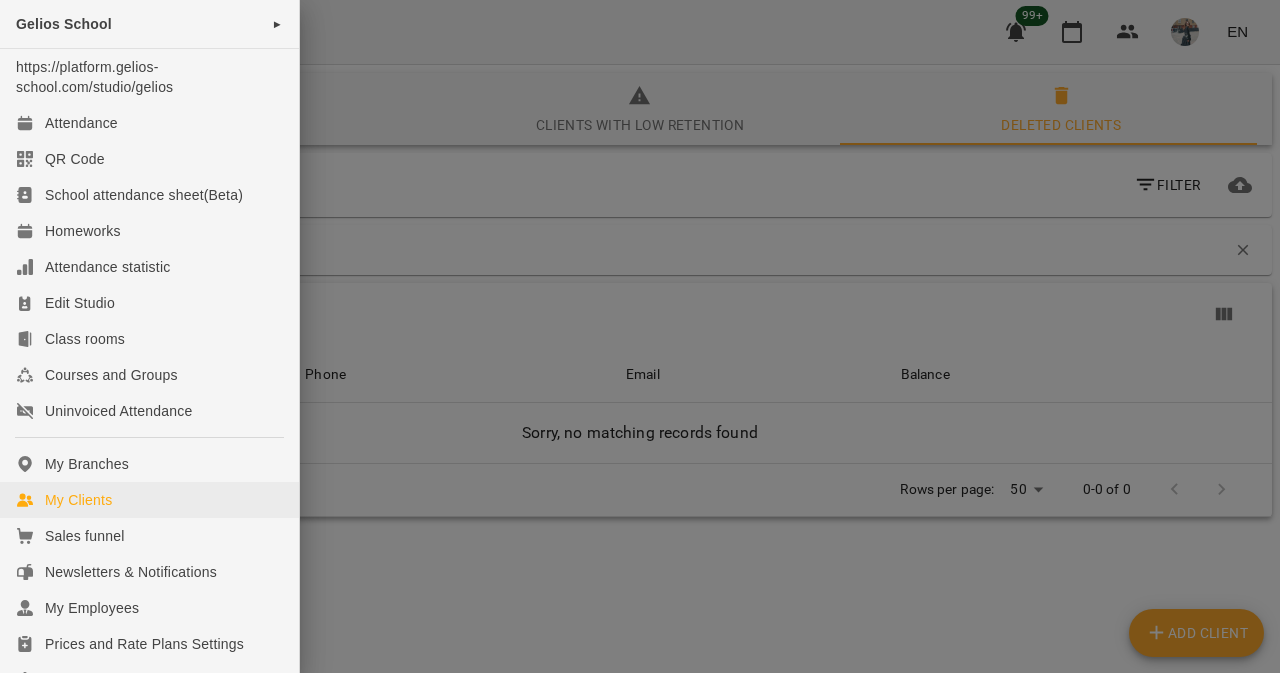 scroll, scrollTop: 76, scrollLeft: 0, axis: vertical 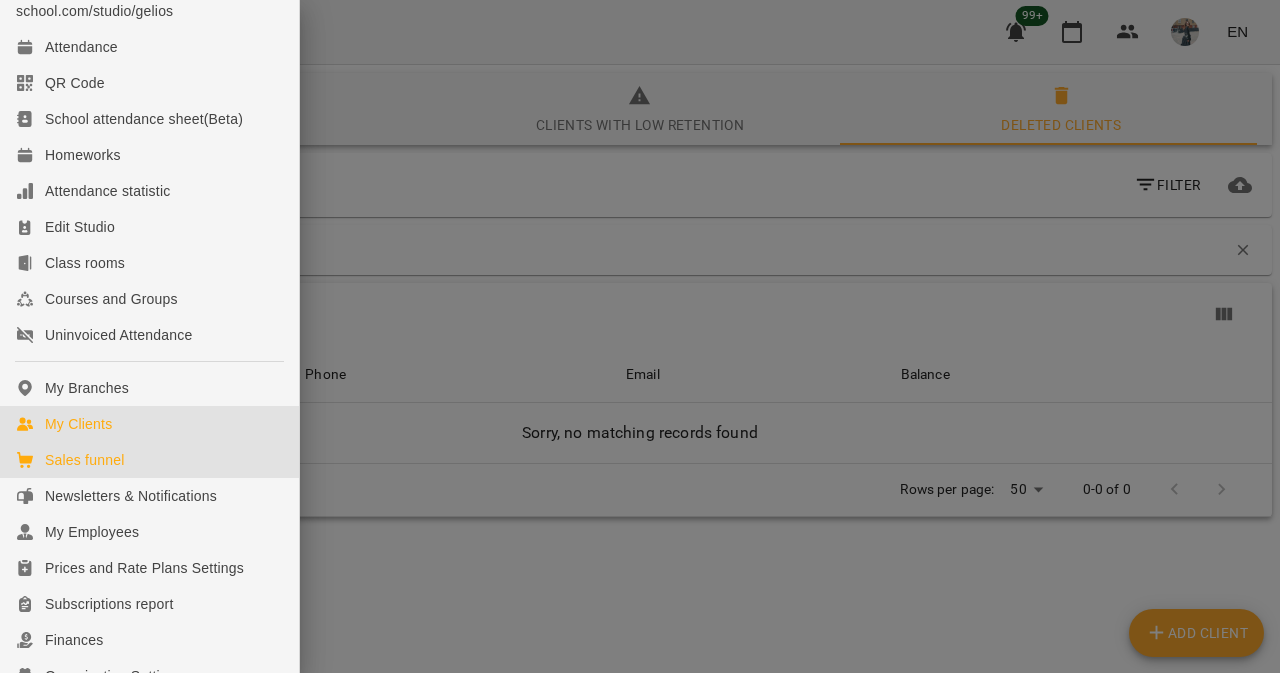click on "Sales funnel" at bounding box center [149, 460] 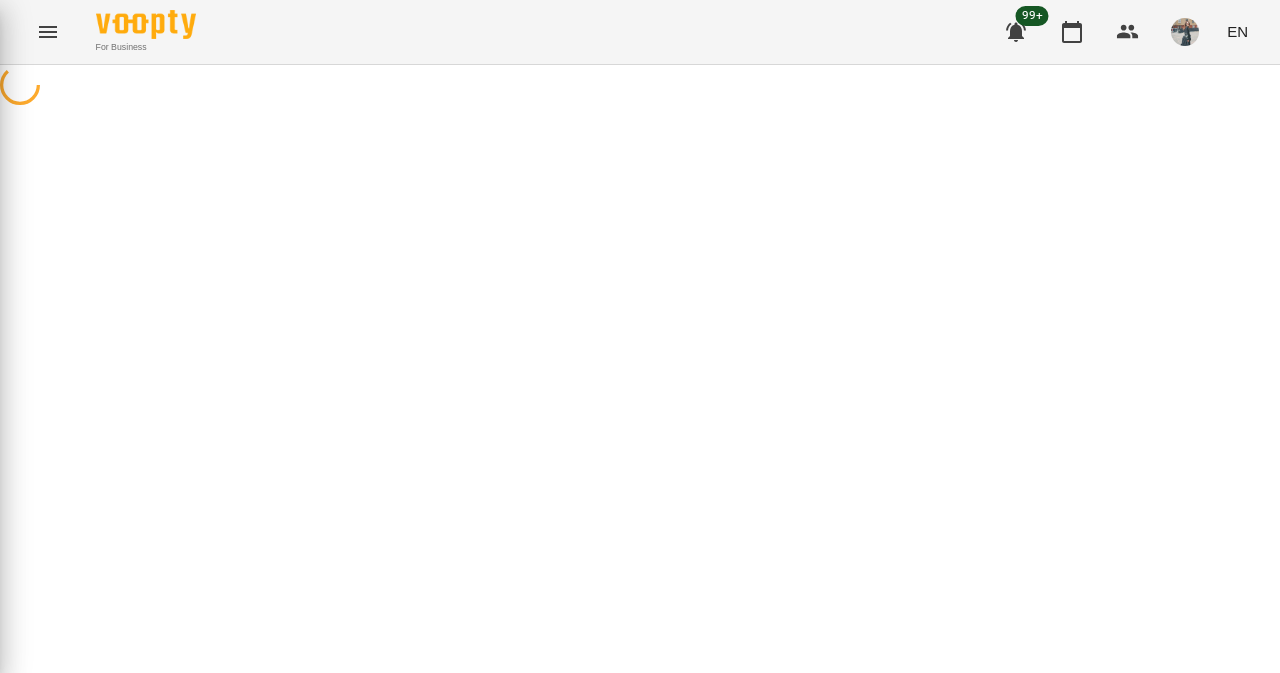select on "**********" 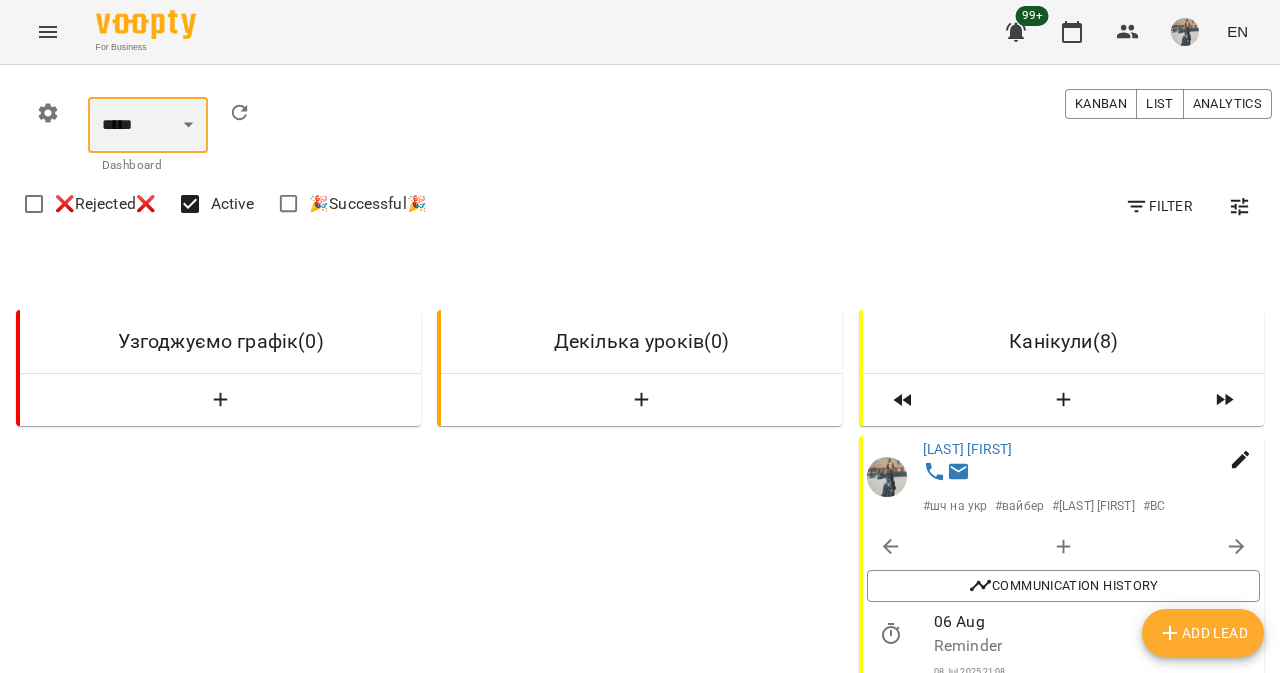 click on "***** ******** ****** ********" at bounding box center [148, 125] 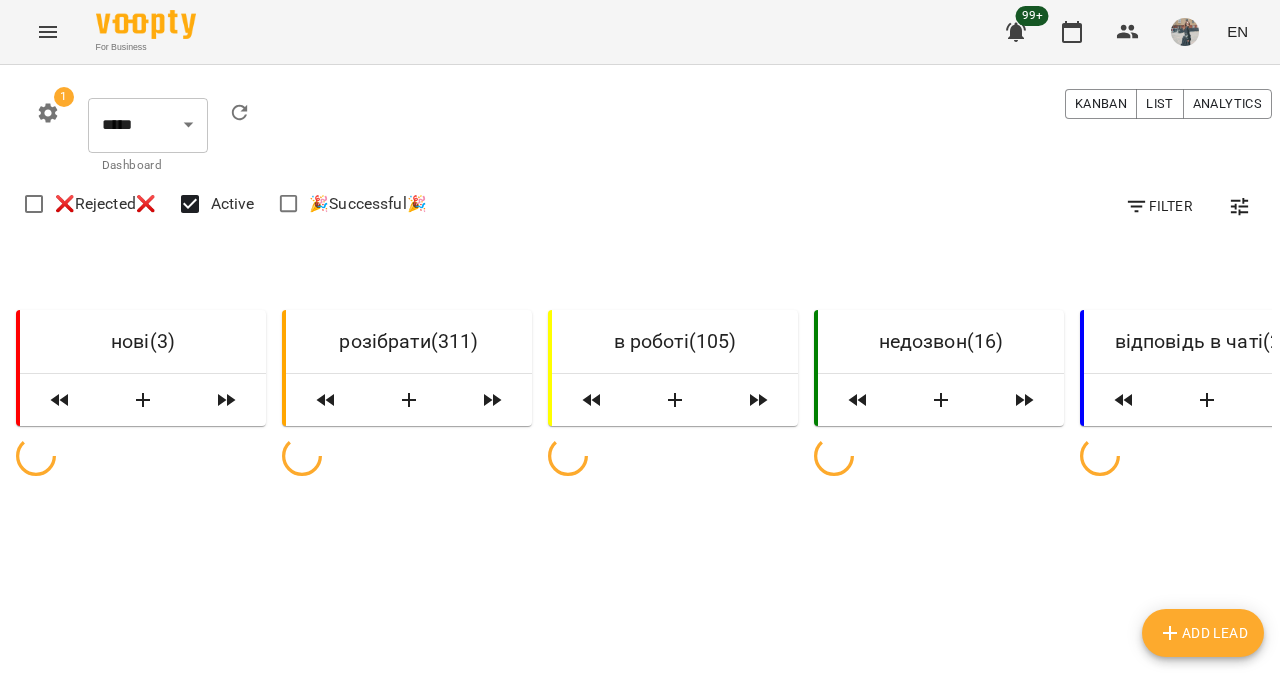 click on "Filter" at bounding box center (1158, 206) 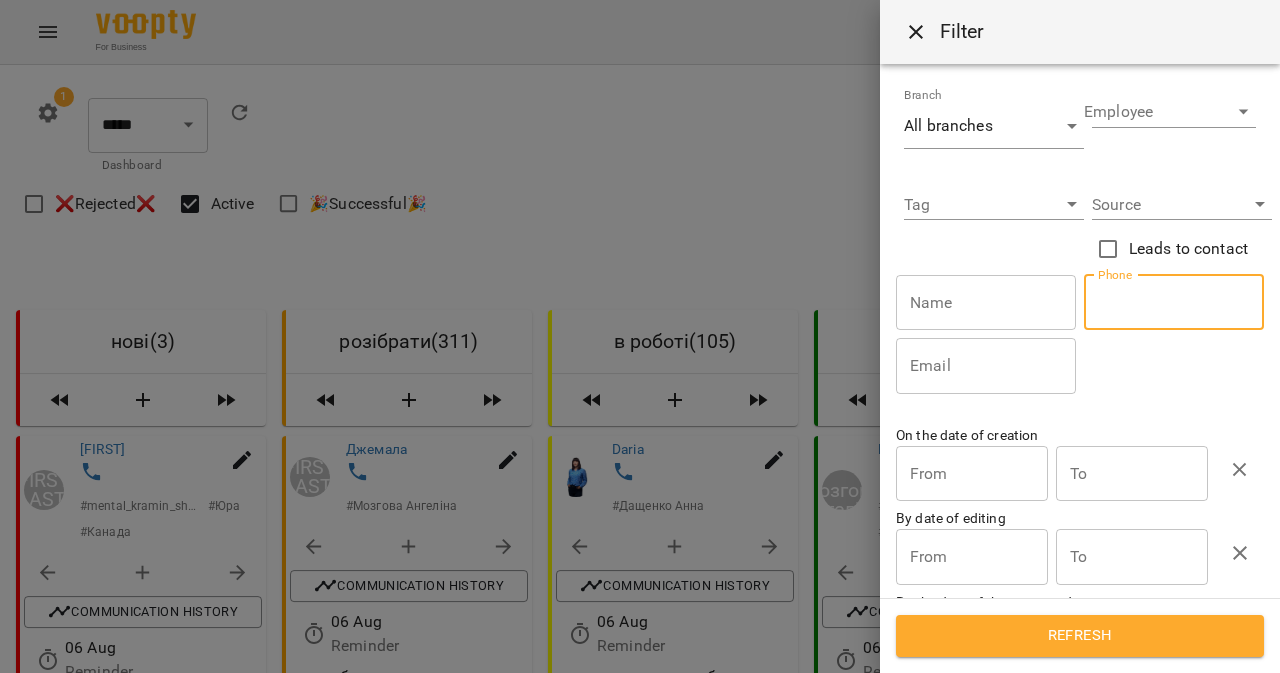 scroll, scrollTop: 0, scrollLeft: 0, axis: both 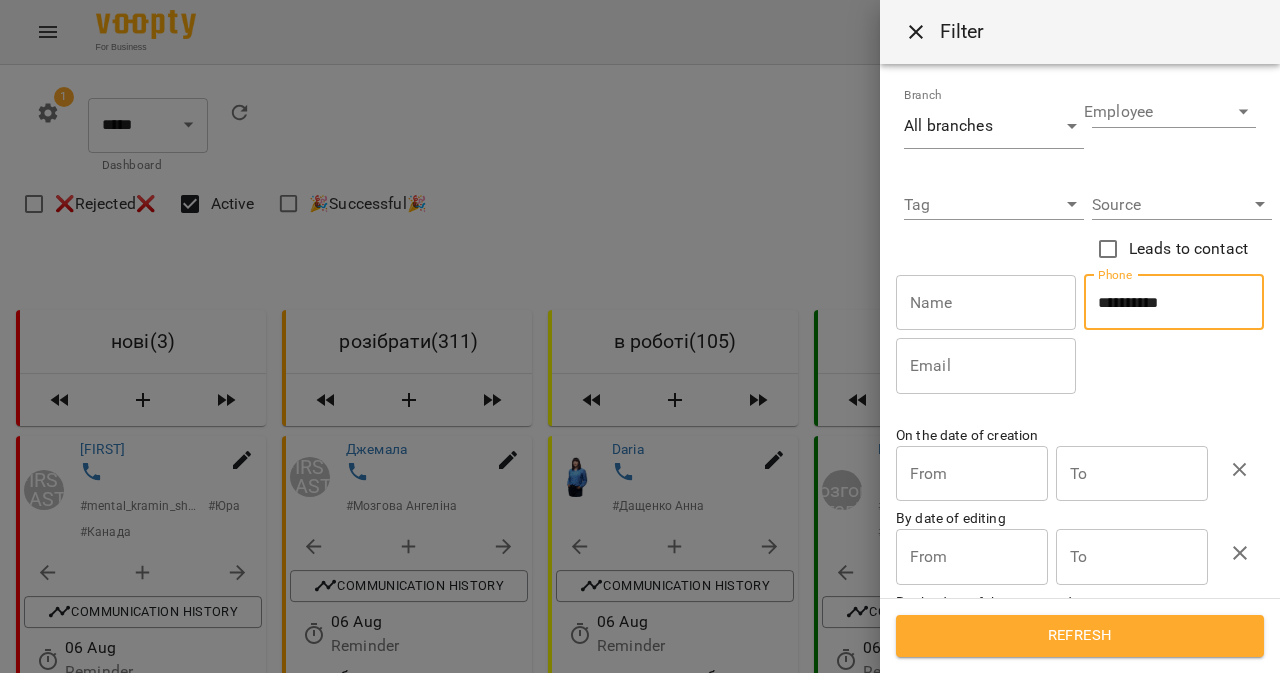 type 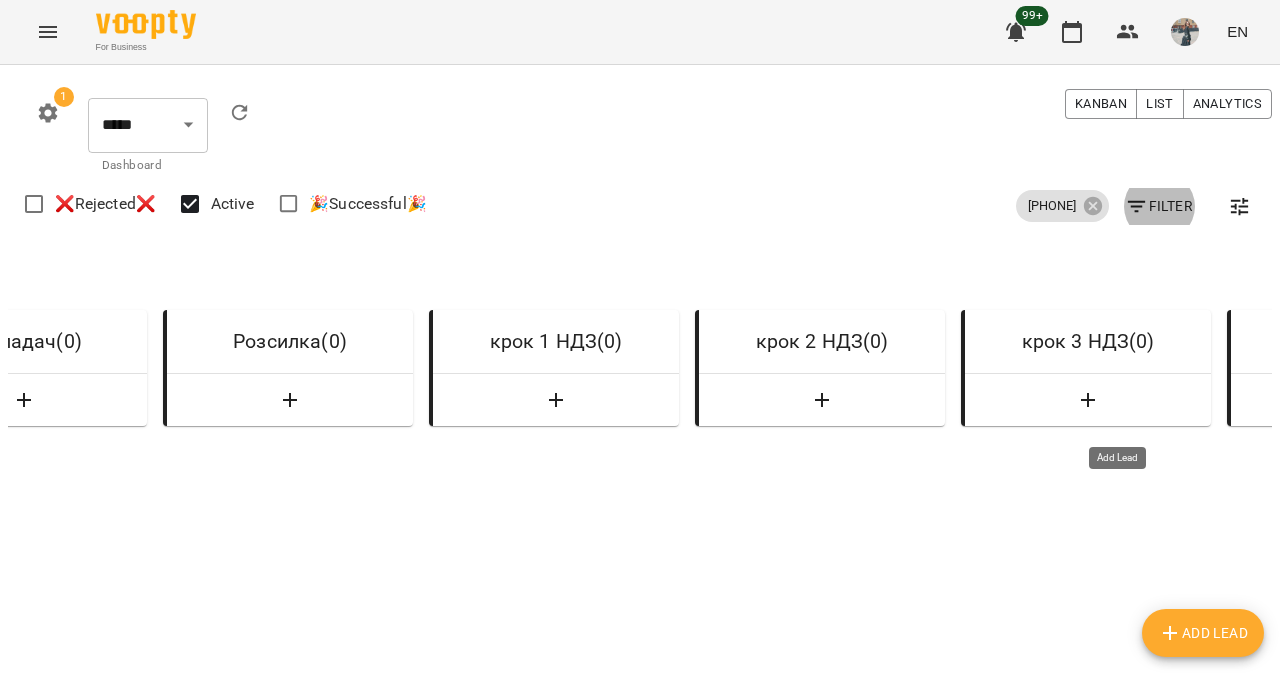 scroll, scrollTop: 0, scrollLeft: 7795, axis: horizontal 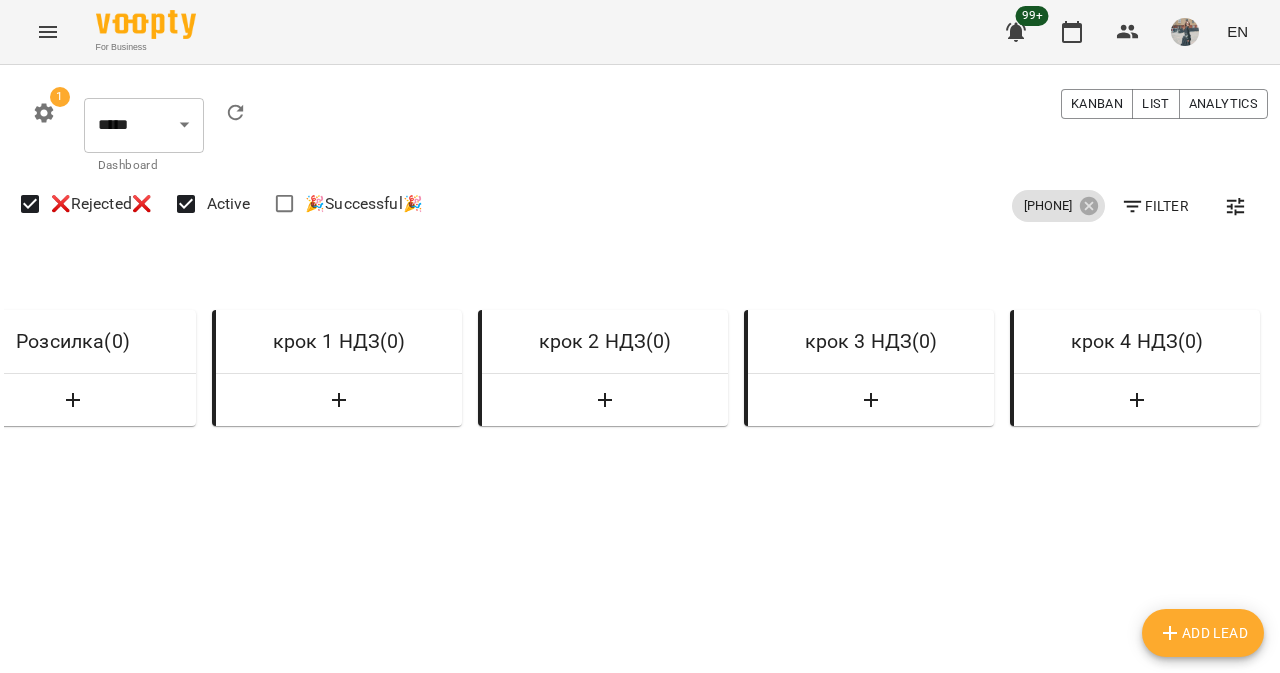 click on "***** ******** ****** ******** ​ Dashboard" at bounding box center [168, 136] 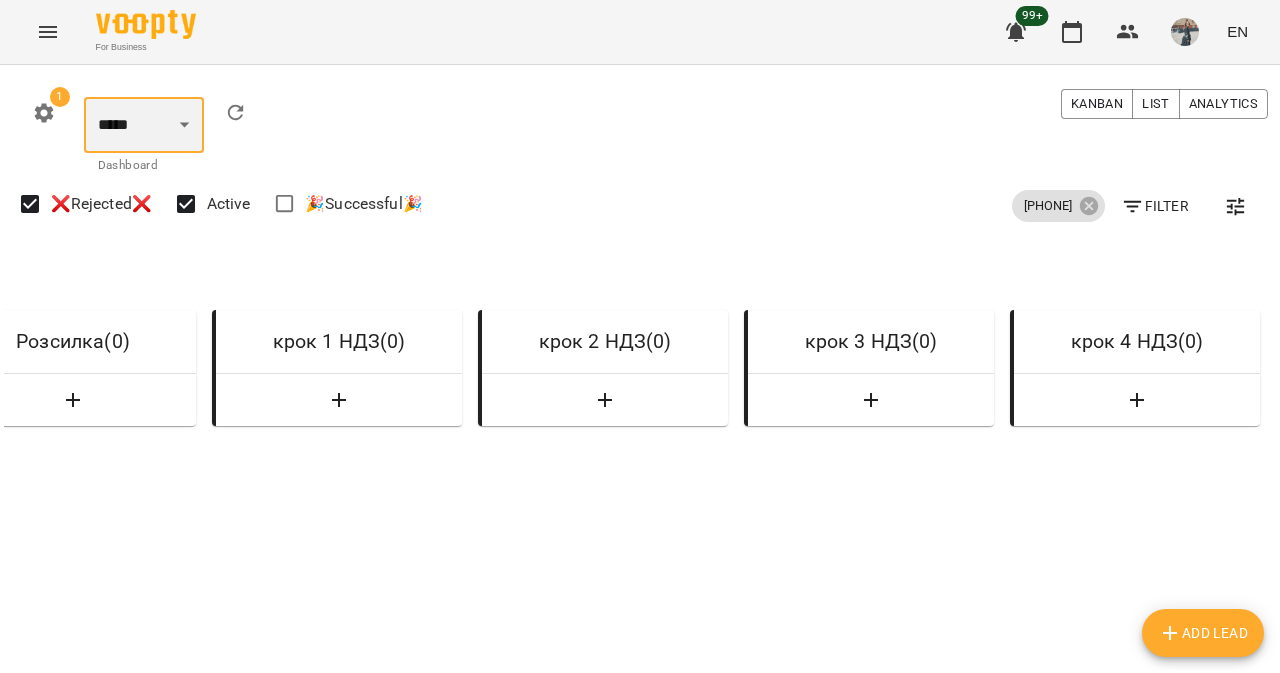 click on "***** ******** ****** ********" at bounding box center (144, 125) 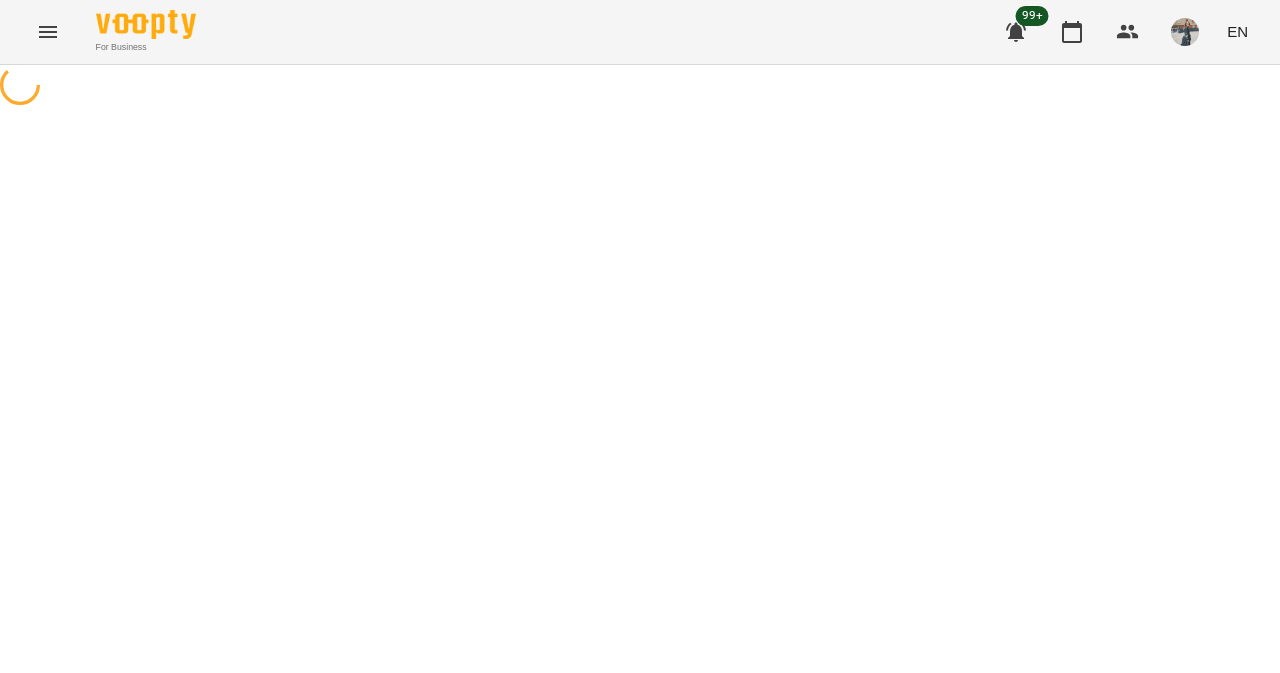 scroll, scrollTop: 0, scrollLeft: 0, axis: both 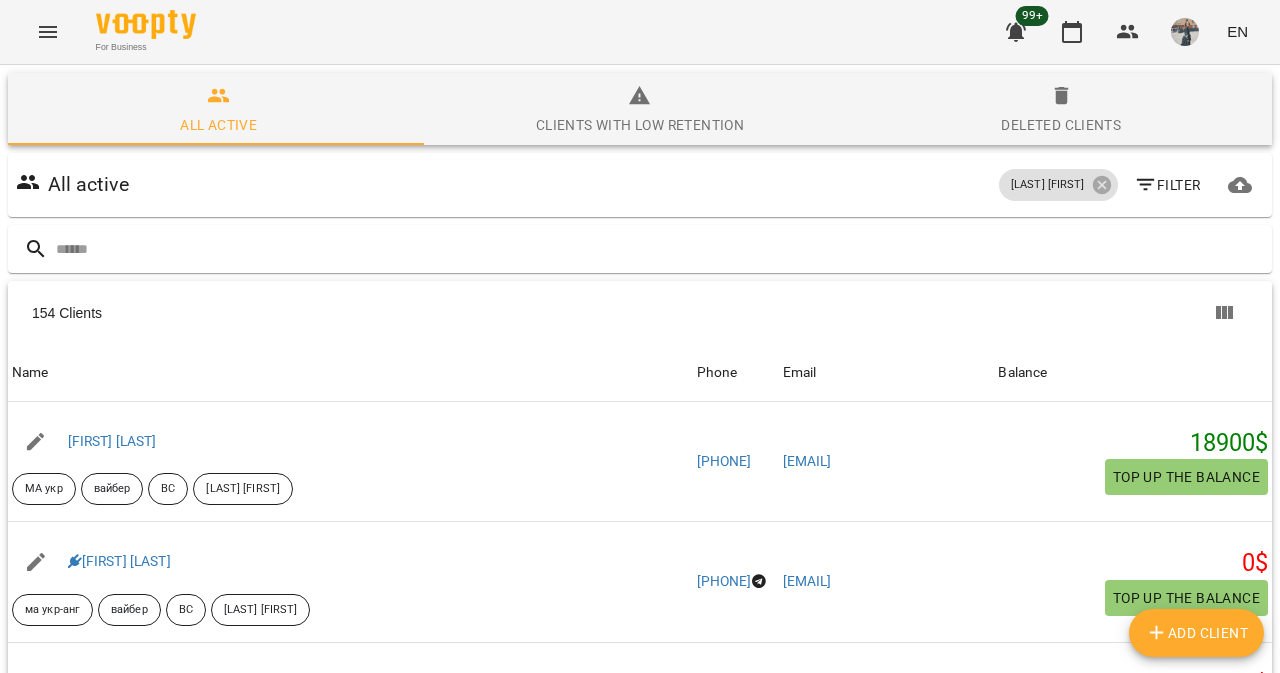 click on "Deleted clients" at bounding box center [1061, 111] 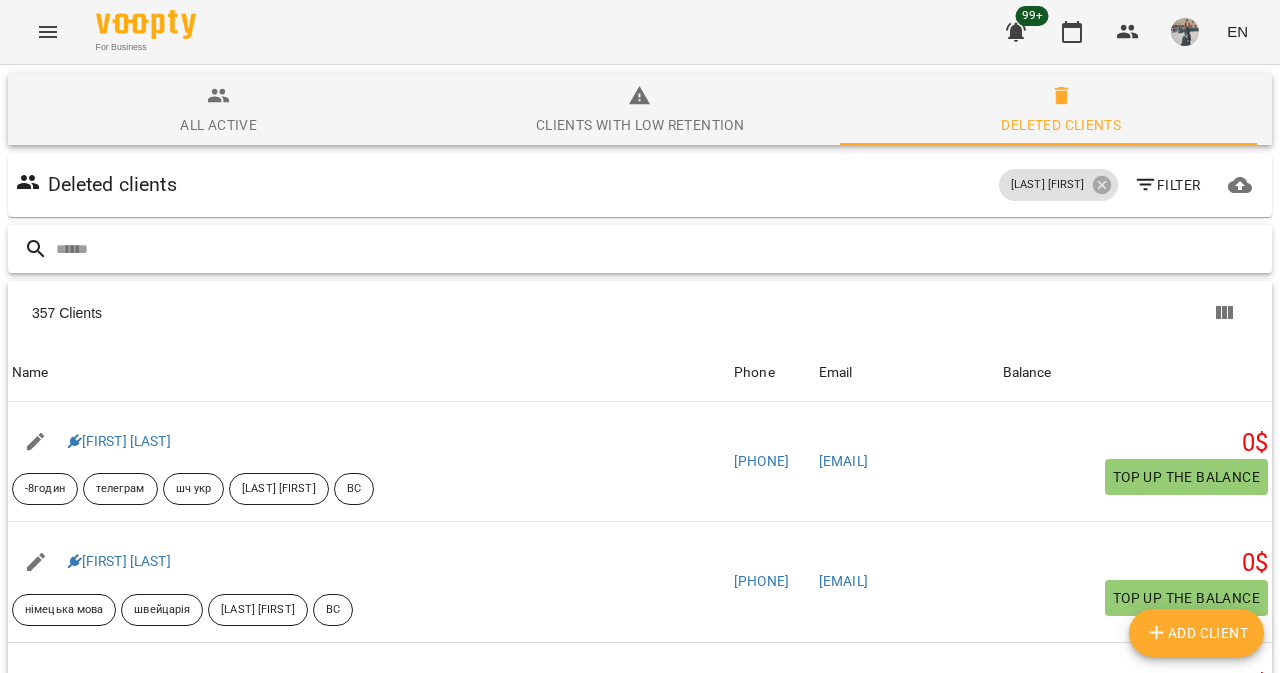 click at bounding box center [660, 249] 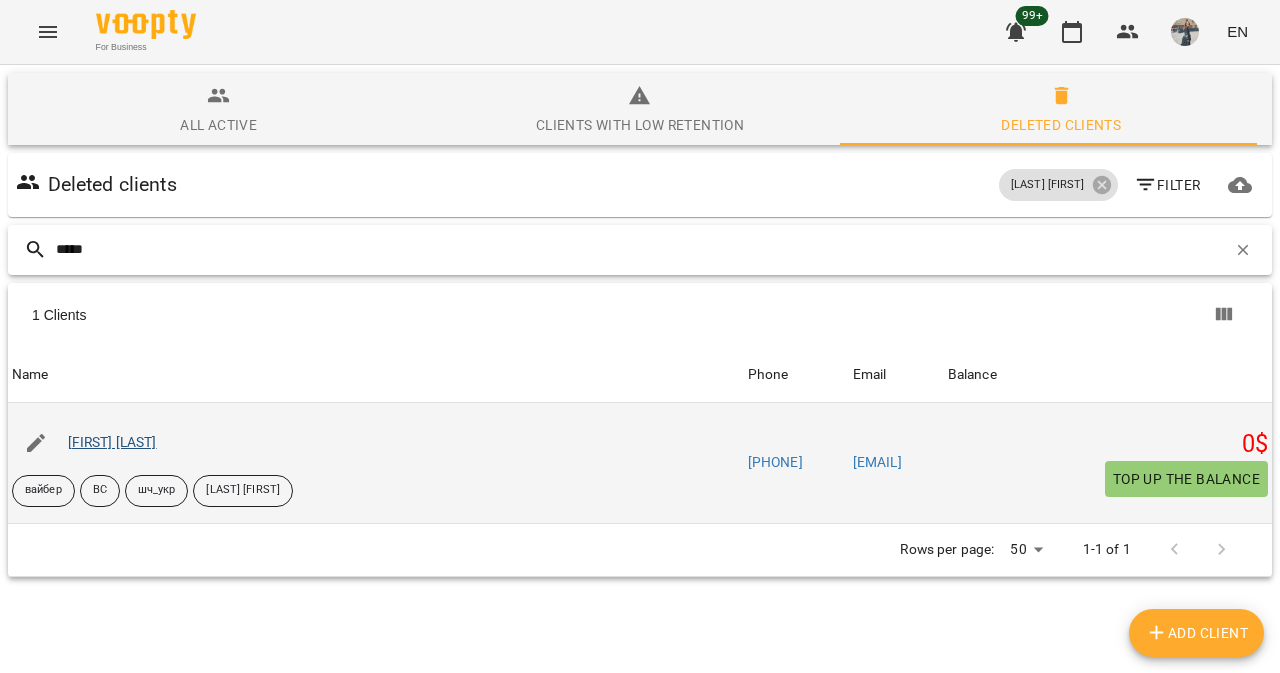 type on "*****" 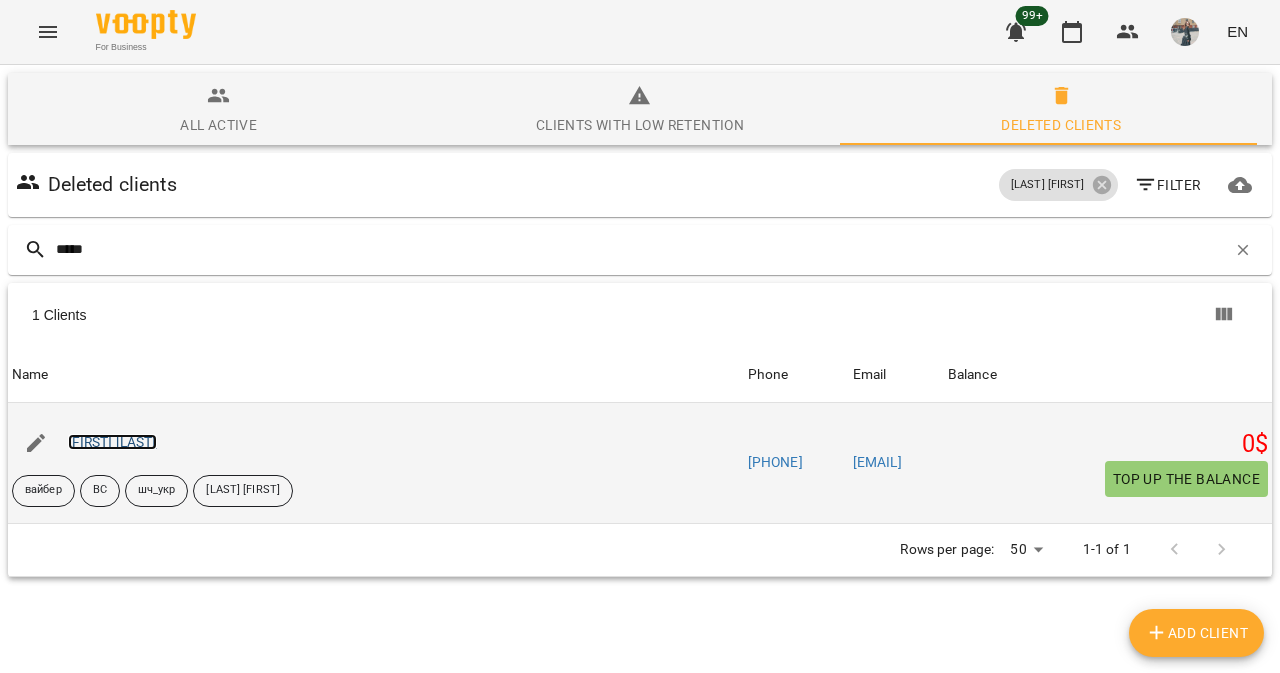 click on "[FIRST] [LAST]" at bounding box center (112, 442) 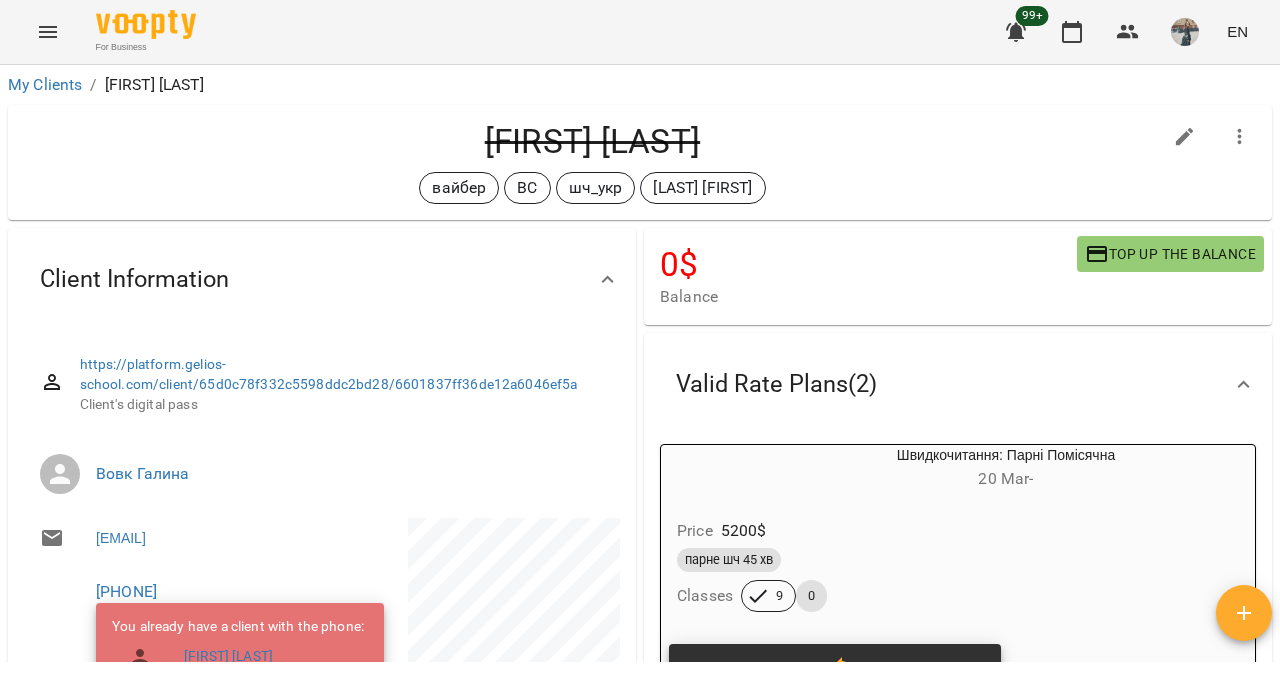 scroll, scrollTop: 64, scrollLeft: 0, axis: vertical 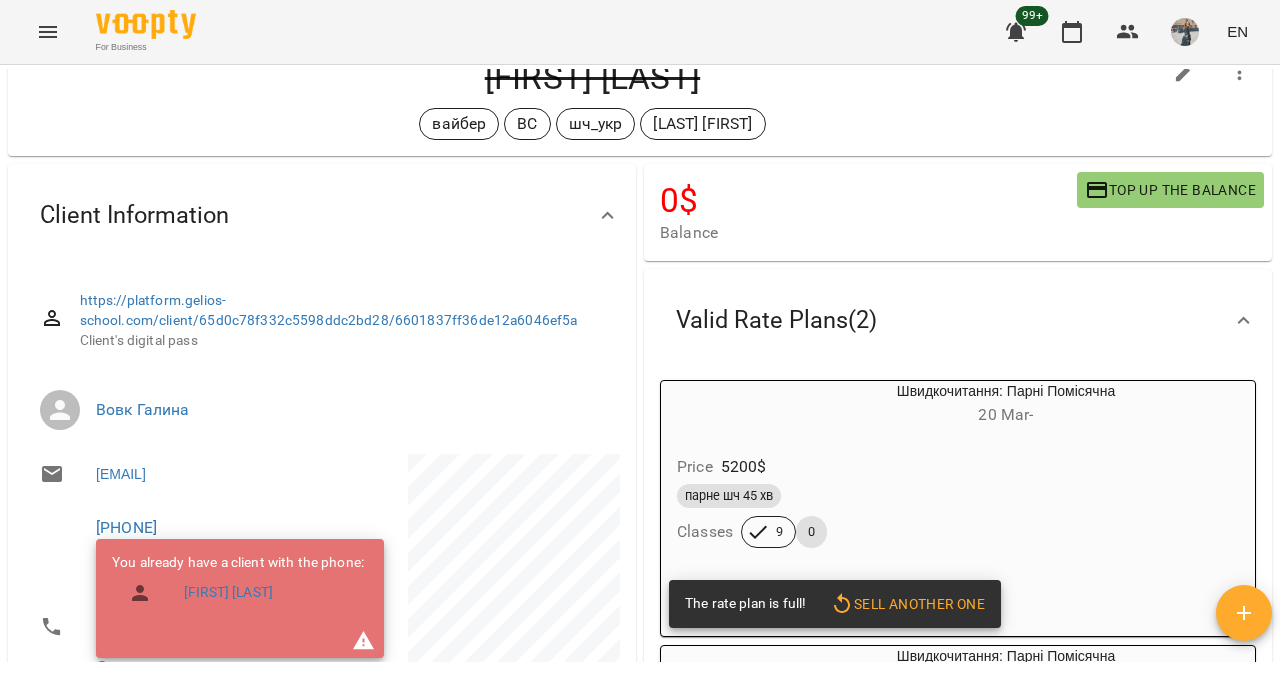 click at bounding box center (1240, 73) 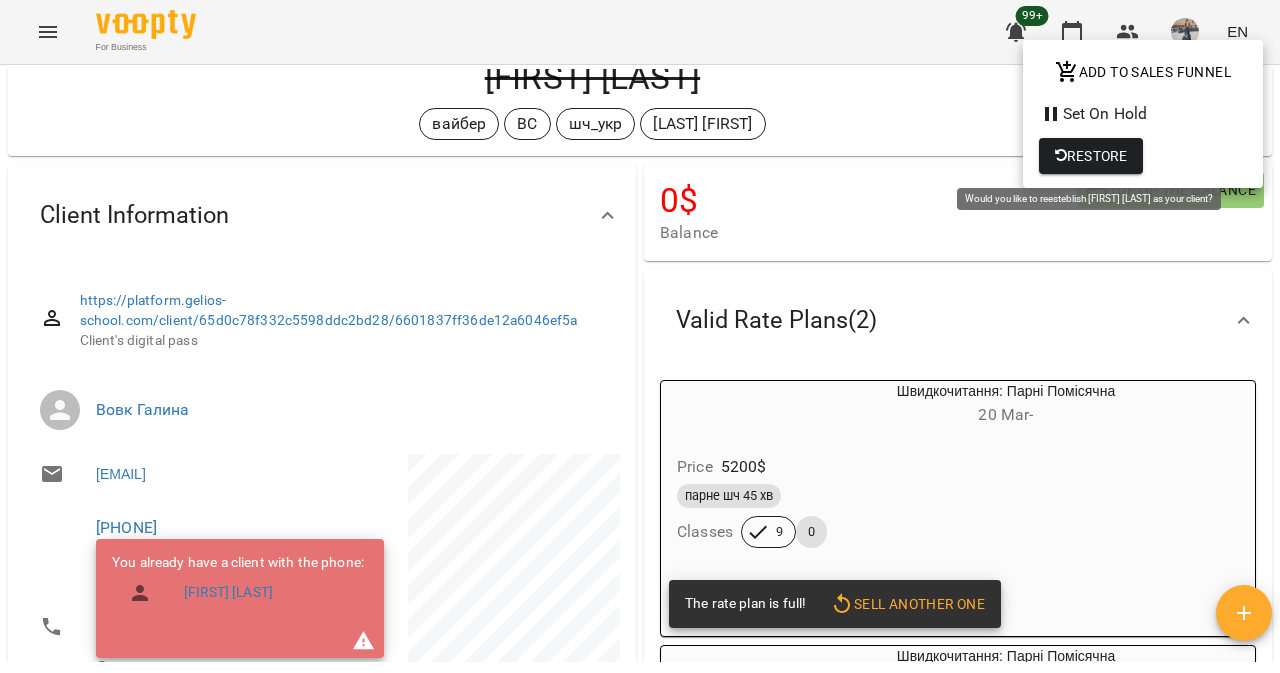 click on "Restore" at bounding box center (1091, 156) 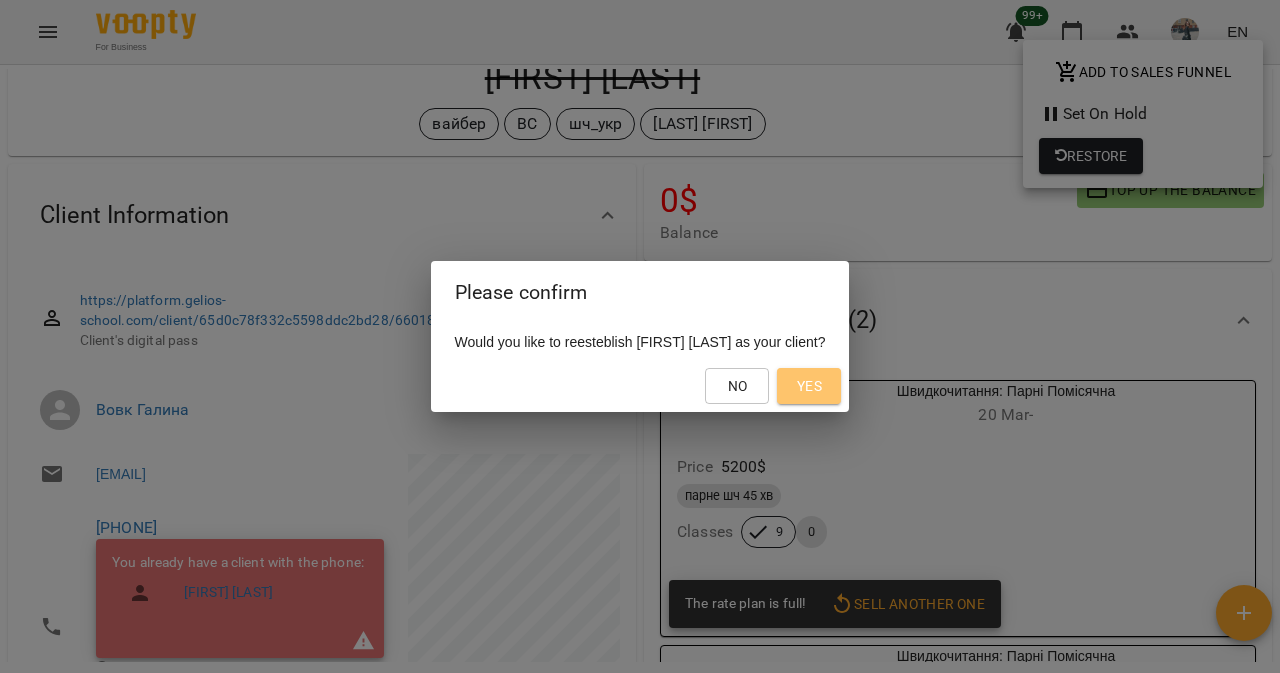 click on "Yes" at bounding box center [809, 386] 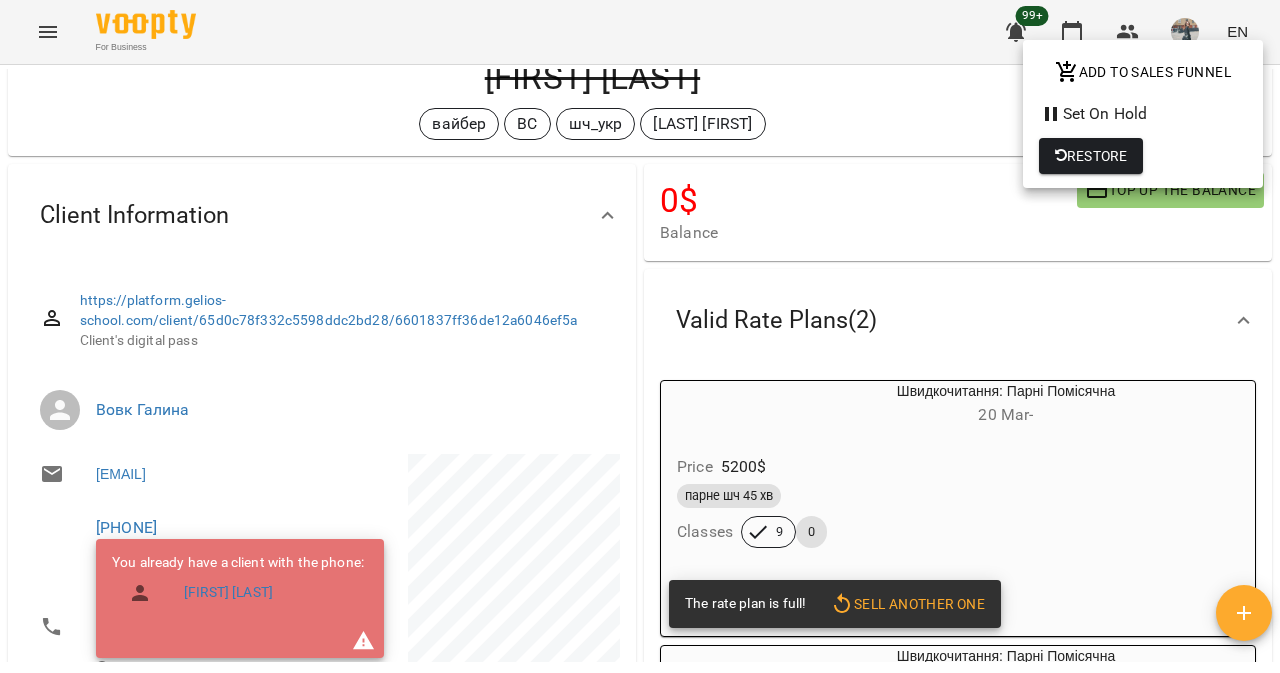 click at bounding box center [640, 336] 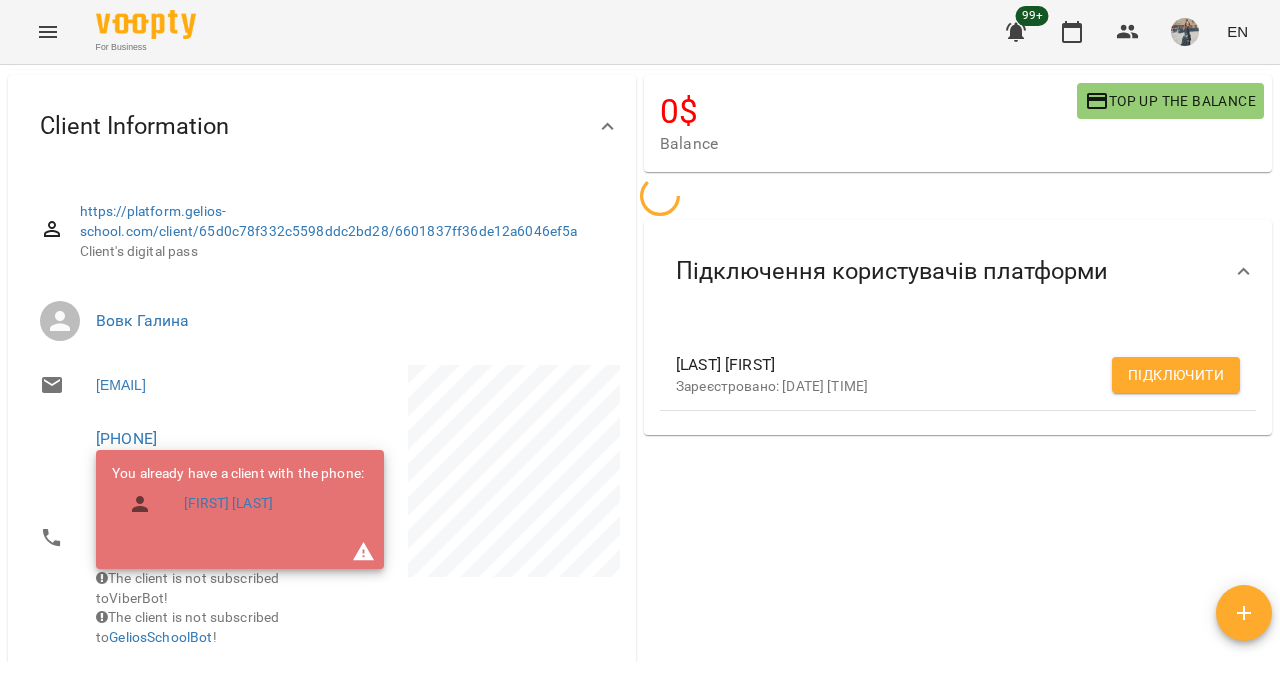 scroll, scrollTop: 155, scrollLeft: 0, axis: vertical 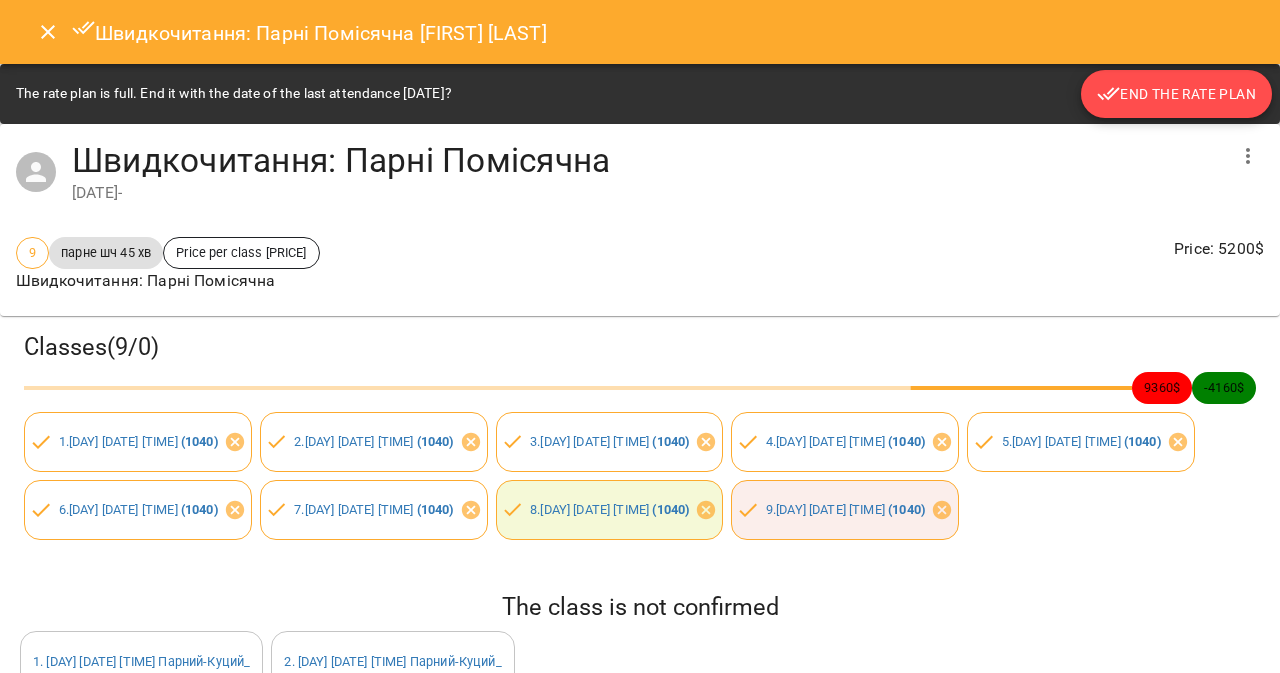 click on "End the rate plan" at bounding box center [1176, 94] 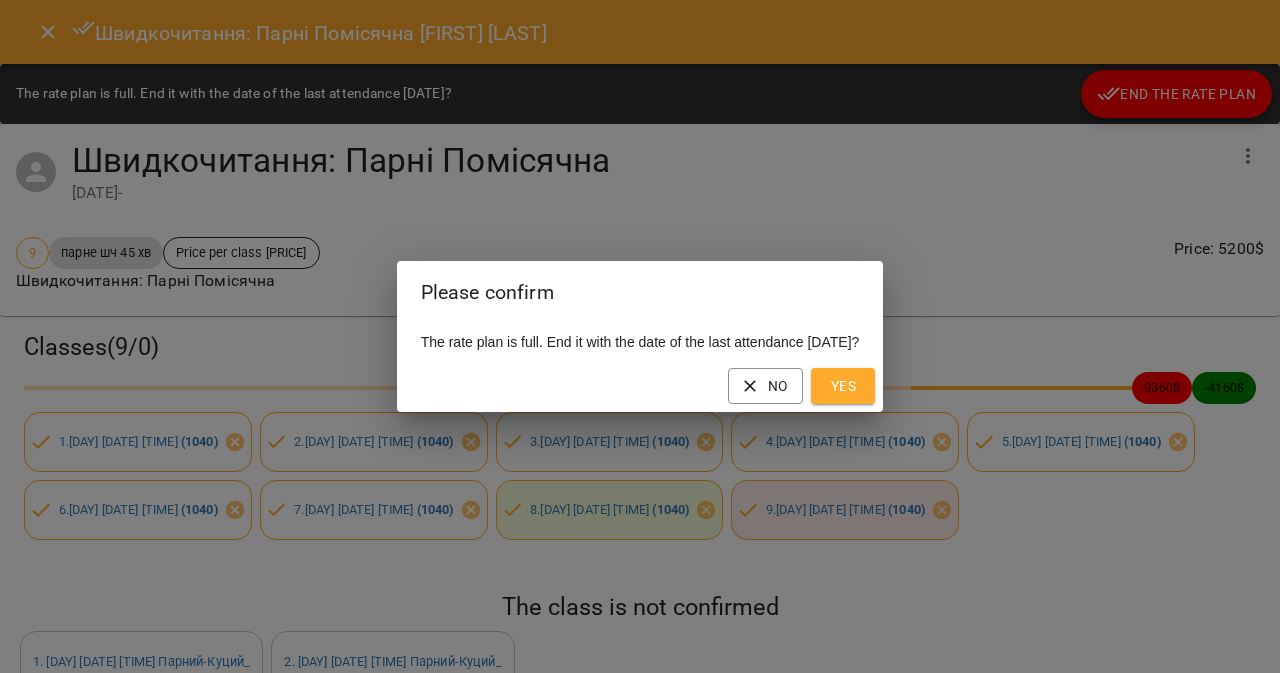 click on "Yes" at bounding box center (843, 386) 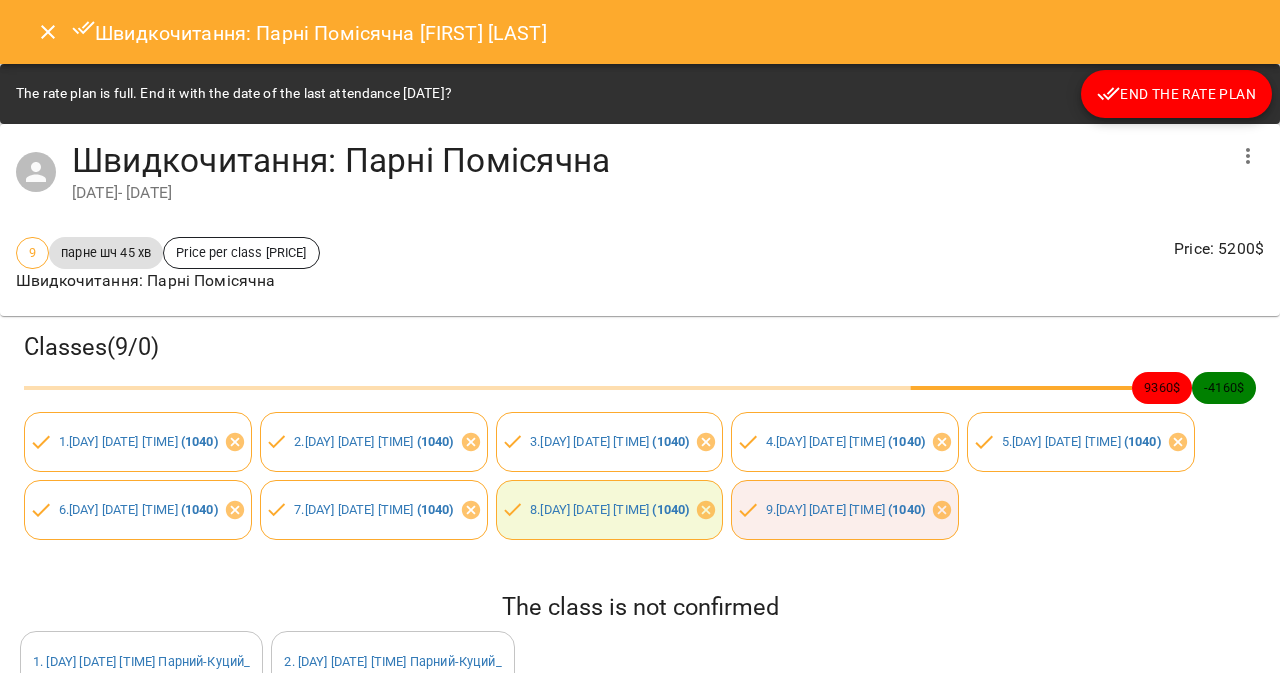 click at bounding box center (48, 32) 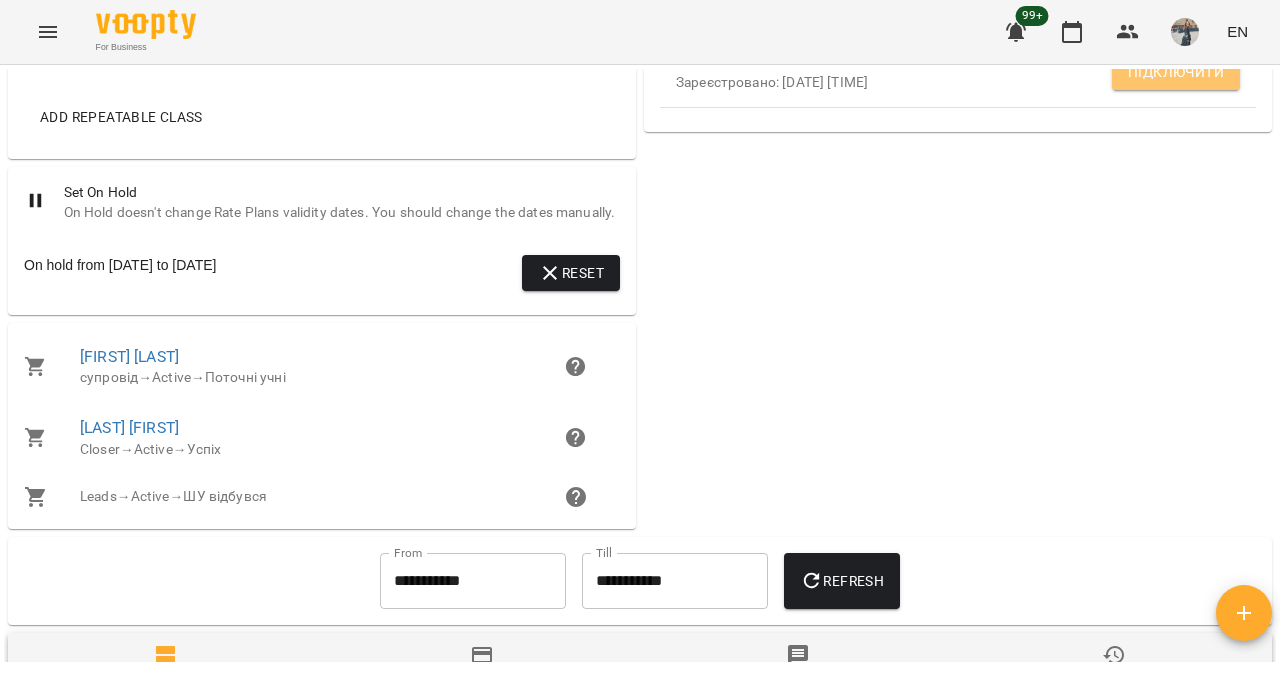 click on "Підключити" at bounding box center [1176, 72] 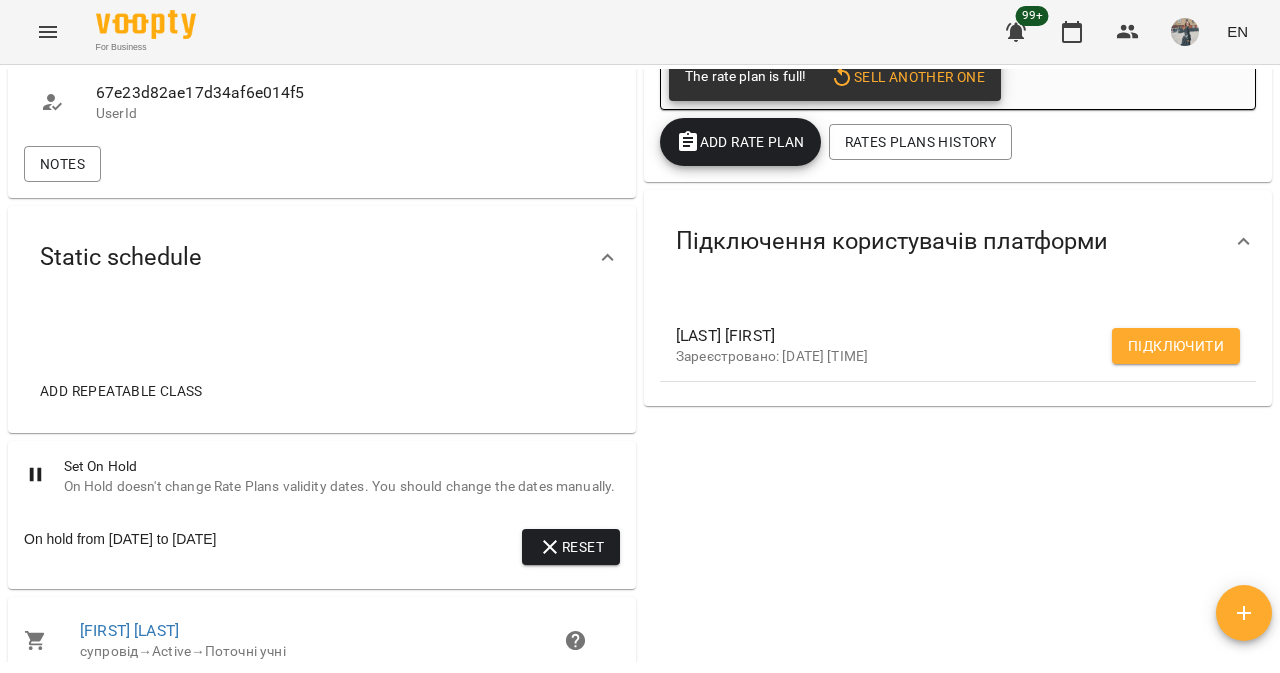 scroll, scrollTop: 852, scrollLeft: 0, axis: vertical 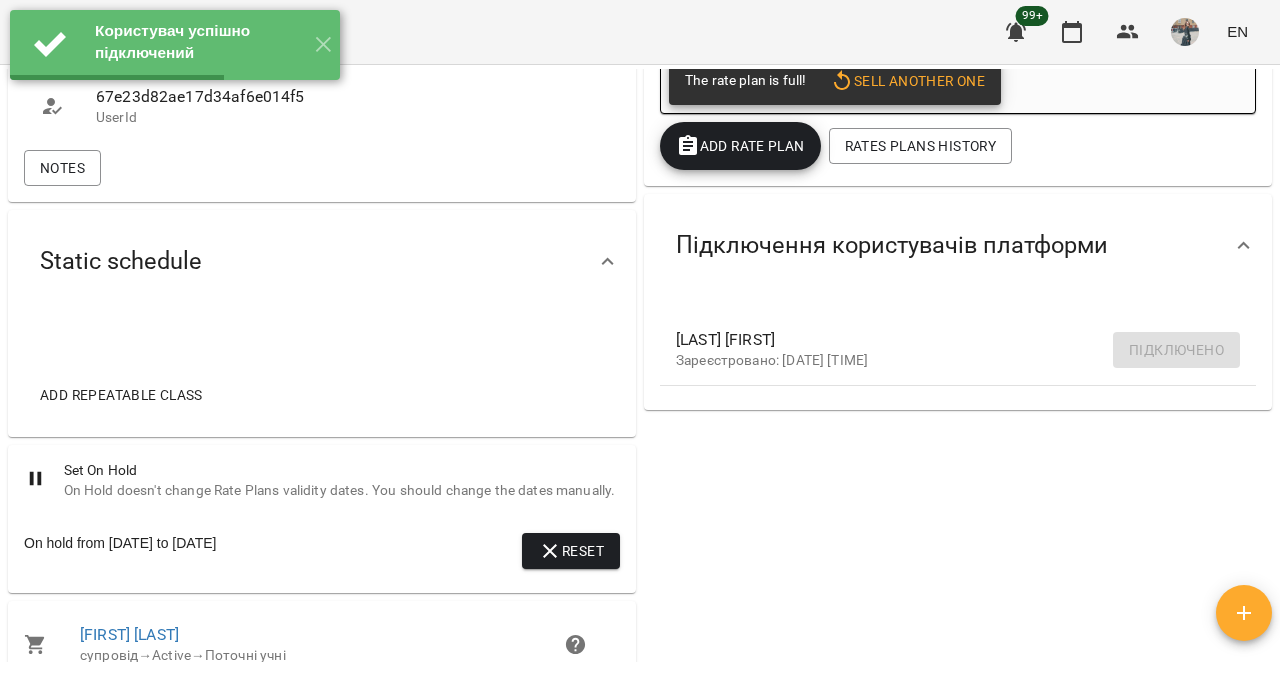 click on "Підключено" at bounding box center [1168, 350] 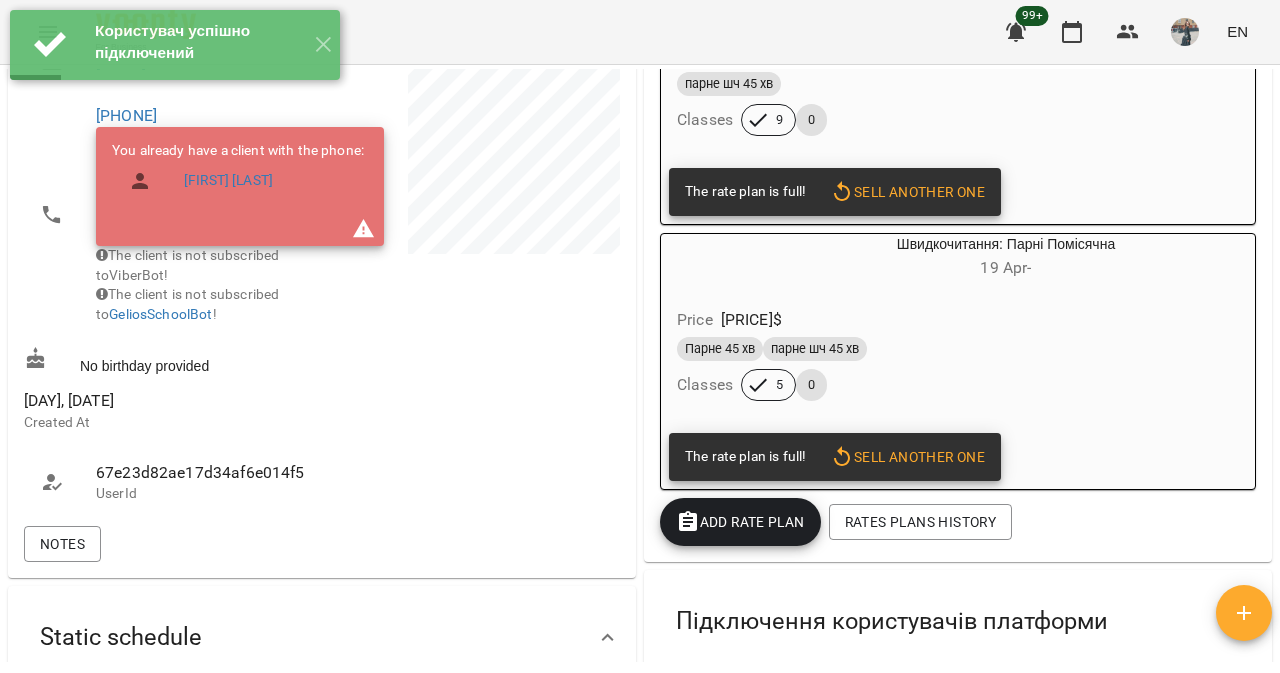 scroll, scrollTop: 470, scrollLeft: 0, axis: vertical 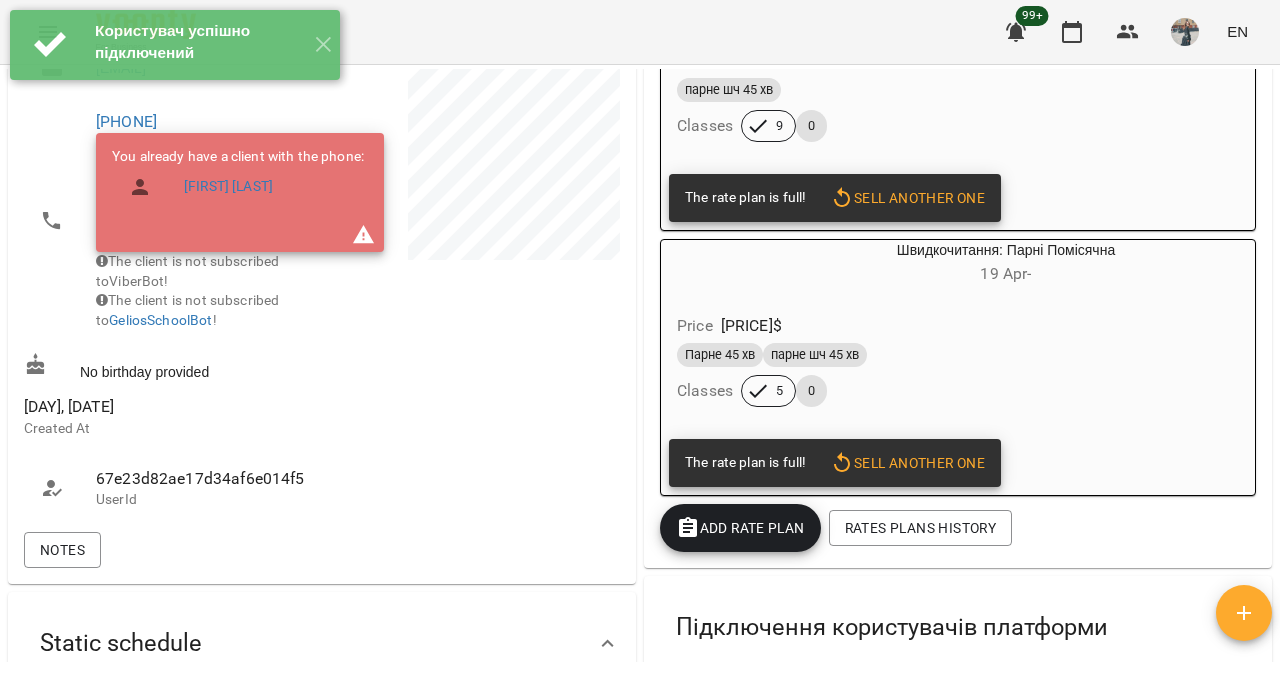 click on "Sell another one" at bounding box center [907, 463] 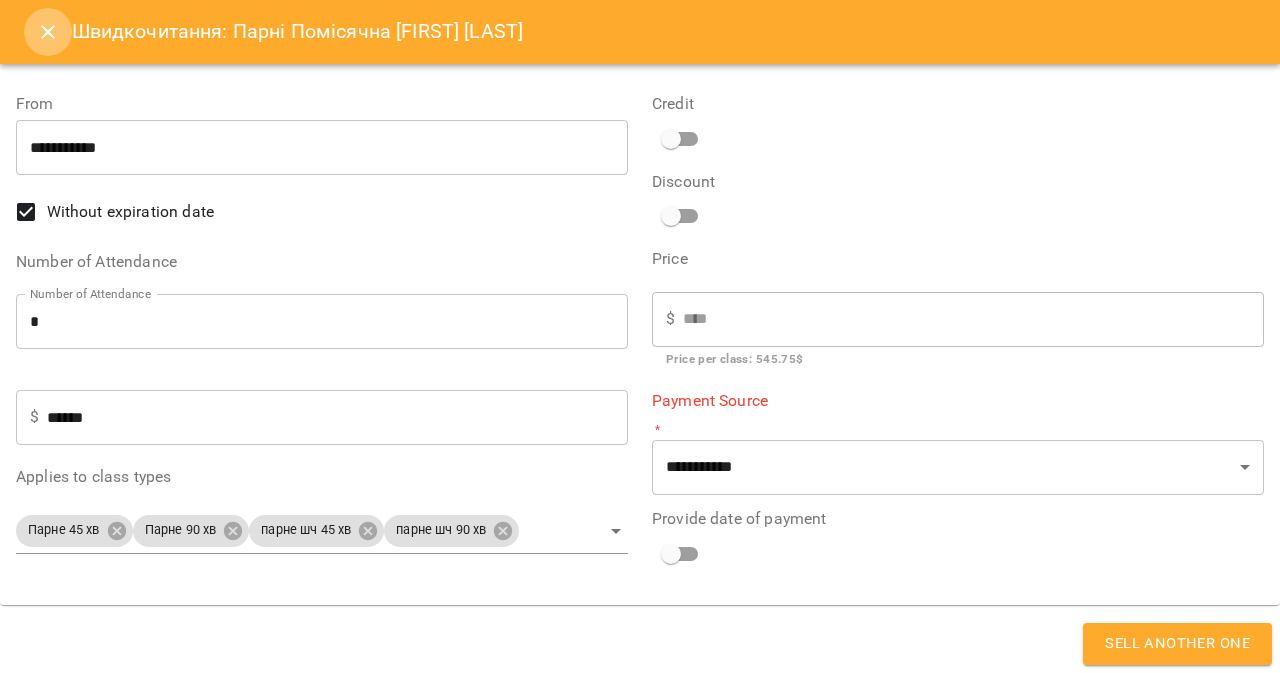 click 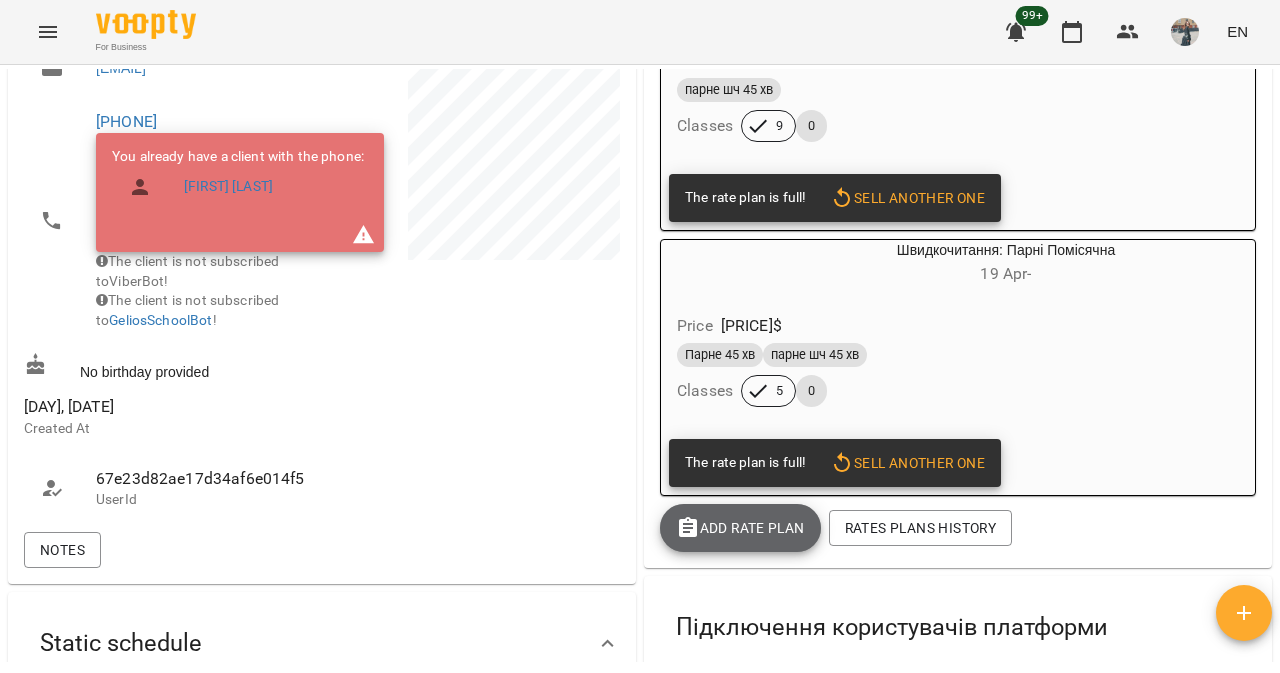 click 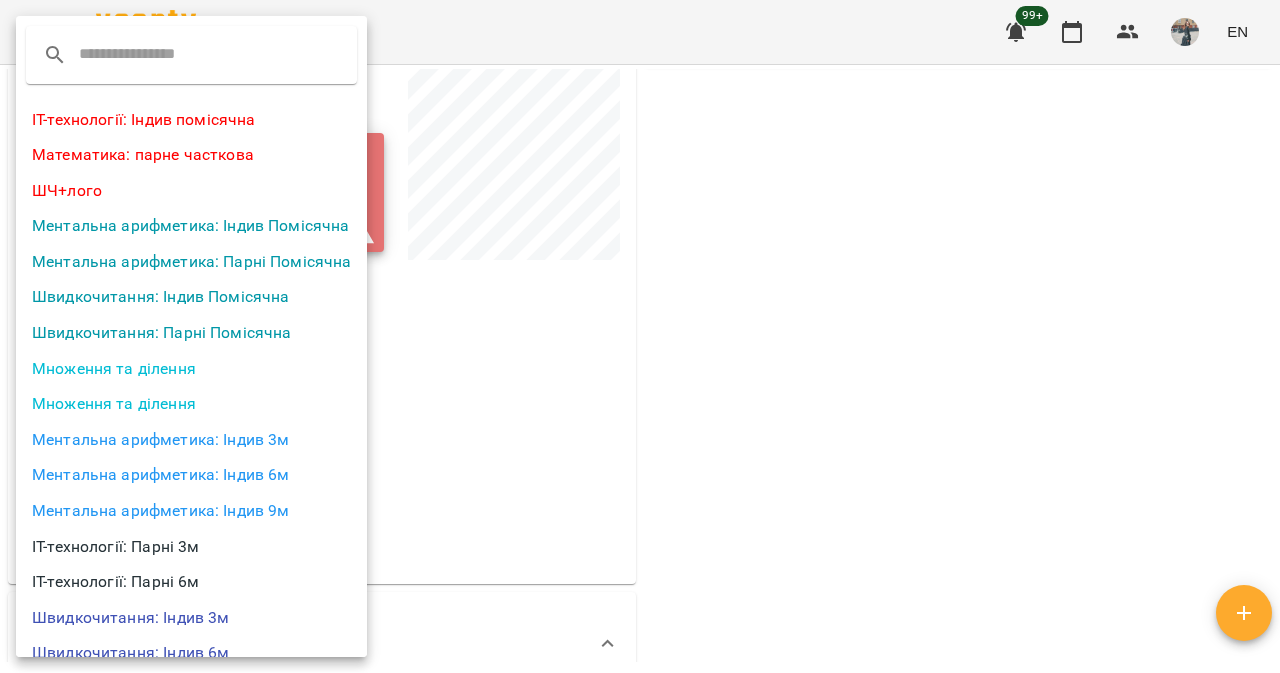 scroll, scrollTop: 0, scrollLeft: 0, axis: both 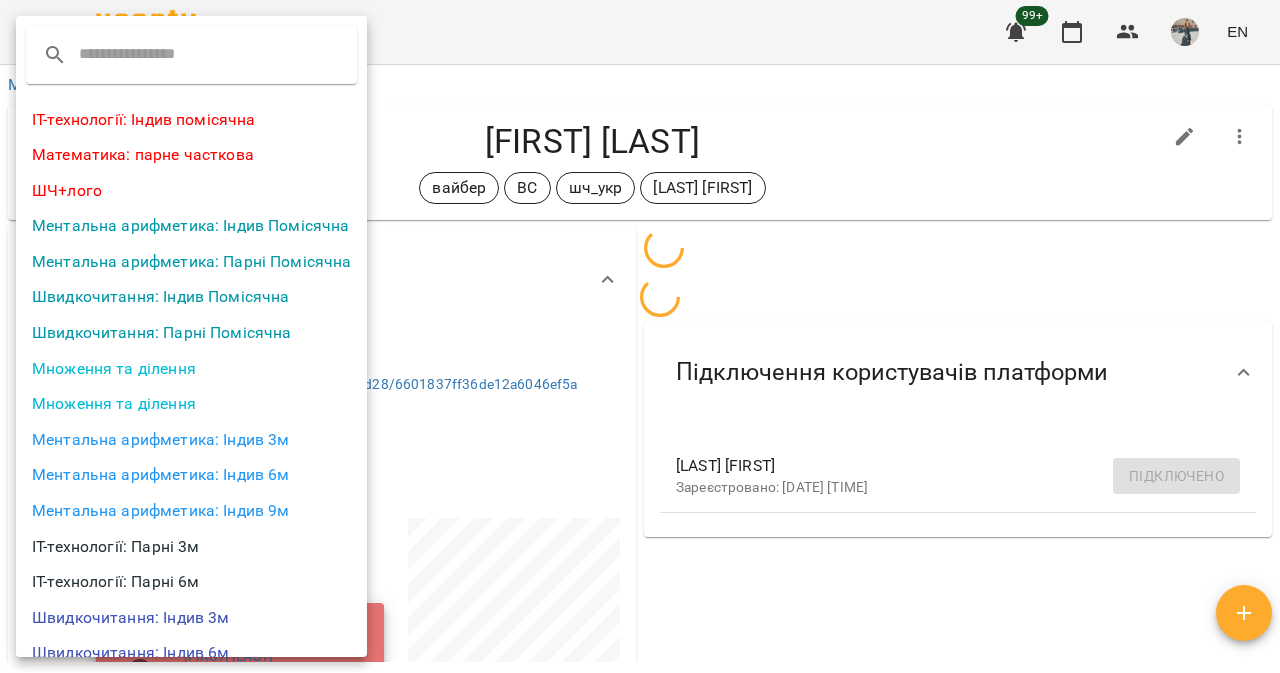 click at bounding box center [640, 336] 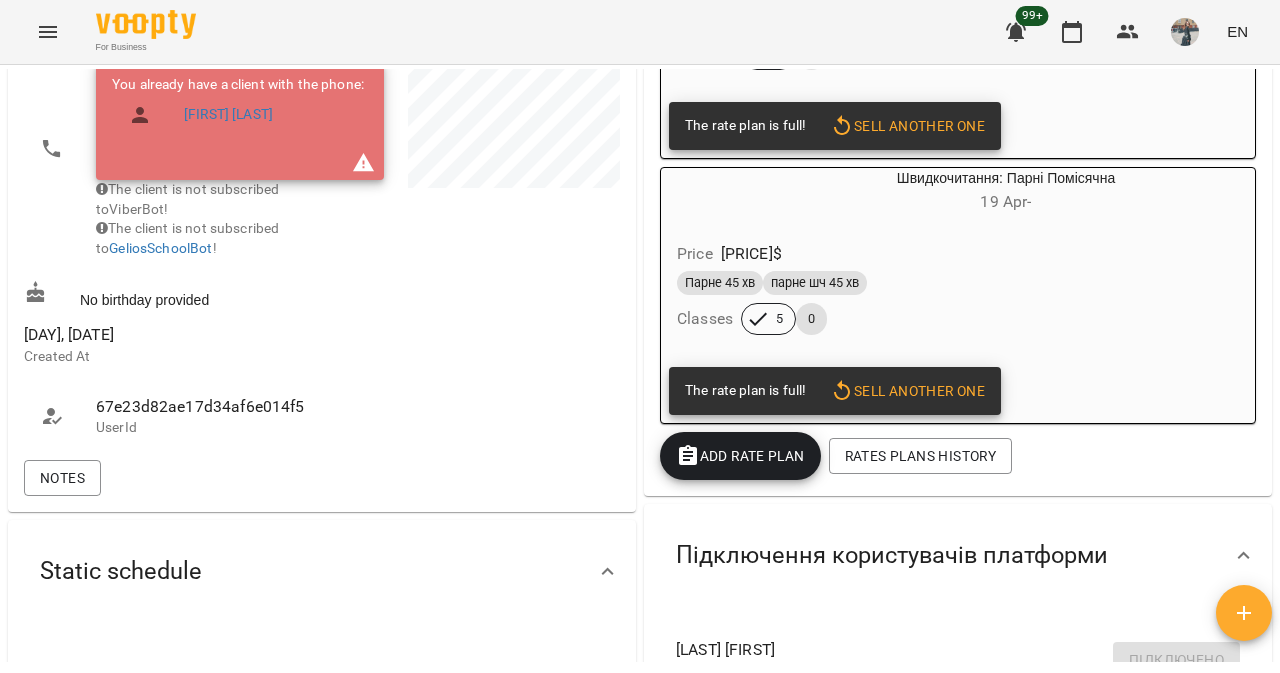 scroll, scrollTop: 543, scrollLeft: 0, axis: vertical 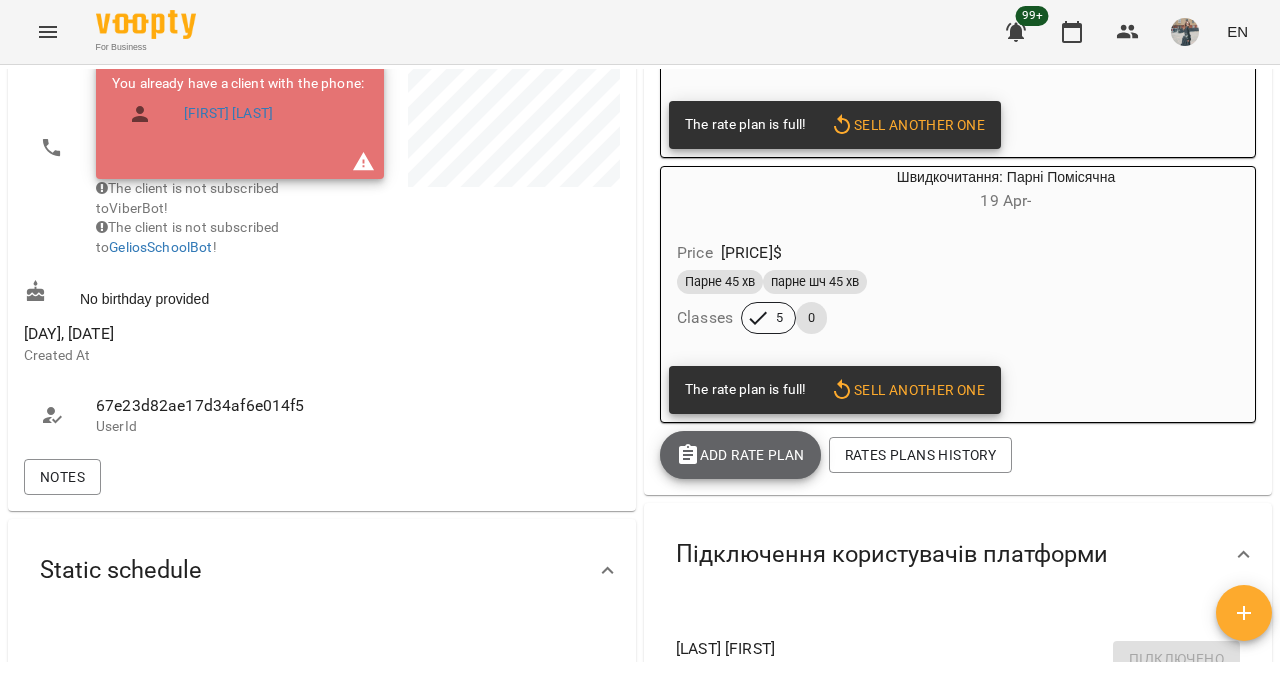 click on "Add Rate plan" at bounding box center (740, 455) 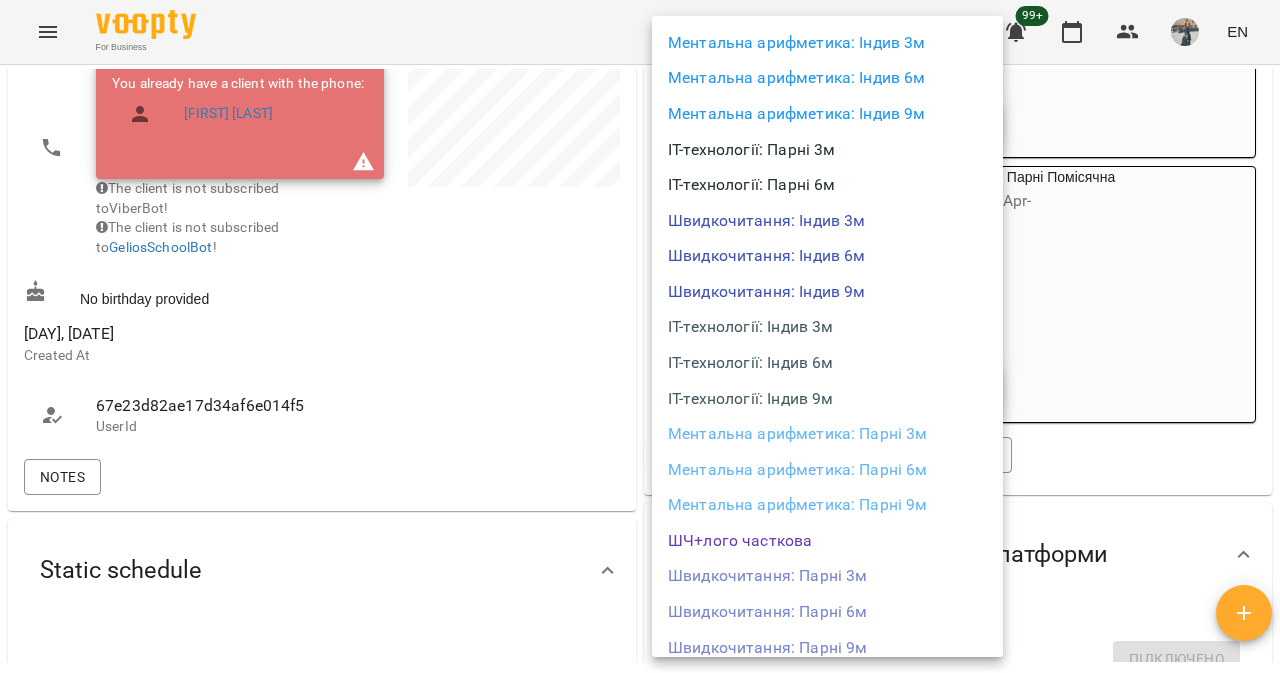 scroll, scrollTop: 0, scrollLeft: 0, axis: both 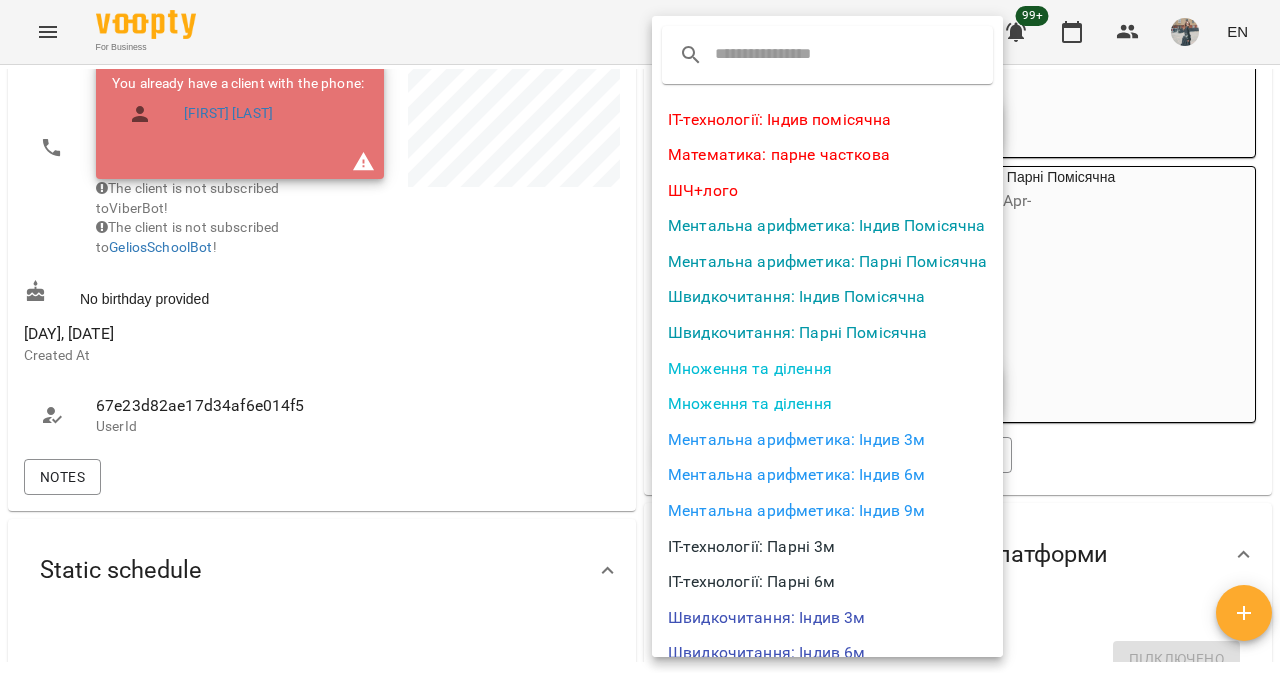 click at bounding box center [794, 55] 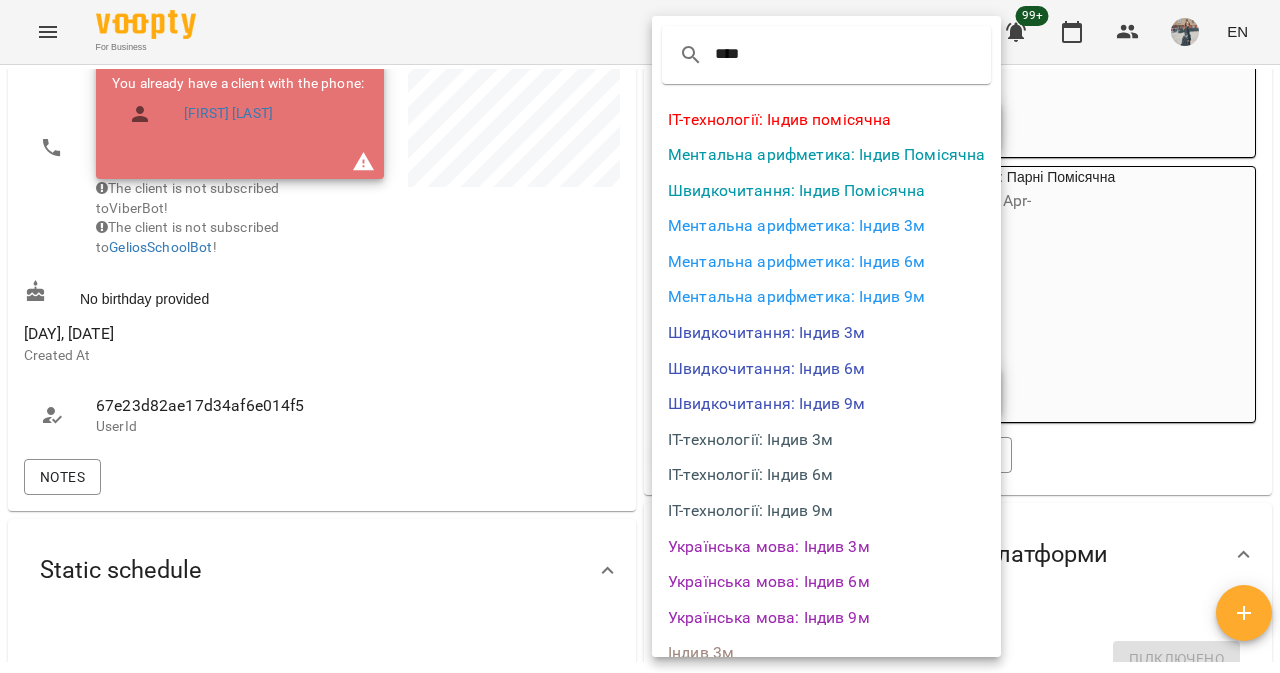 type on "****" 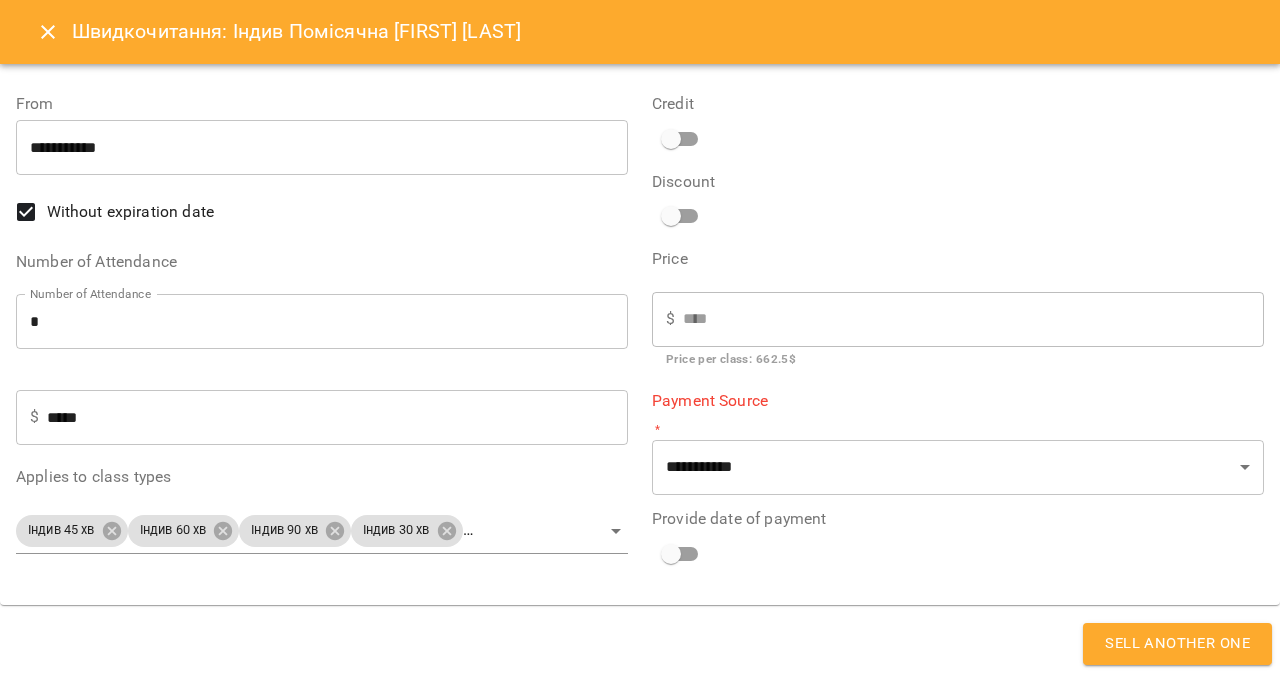 click on "For Business [NUMBER] EN My Clients / [FIRST] [LAST] [FIRST] [LAST] [SERVICE] [SERVICE] [STATUS] [FIRST] [LAST] [PRICE] $ Balance Top up the balance [PRICE] $ Single Attendance [PRICE] $ No Purpose [PRICE] $ [TYPE] [HOURS] -[PRICE] $ [TYPE] [HOURS] 0 $ Група [HOURS] 0 $ індивід шч [HOURS] [PRICE] $ Reimbursement [PRICE] $ No Purpose [PRICE] $ Rate Plan [PRICE] $ [TYPE] [MONTHS] 0 $ Помісячна 0 $ Група [MONTHS] дол [PRICE] $ Швидкочитання: Індив Помісячна [PRICE] $ Швидкочитання: [TYPE] Помісячна 0 $ Часткова індив/група/парні Valid Rate Plans ( [NUMBER] ) Швидкочитання: [TYPE] Помісячна [DATE] - Price [PRICE] $ [TYPE] [HOURS] Classes [NUMBER] [NUMBER] The rate plan is full! Sell another one Швидкочитання: [TYPE] Помісячна [DATE] - Price [PRICE] $ Classes [NUMBER] [NUMBER]" at bounding box center (640, 369) 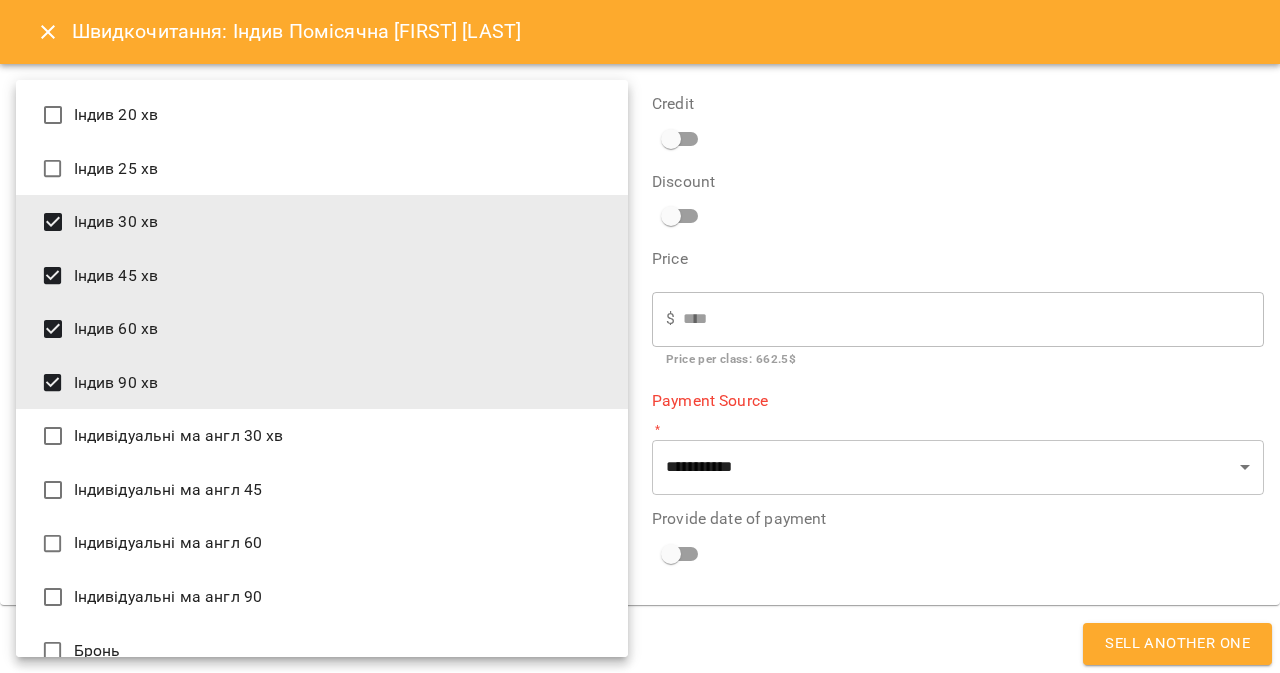 scroll, scrollTop: 2277, scrollLeft: 0, axis: vertical 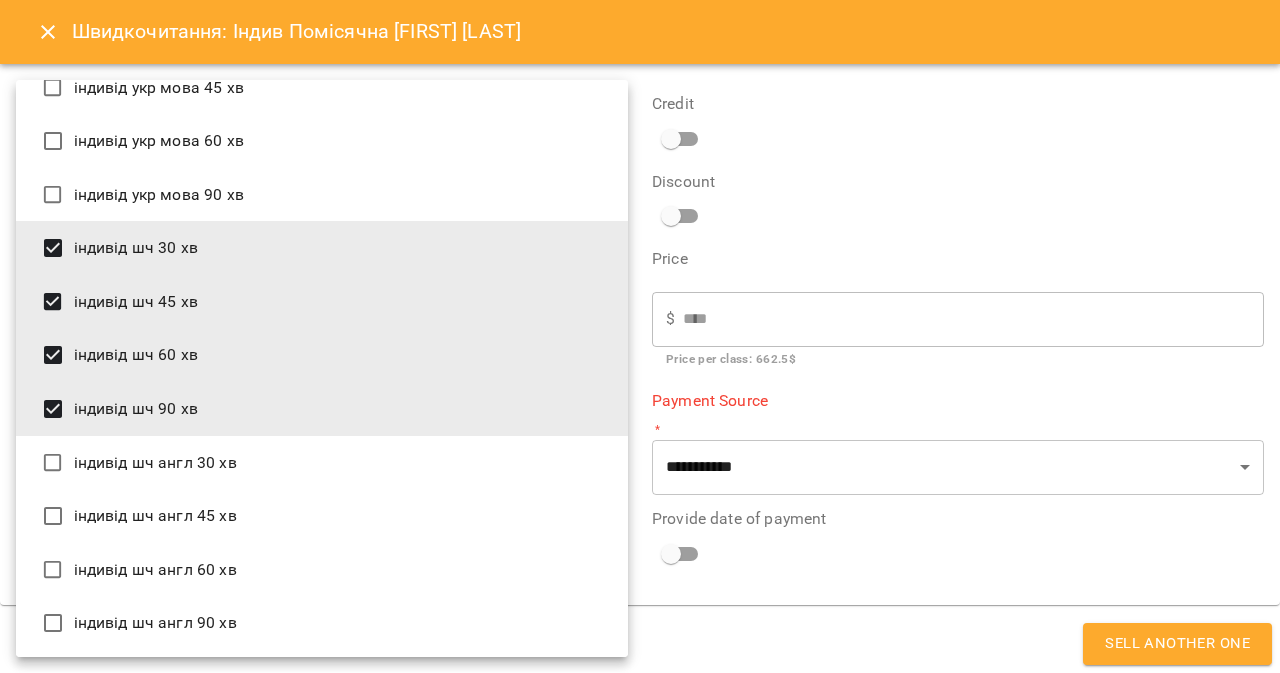click on "індивід шч 30 хв" at bounding box center (322, 248) 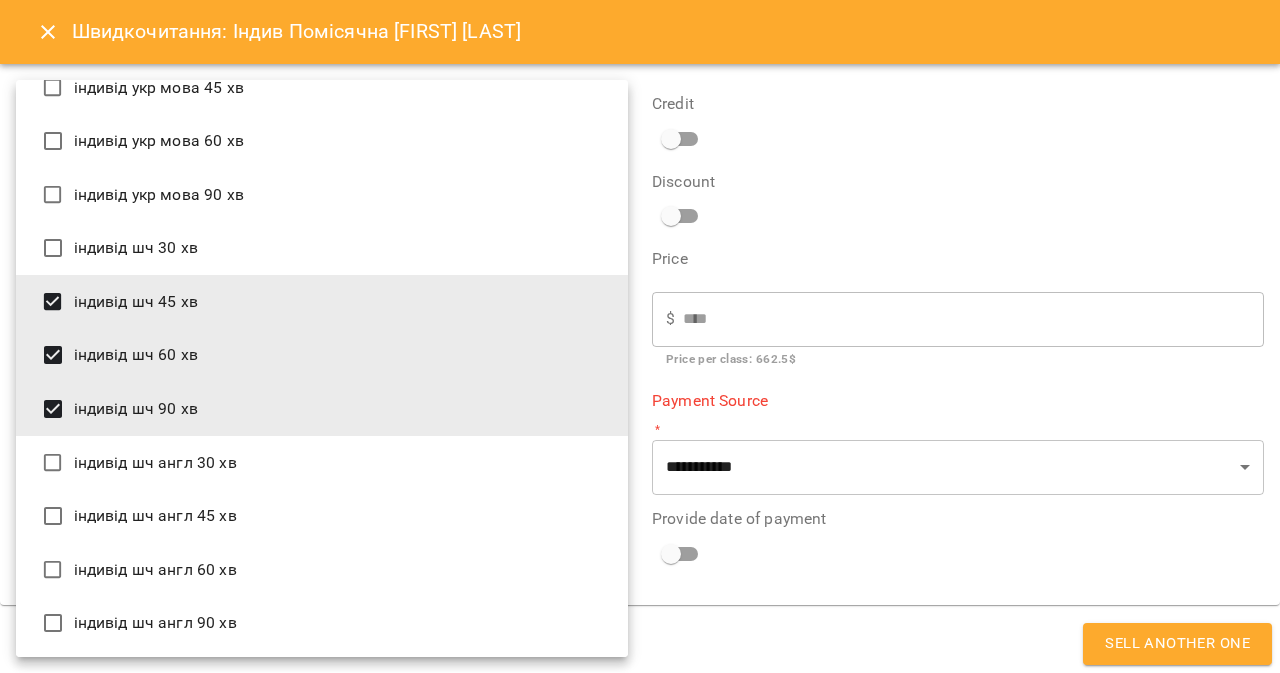 click on "індивід шч 60 хв" at bounding box center (322, 355) 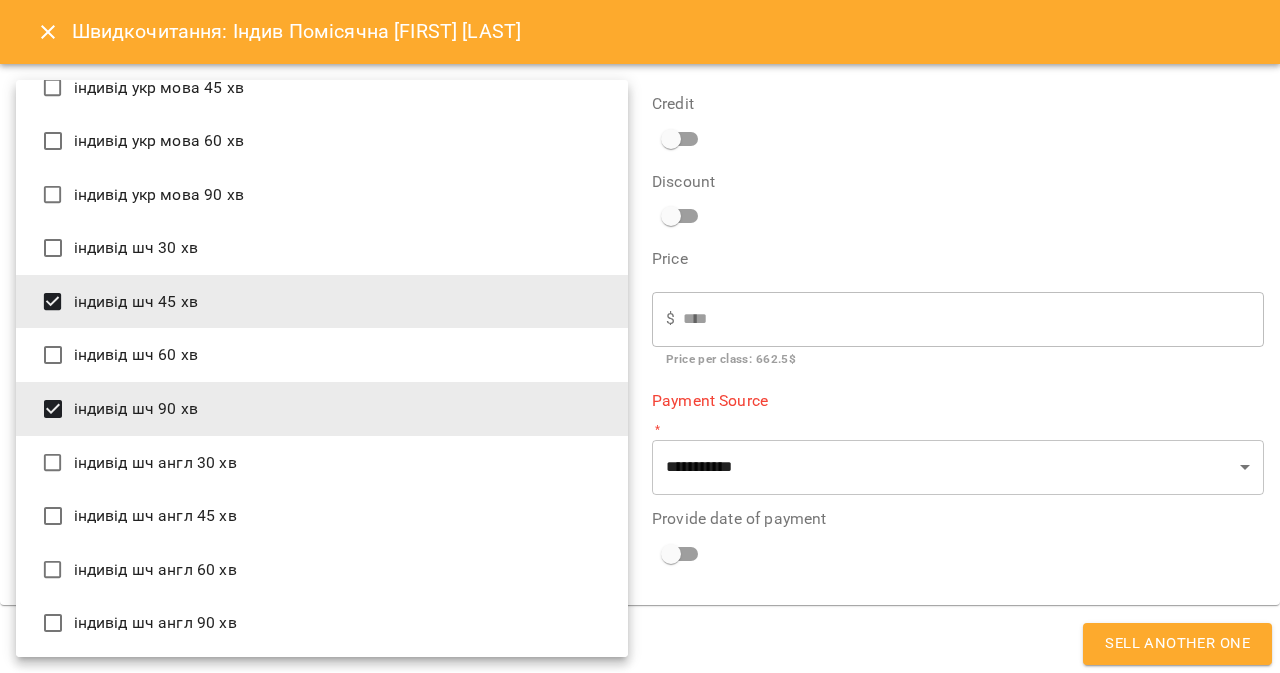 click on "індивід шч 90 хв" at bounding box center (322, 409) 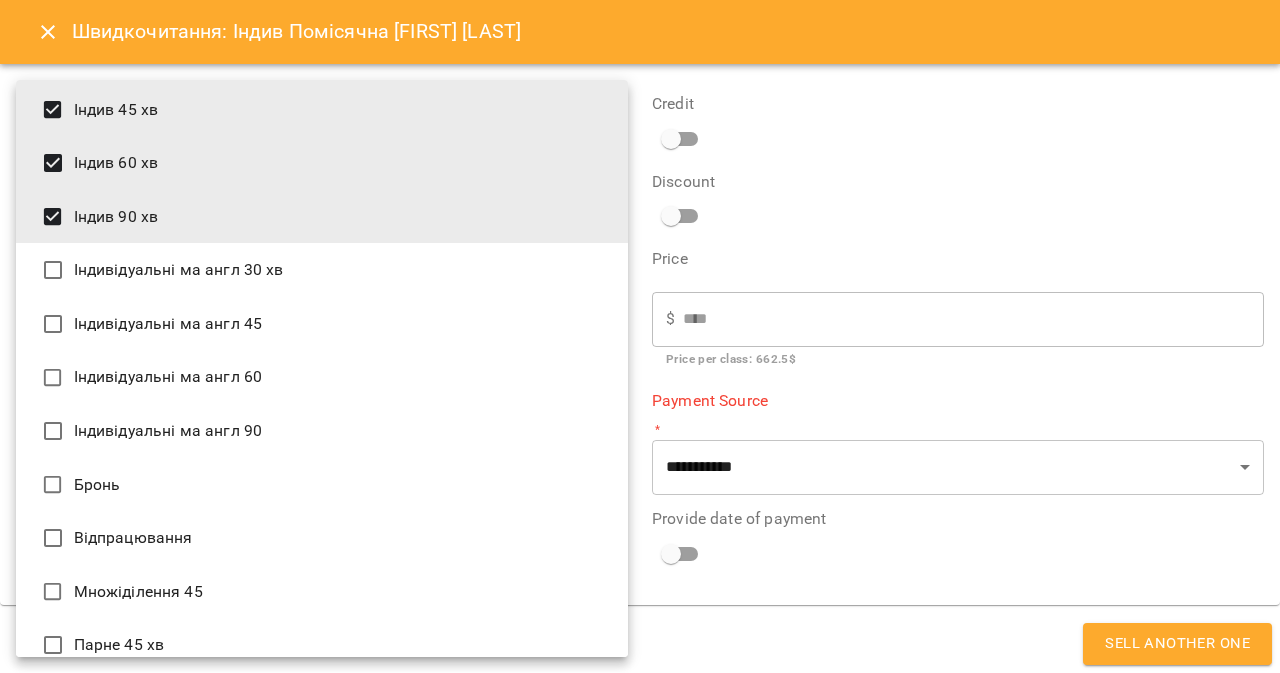 scroll, scrollTop: 0, scrollLeft: 0, axis: both 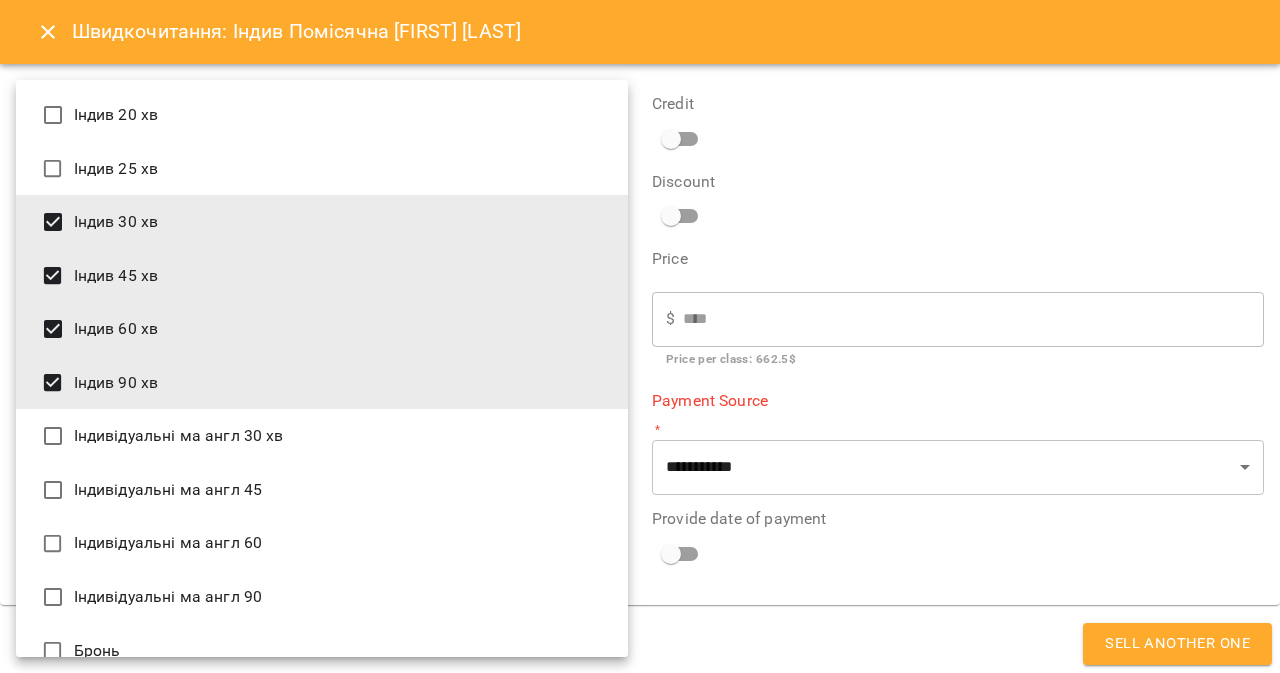 drag, startPoint x: 186, startPoint y: 377, endPoint x: 208, endPoint y: 379, distance: 22.090721 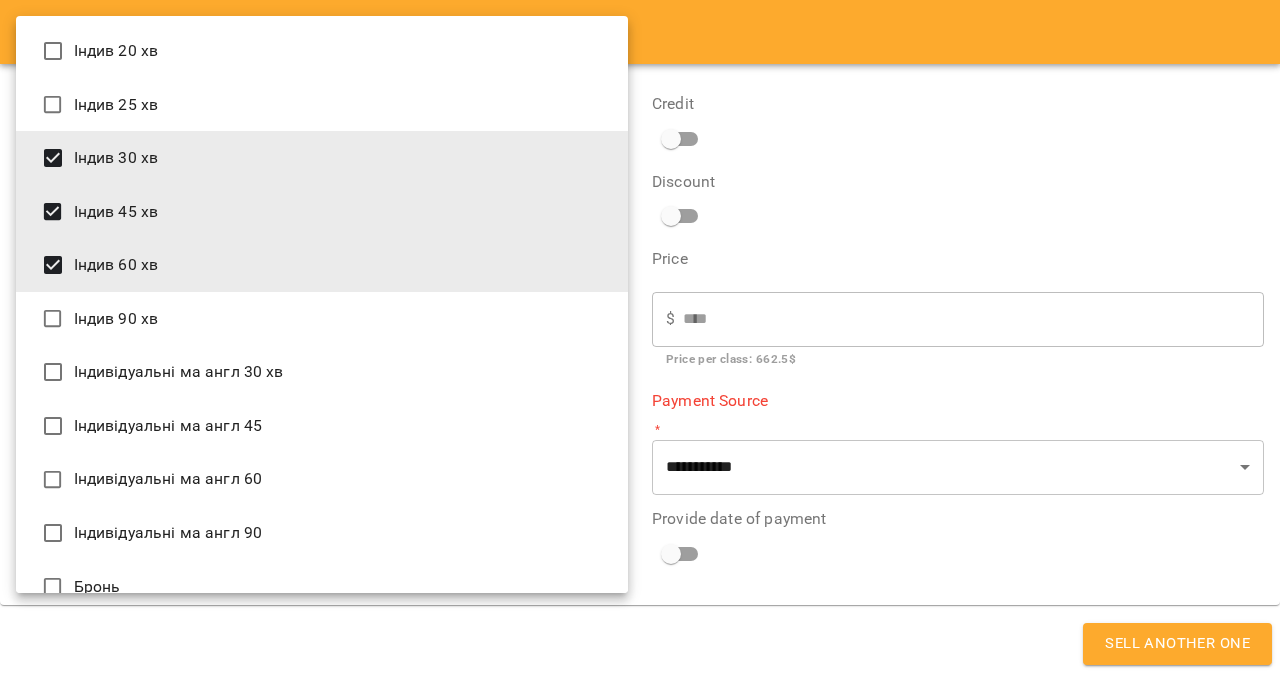 click on "Індив 60 хв" at bounding box center [322, 265] 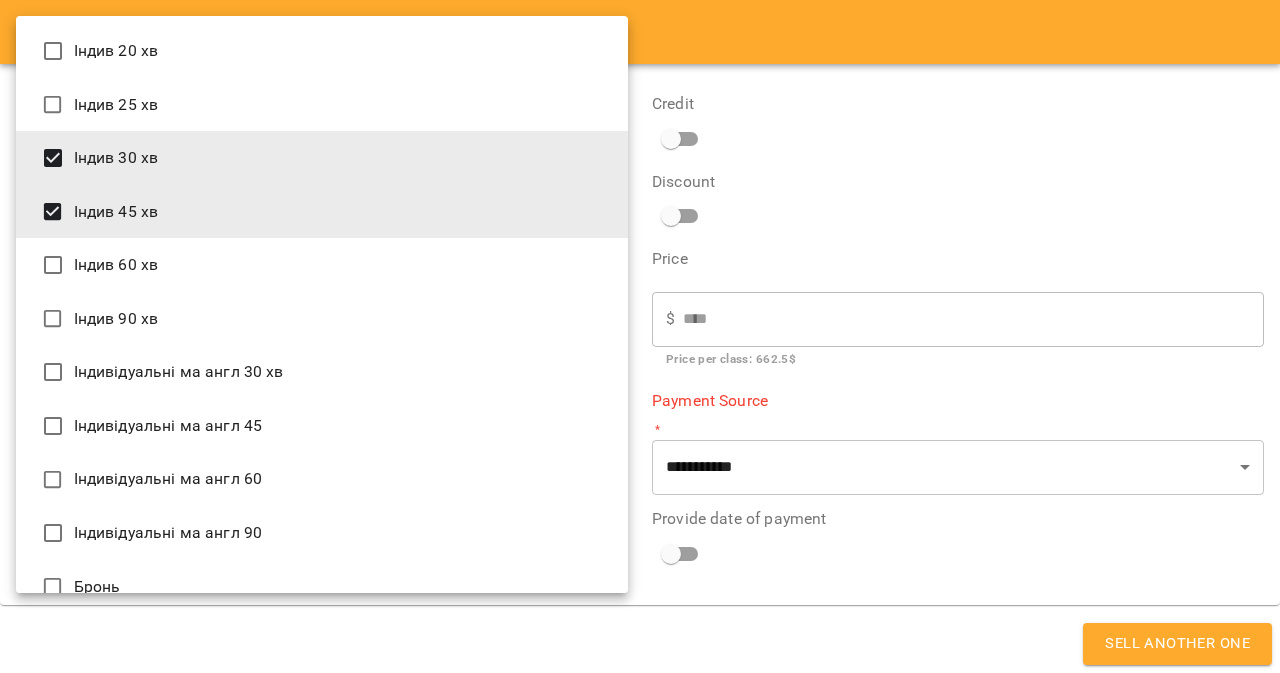 click on "Індив 30 хв" at bounding box center (322, 158) 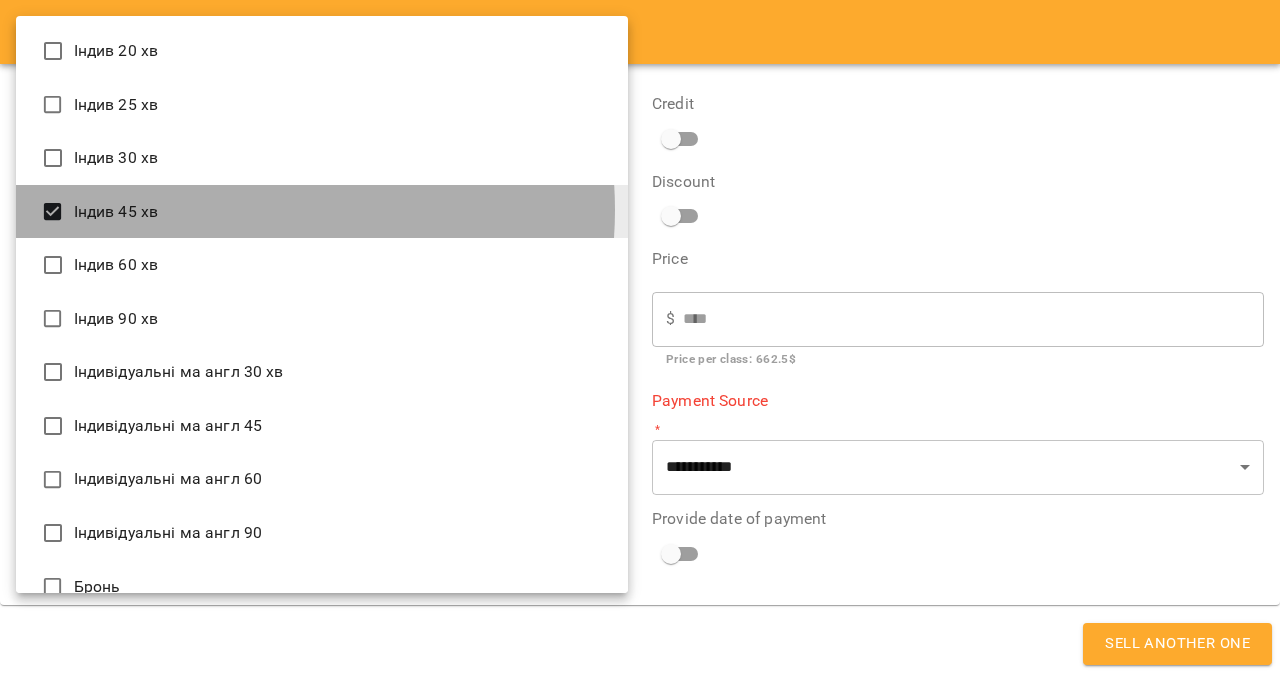 click on "Індив 45 хв" at bounding box center [322, 212] 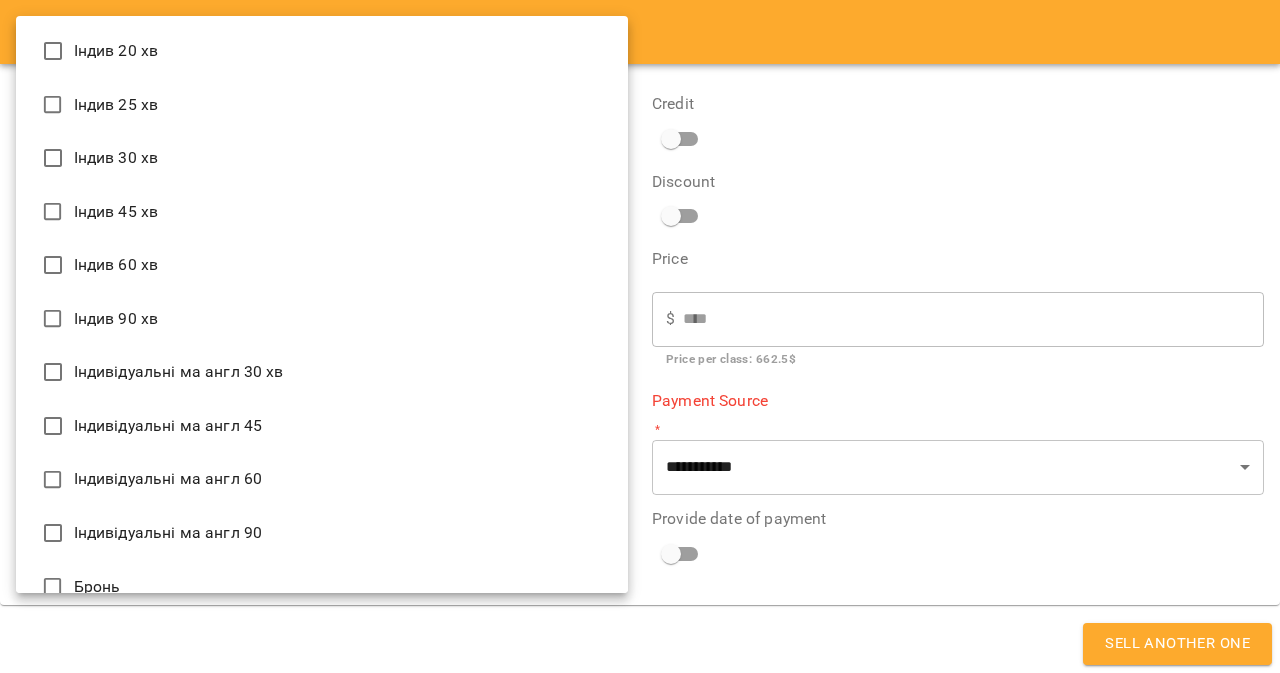 click at bounding box center [640, 336] 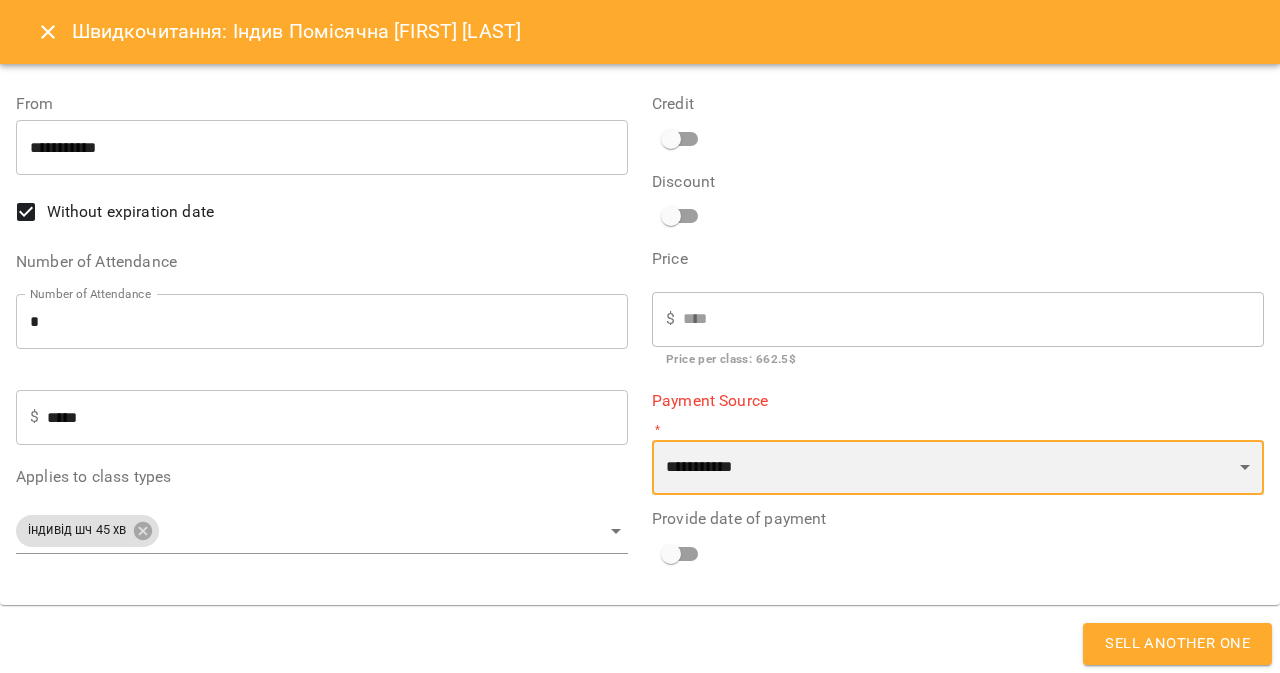 click on "**********" at bounding box center (958, 468) 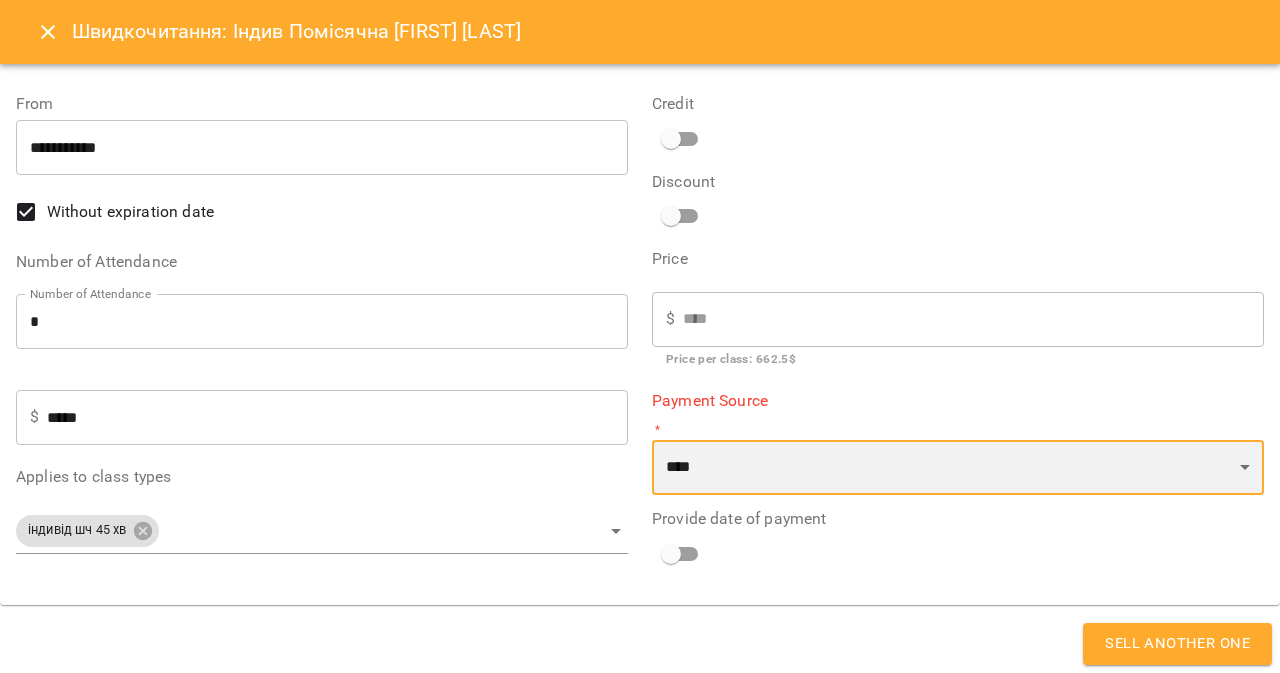 click on "**********" at bounding box center [958, 468] 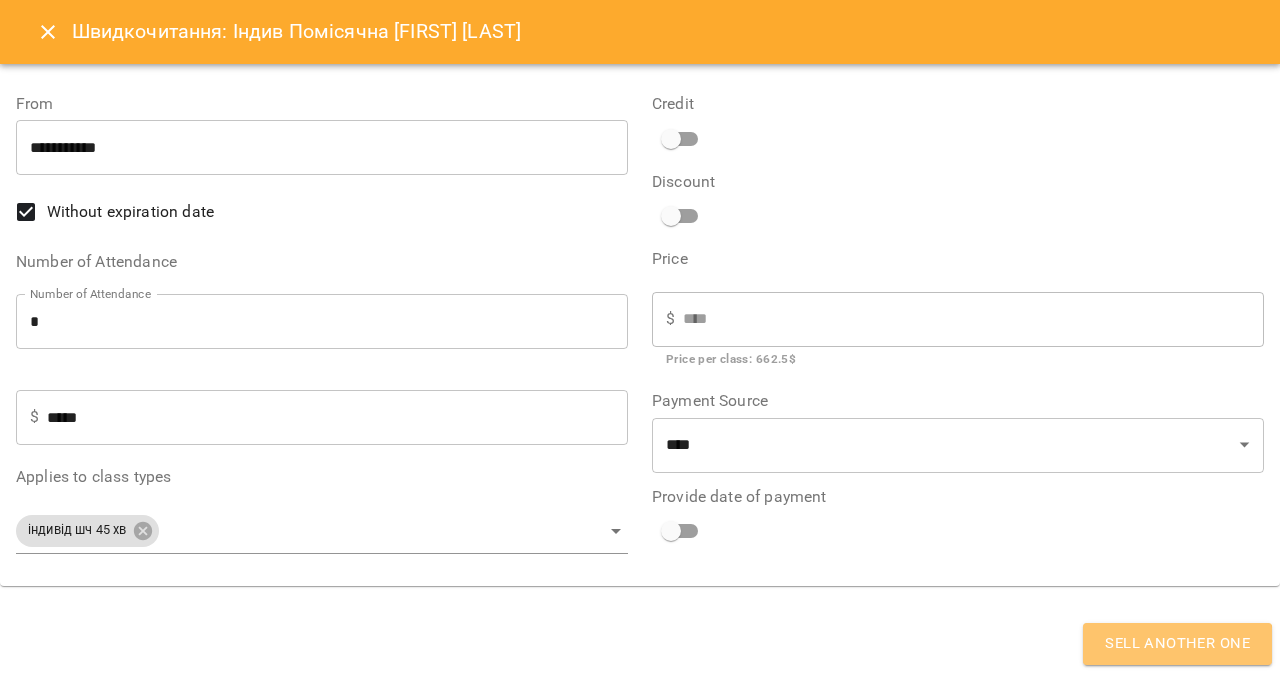 click on "Sell another one" at bounding box center (1177, 644) 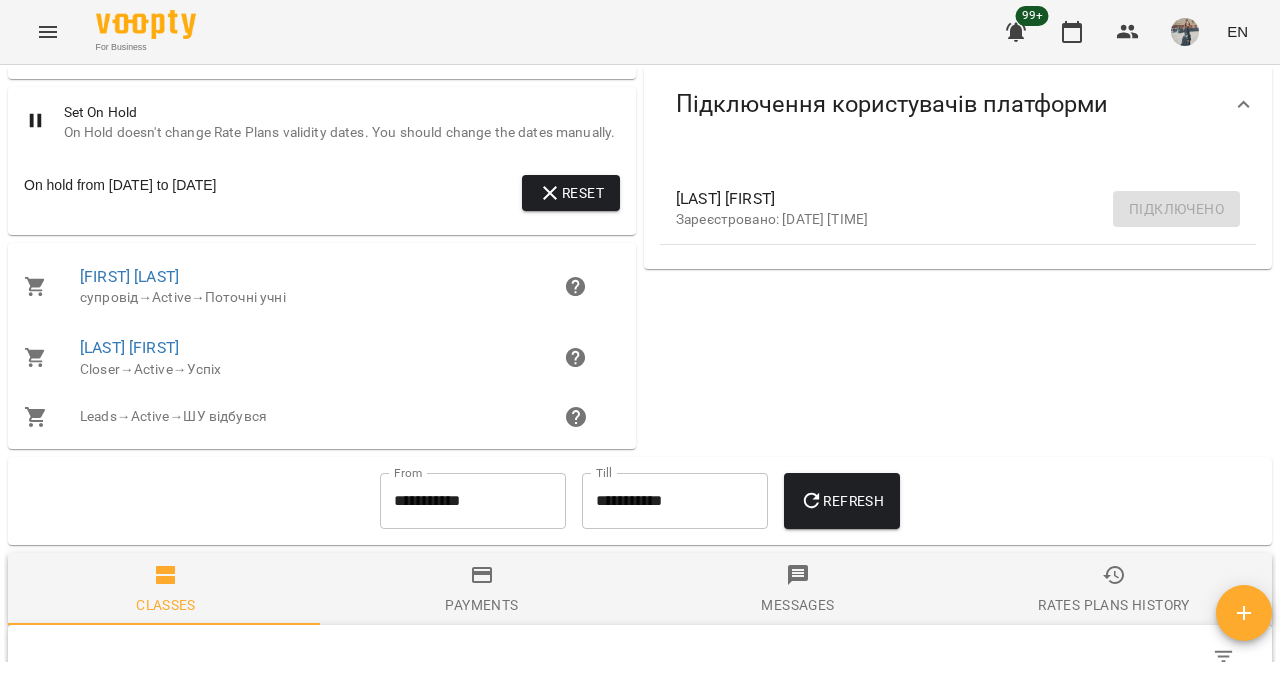 scroll, scrollTop: 1142, scrollLeft: 0, axis: vertical 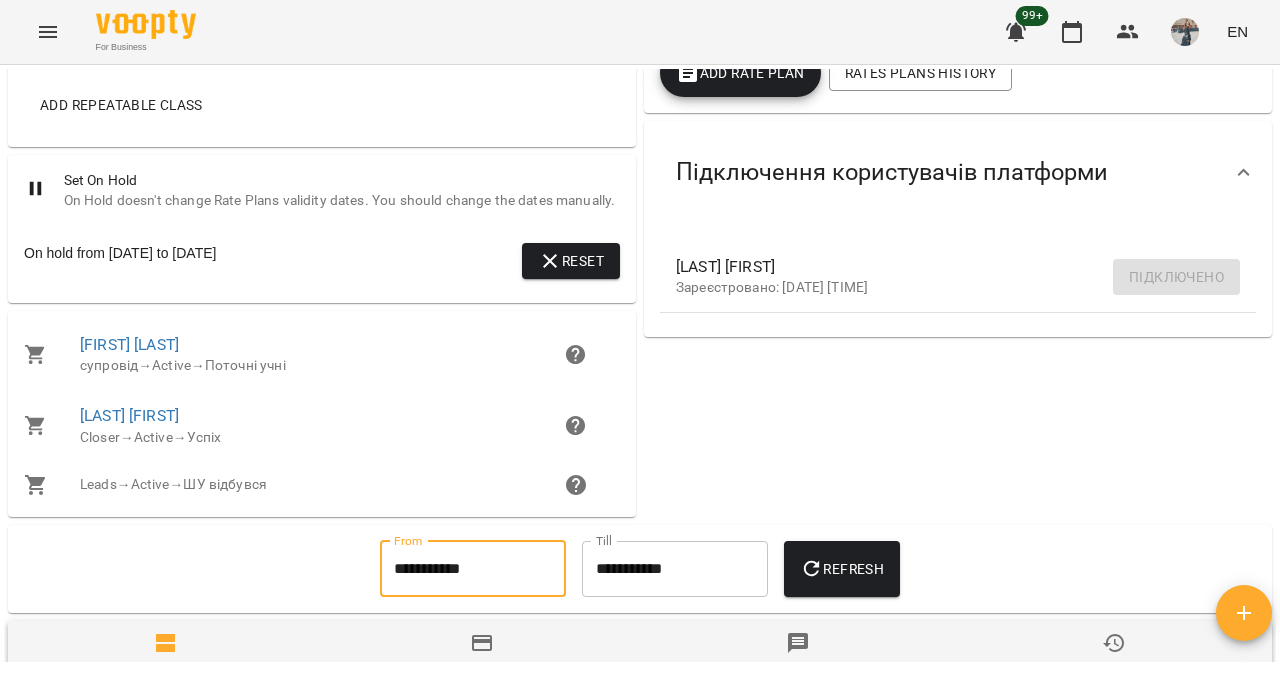click on "**********" at bounding box center [473, 569] 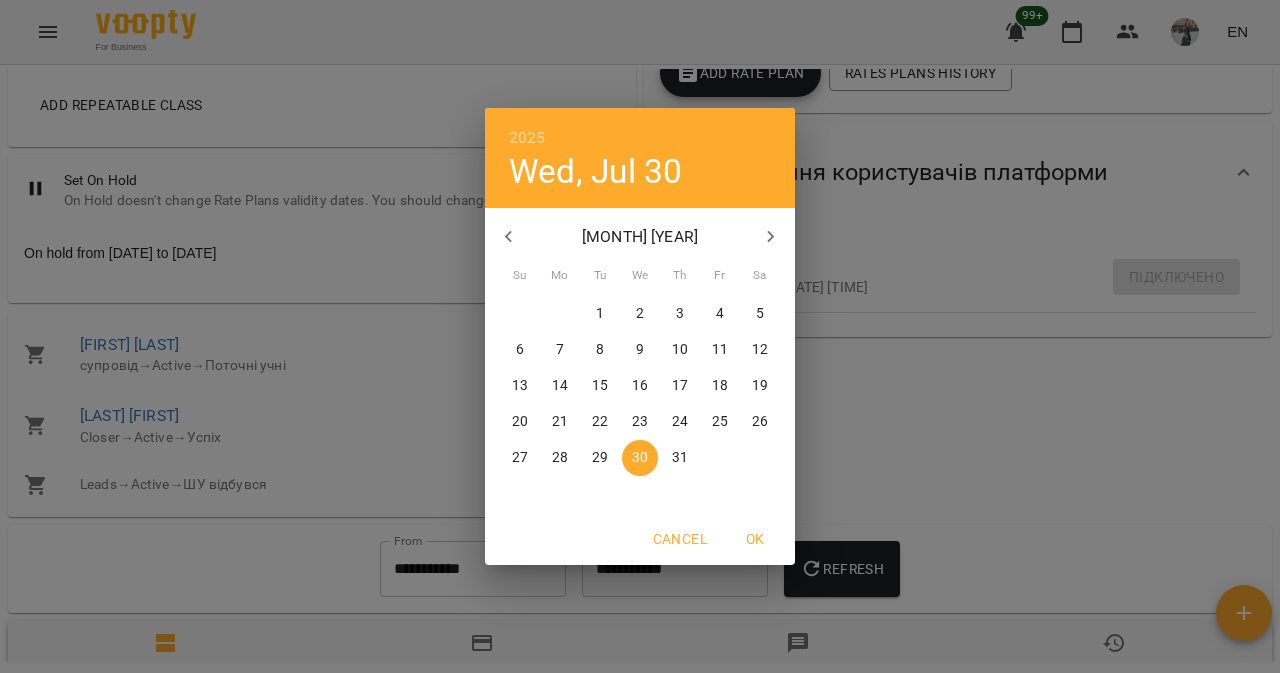 click at bounding box center (509, 237) 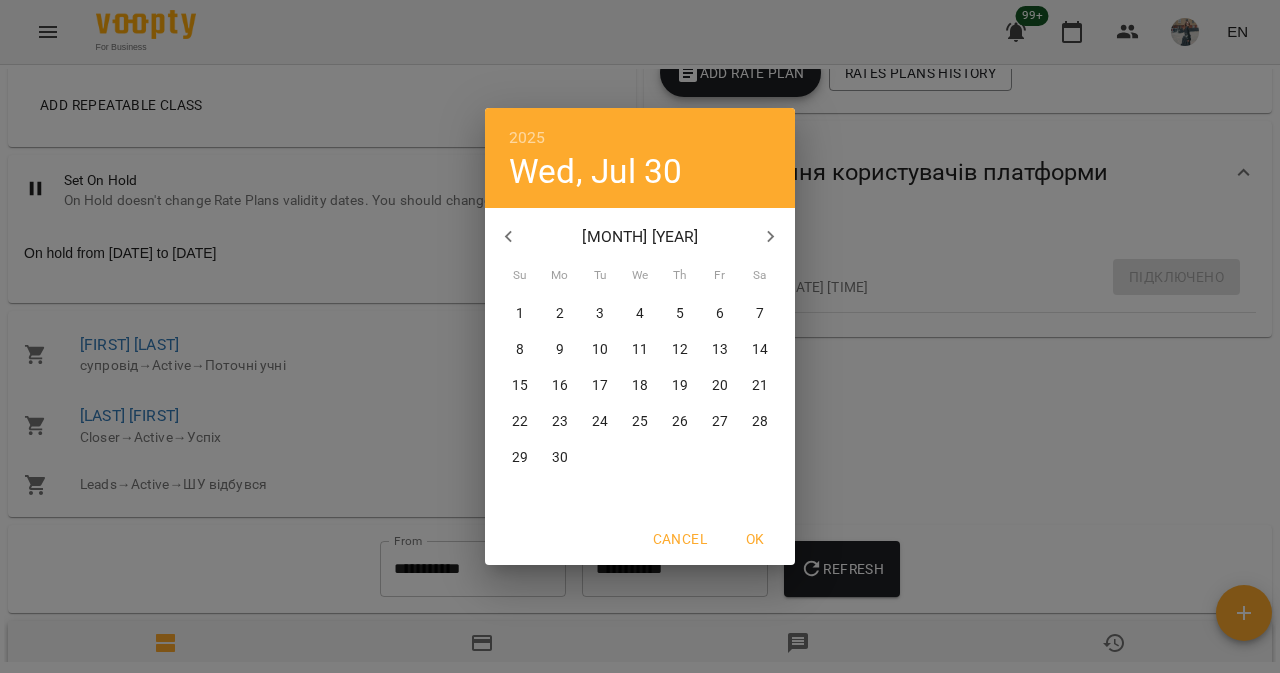 click at bounding box center [509, 237] 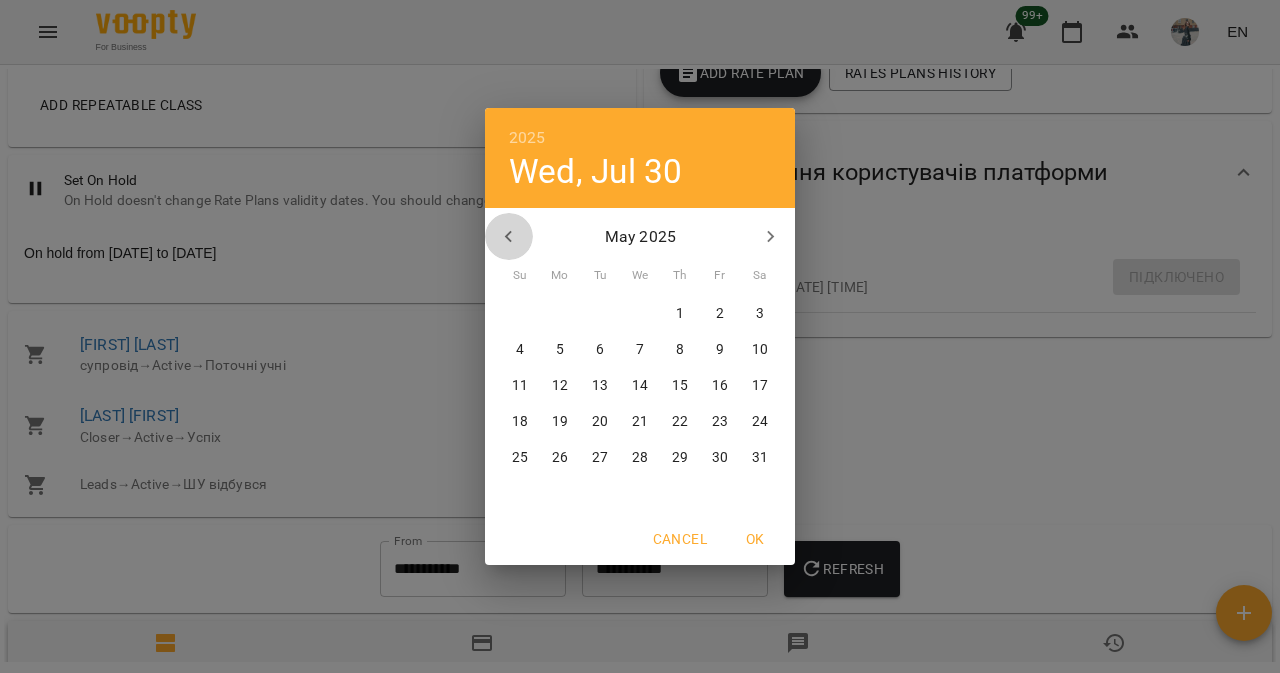 click at bounding box center (509, 237) 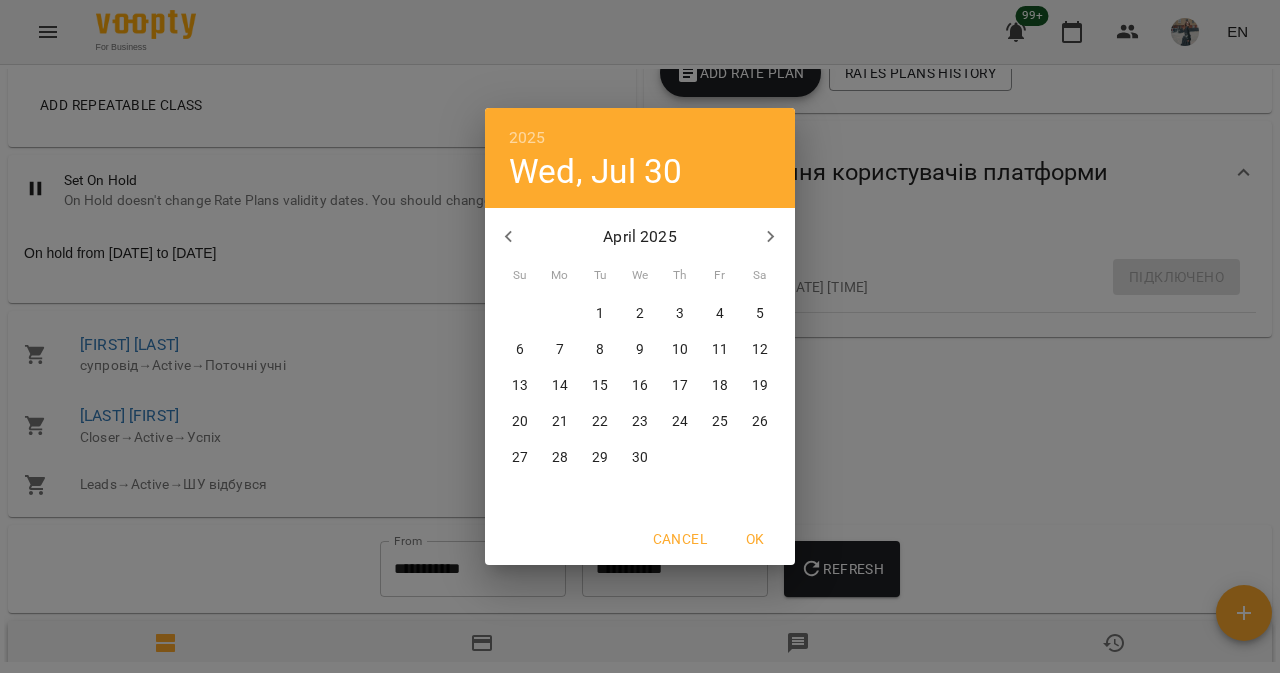 click on "3" at bounding box center (680, 314) 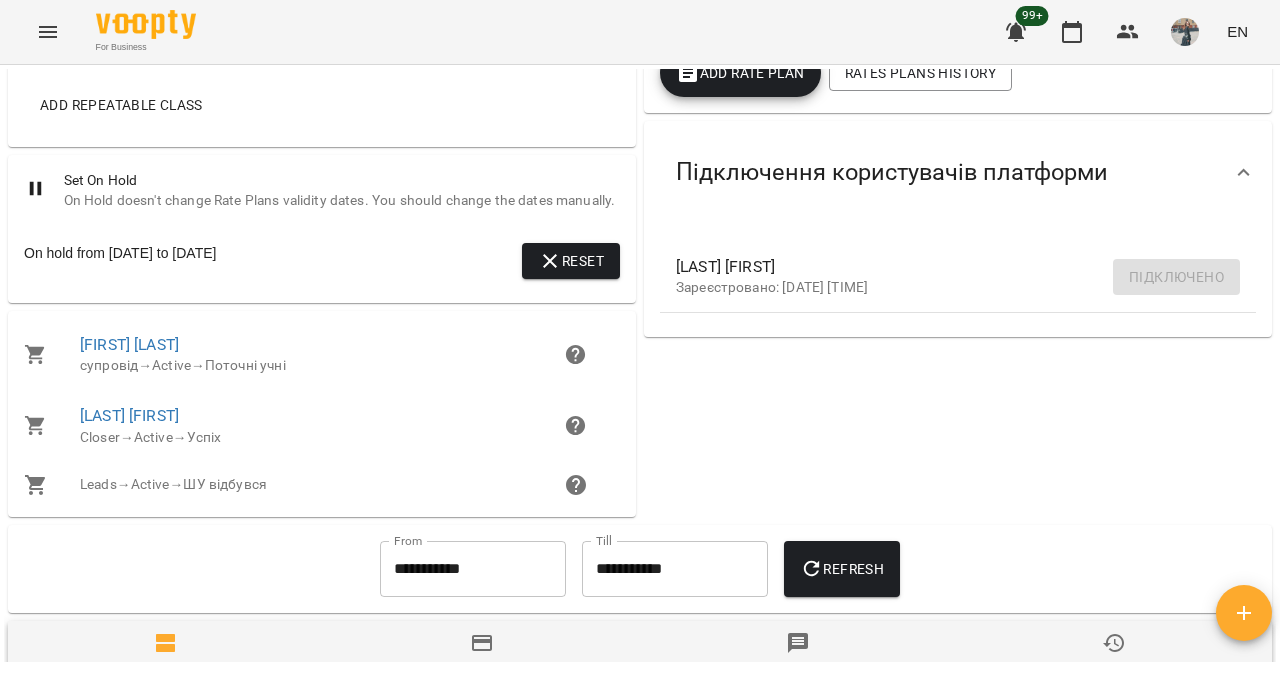 click on "Refresh" at bounding box center [842, 569] 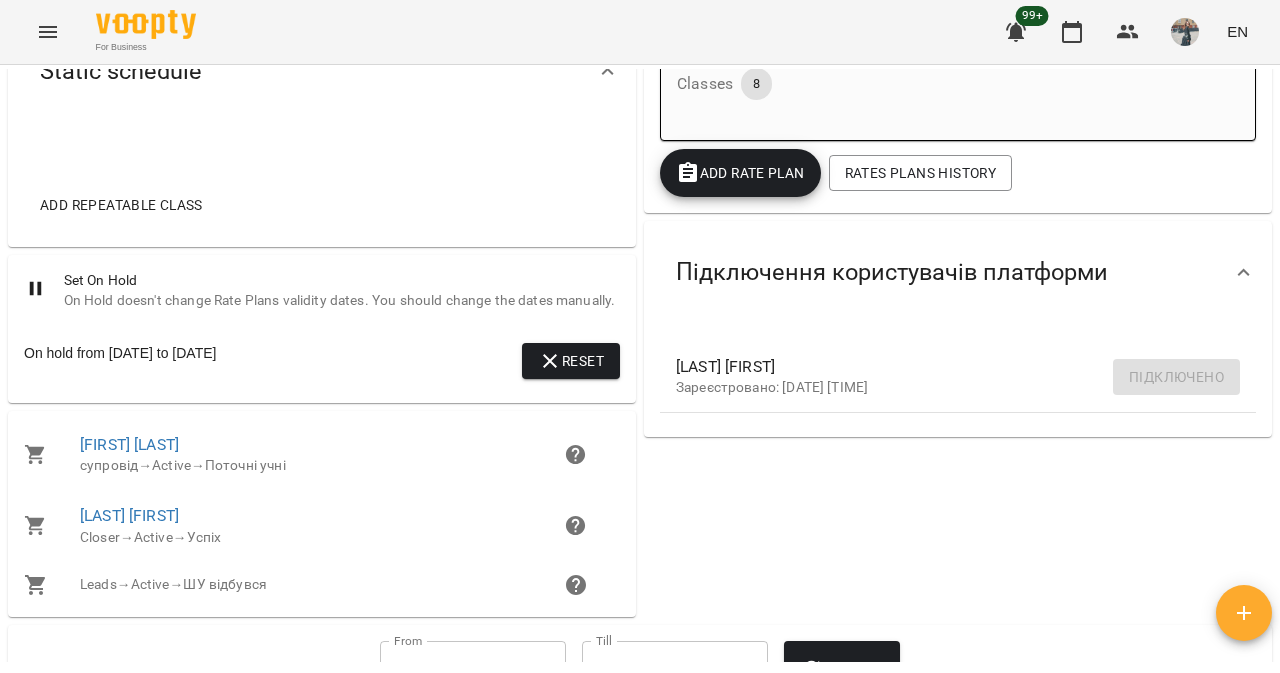 scroll, scrollTop: 1044, scrollLeft: 0, axis: vertical 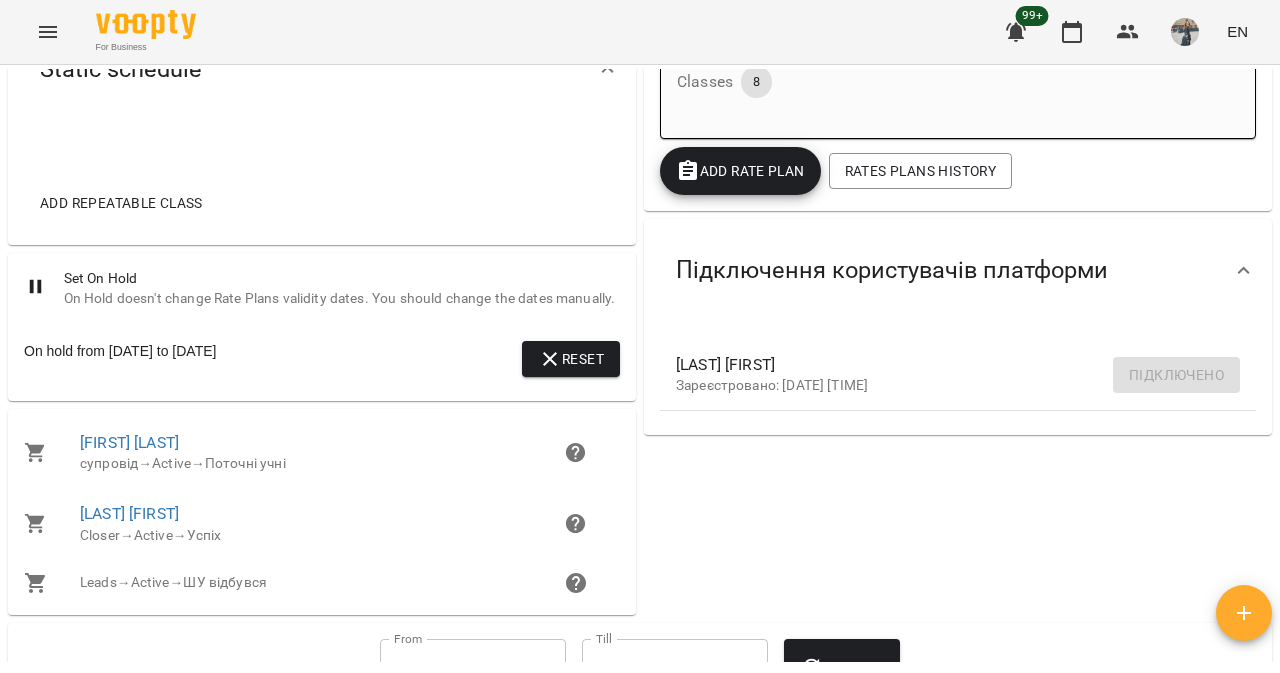 click on "Add repeatable class" at bounding box center [121, 203] 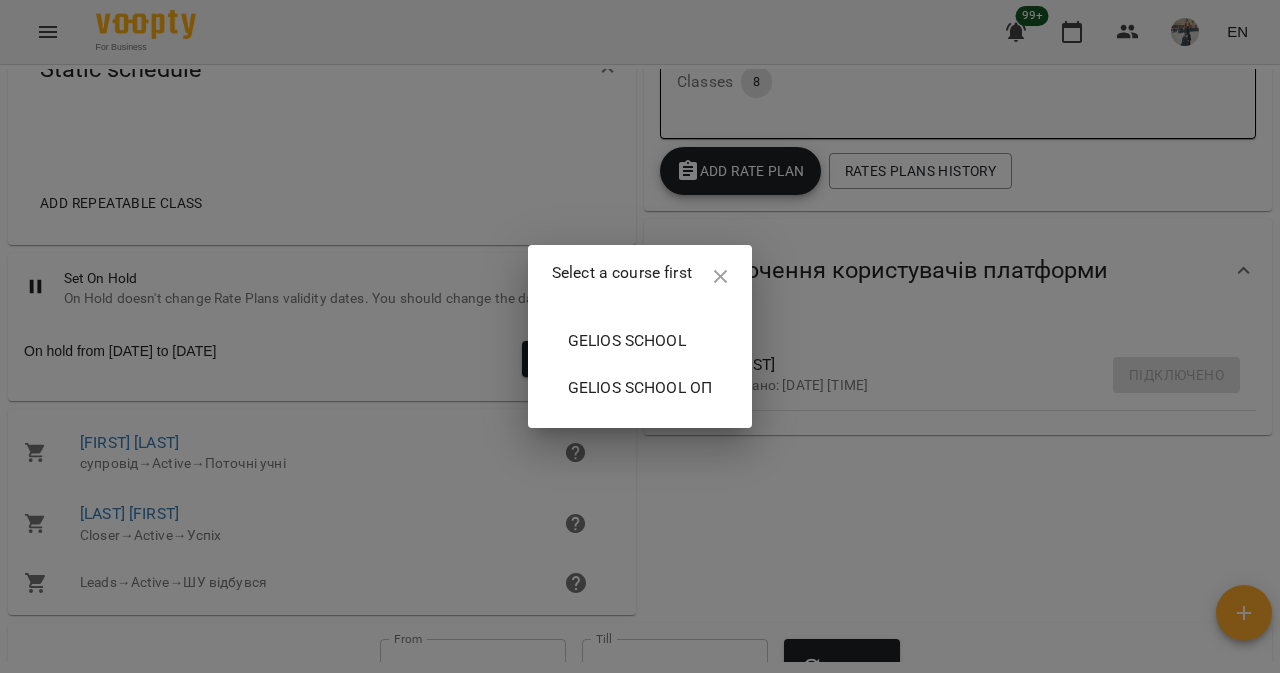 click on "Gelios School" at bounding box center [640, 341] 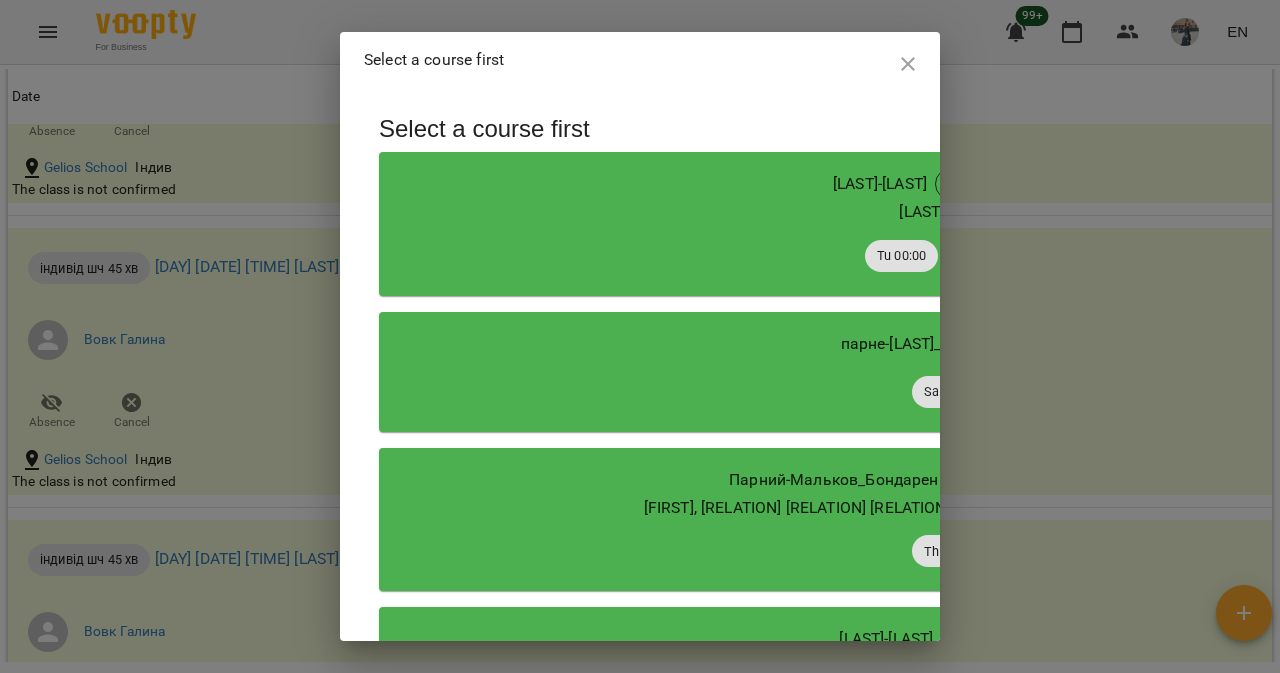 scroll, scrollTop: 9335, scrollLeft: 0, axis: vertical 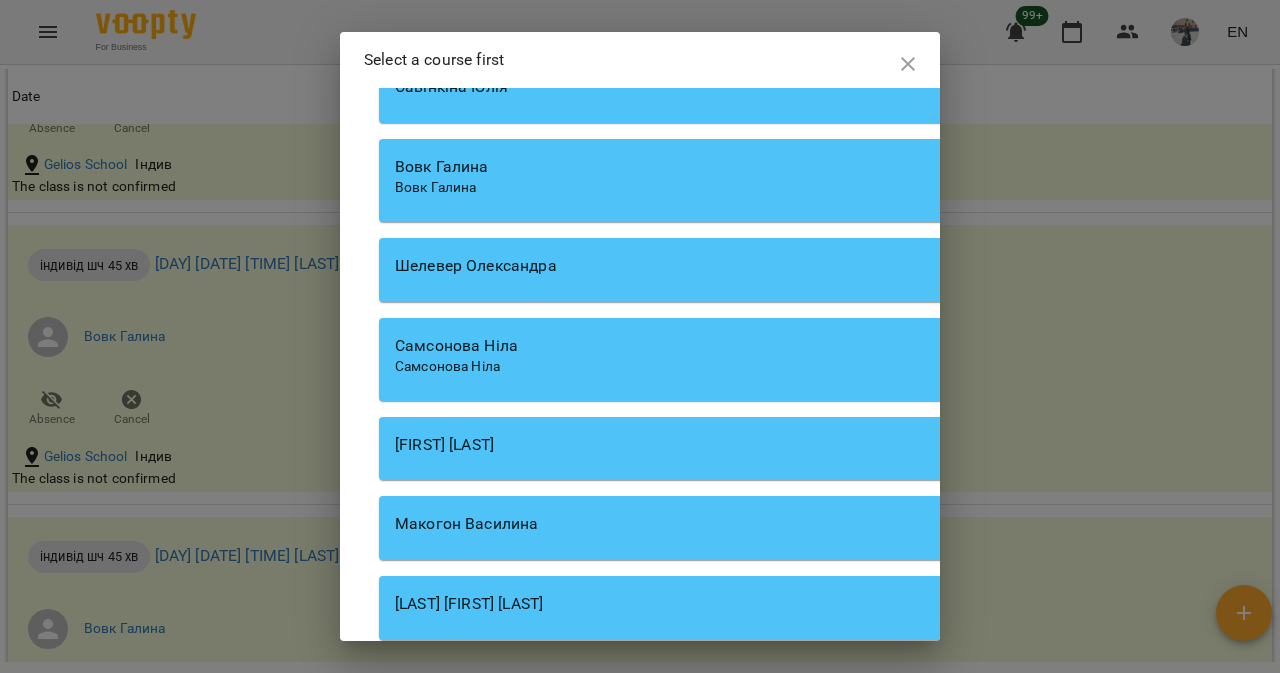 click on "Вовк Галина" at bounding box center [949, 167] 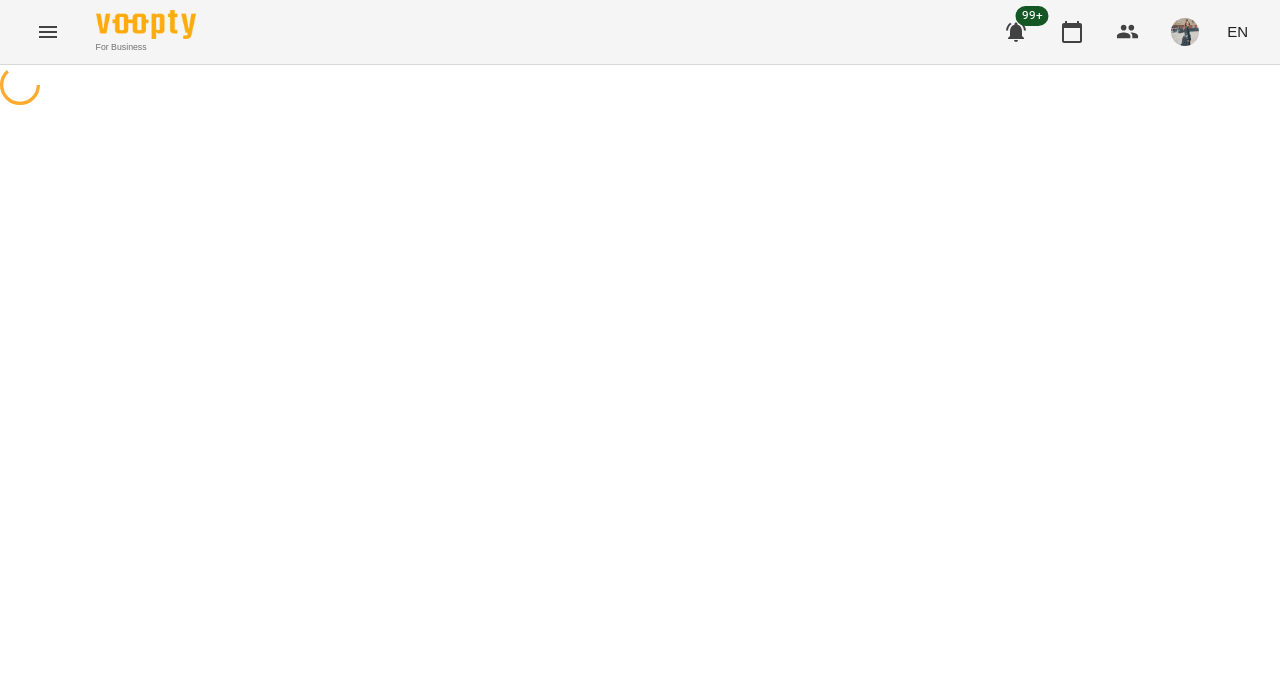 select on "**********" 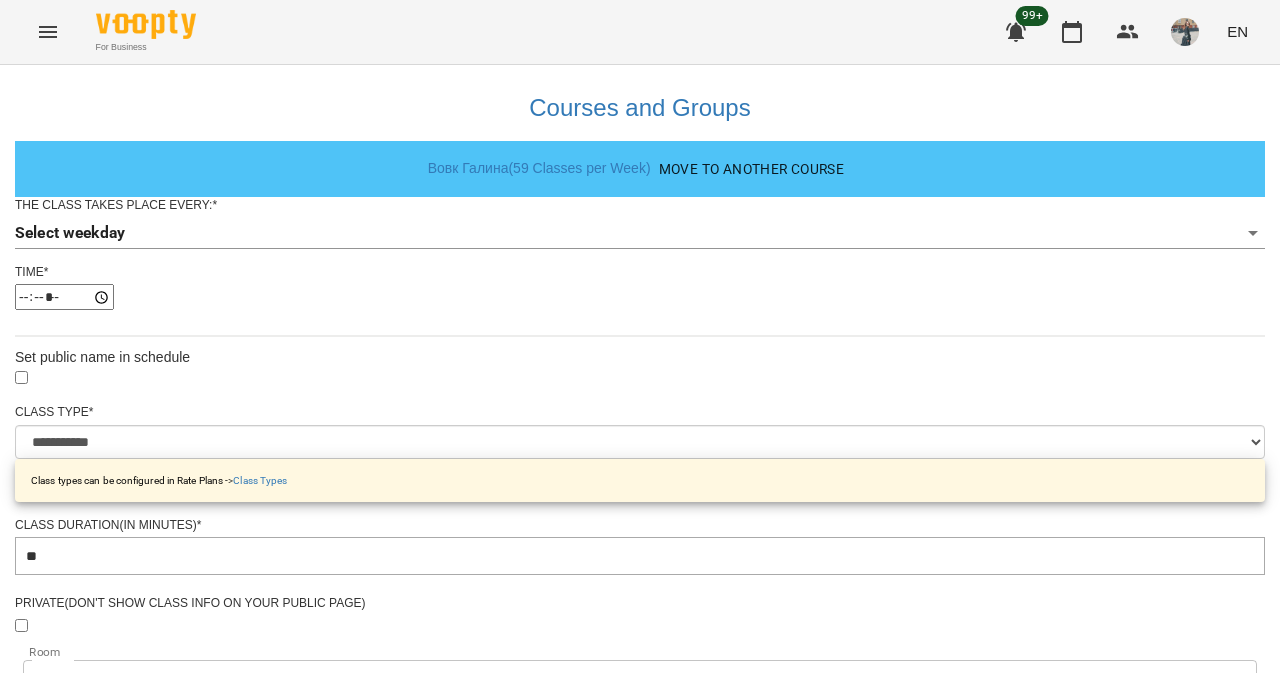 click on "The class takes place every: *" at bounding box center [640, 205] 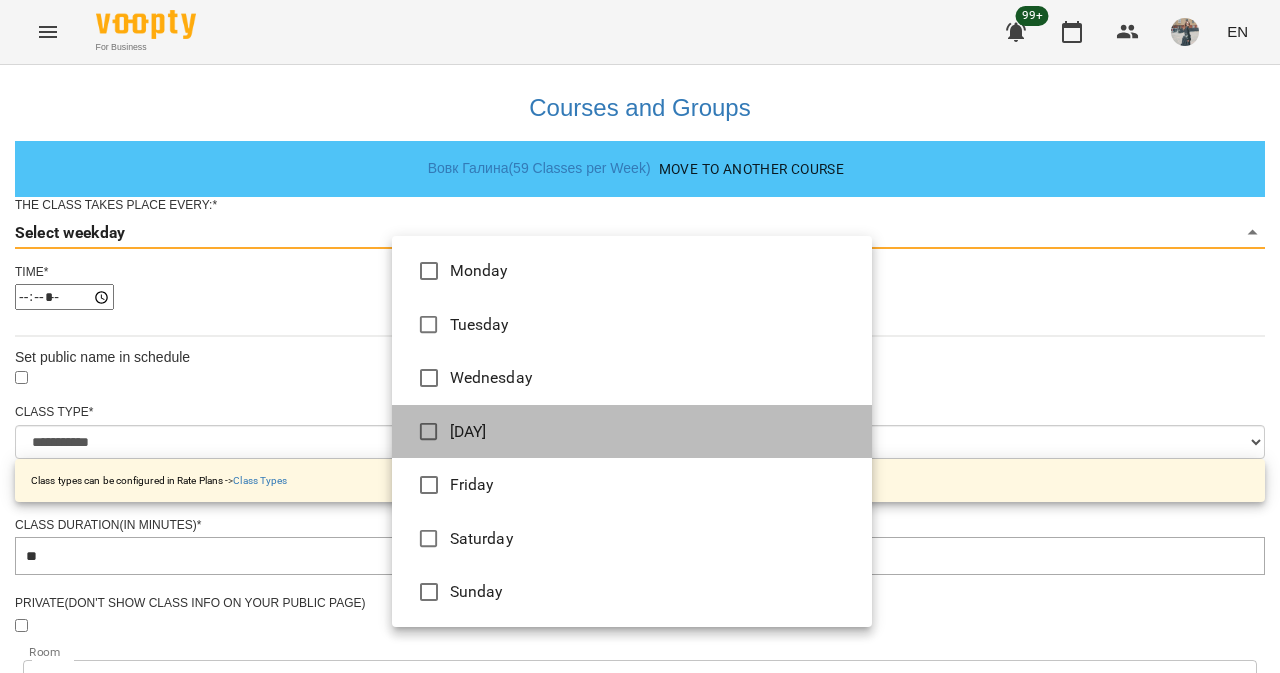 click on "[DAY]" at bounding box center (632, 432) 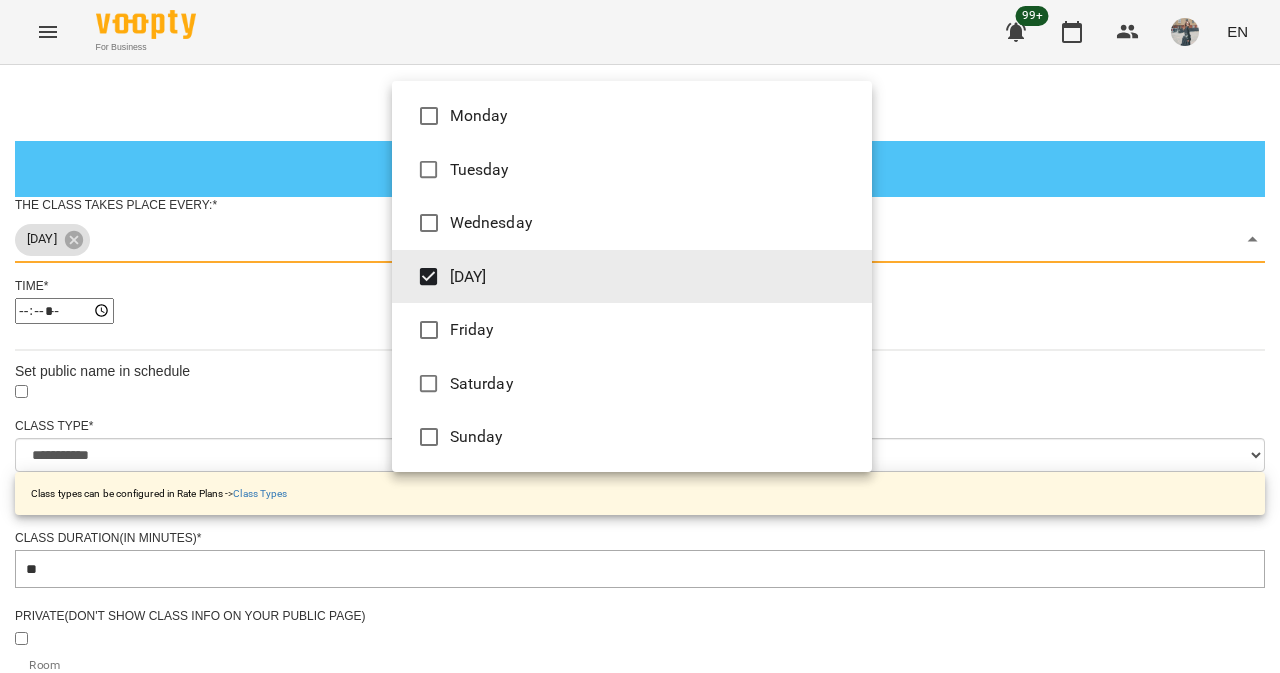 type on "***" 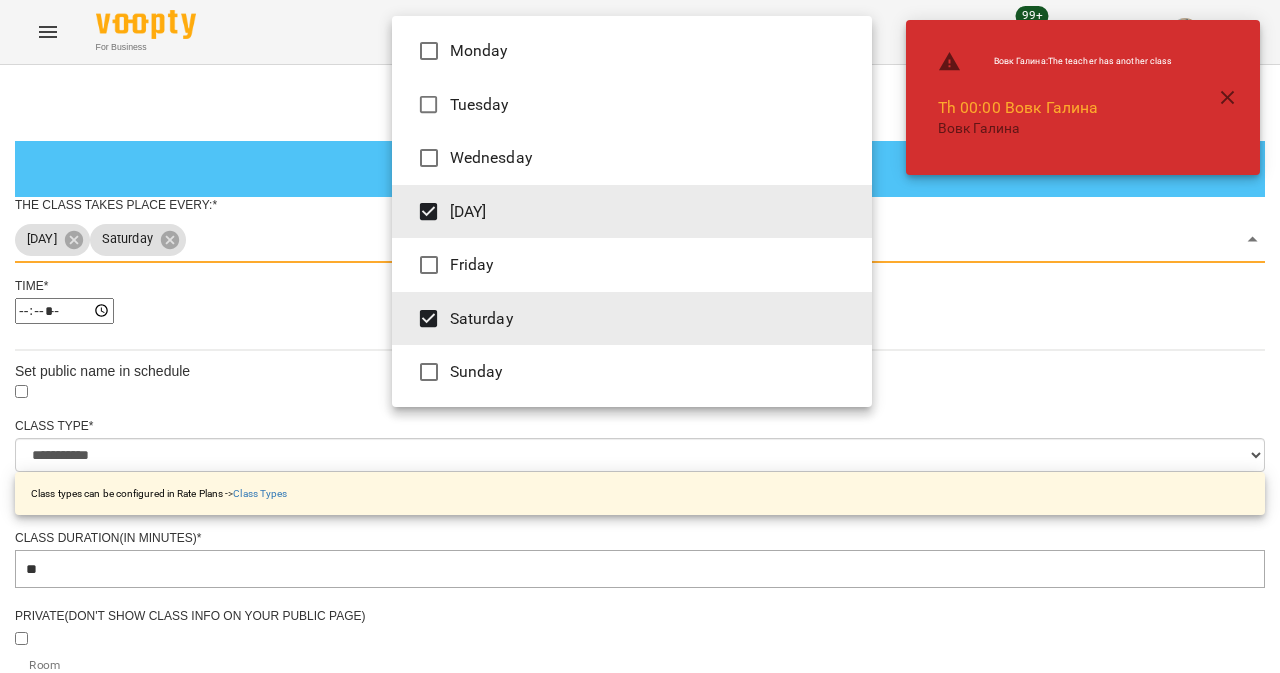 click at bounding box center [640, 336] 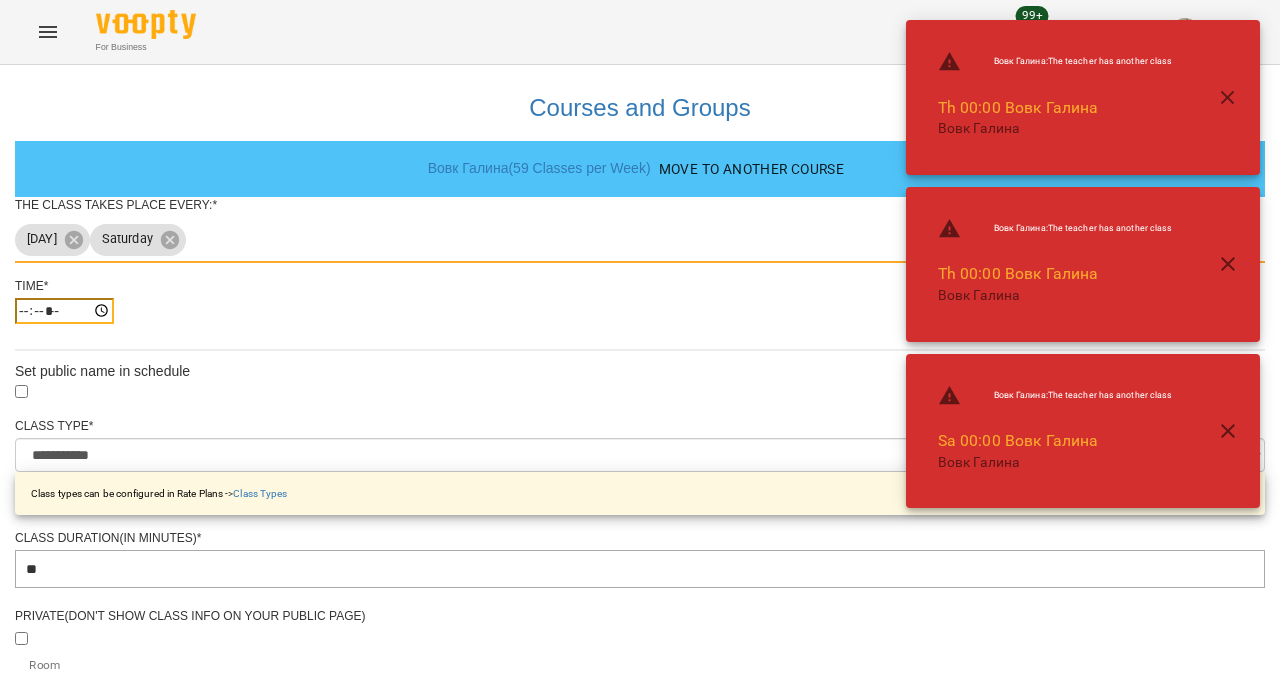 click on "*****" at bounding box center (64, 311) 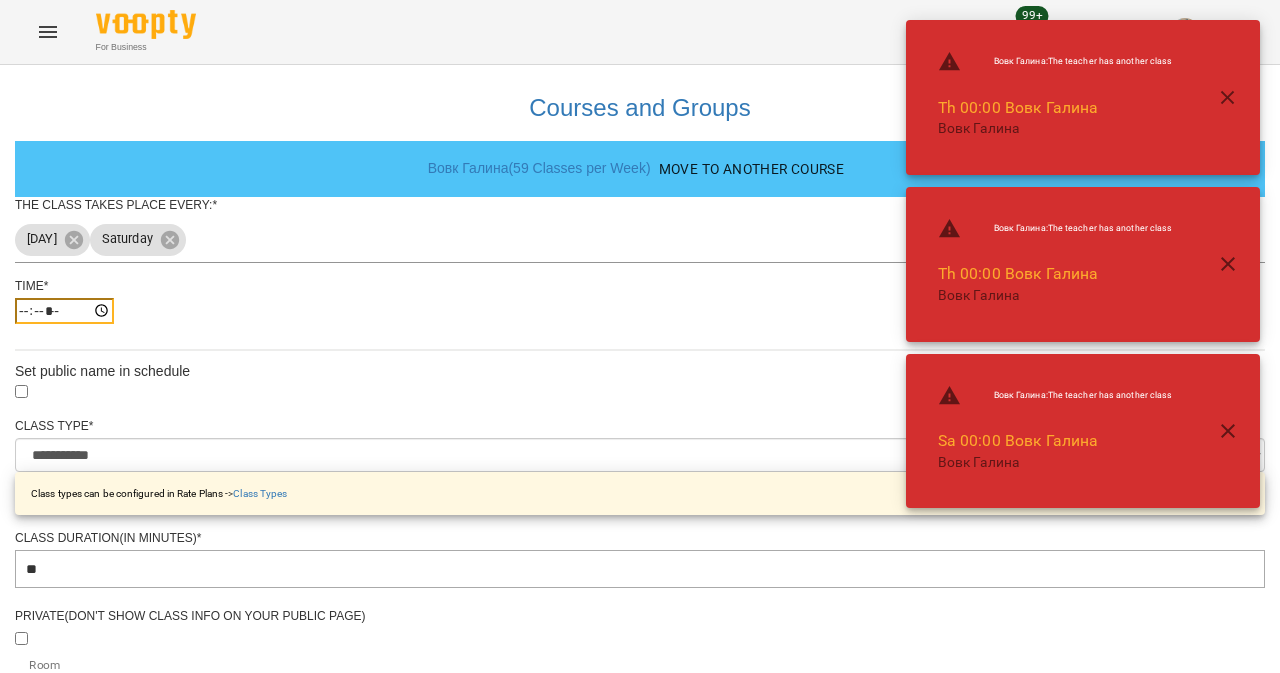 type on "*****" 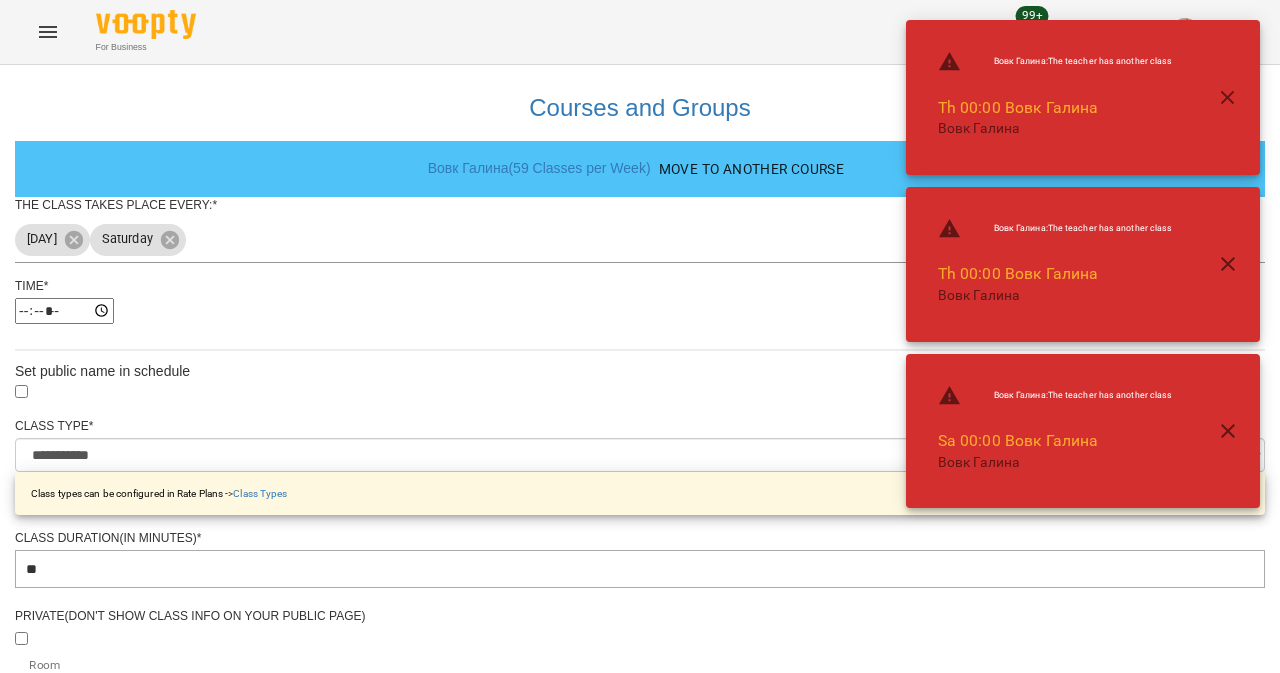click on "Class types can be configured in Rate Plans ->  Class Types" at bounding box center [640, 493] 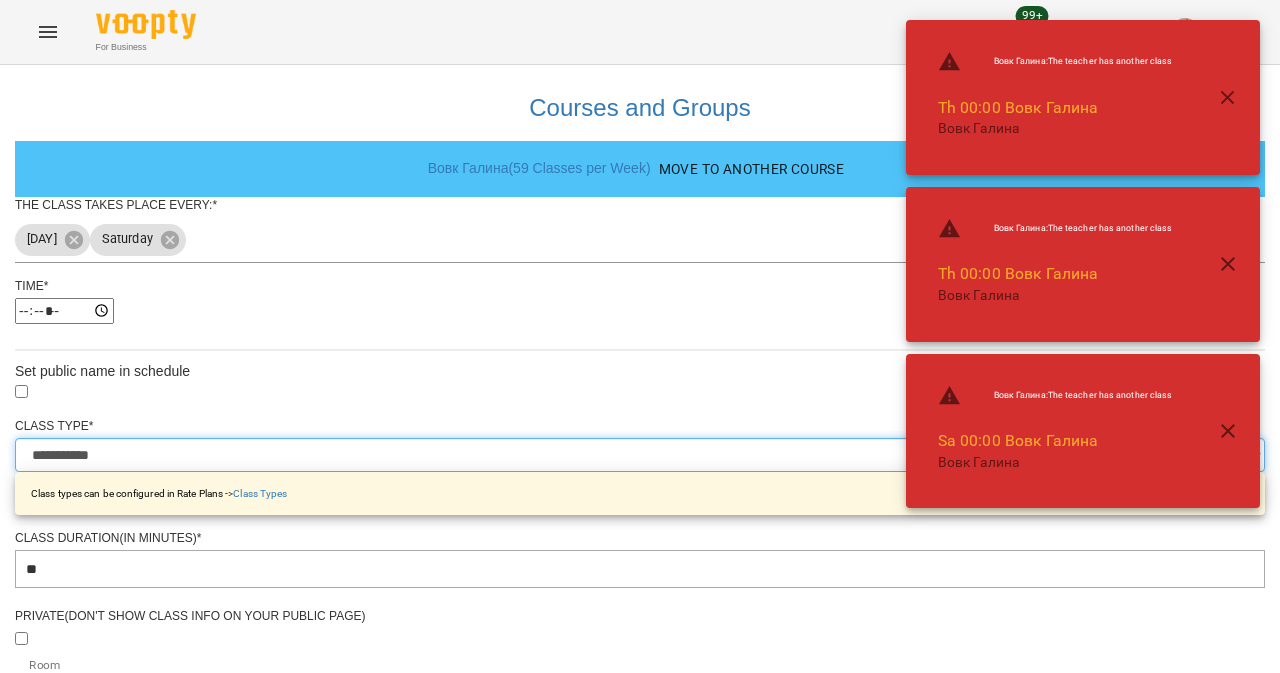 click on "**********" at bounding box center (640, 455) 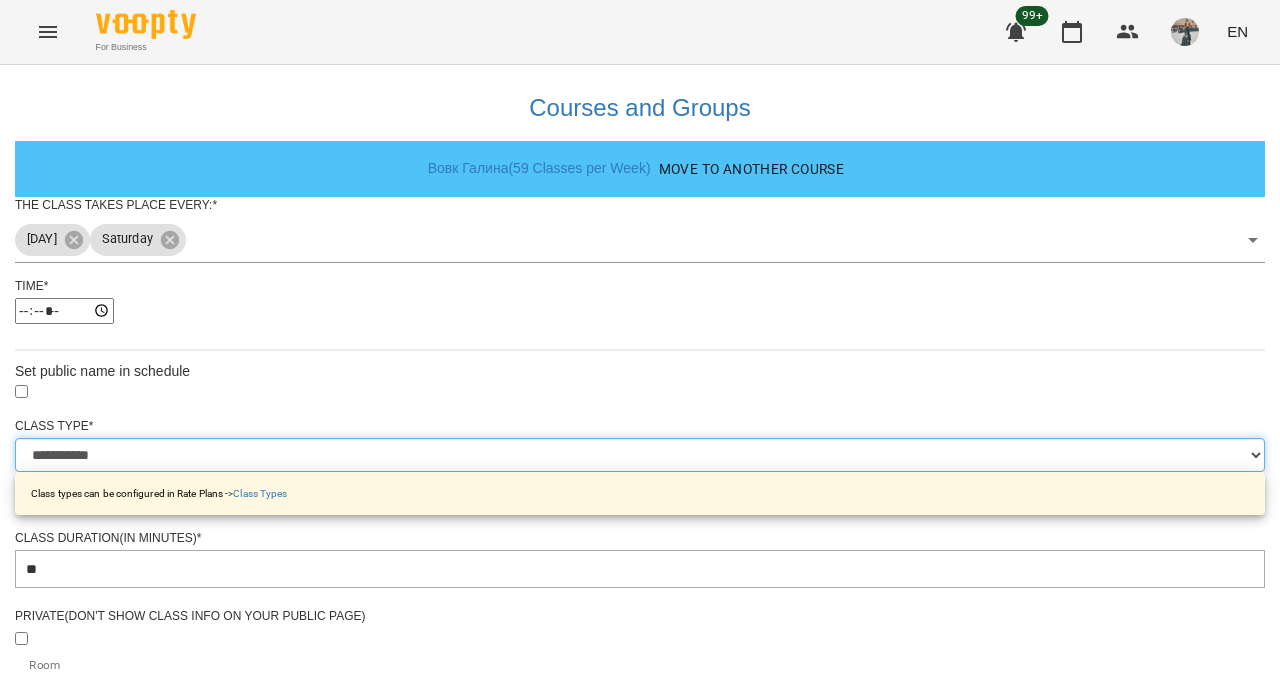 select on "**********" 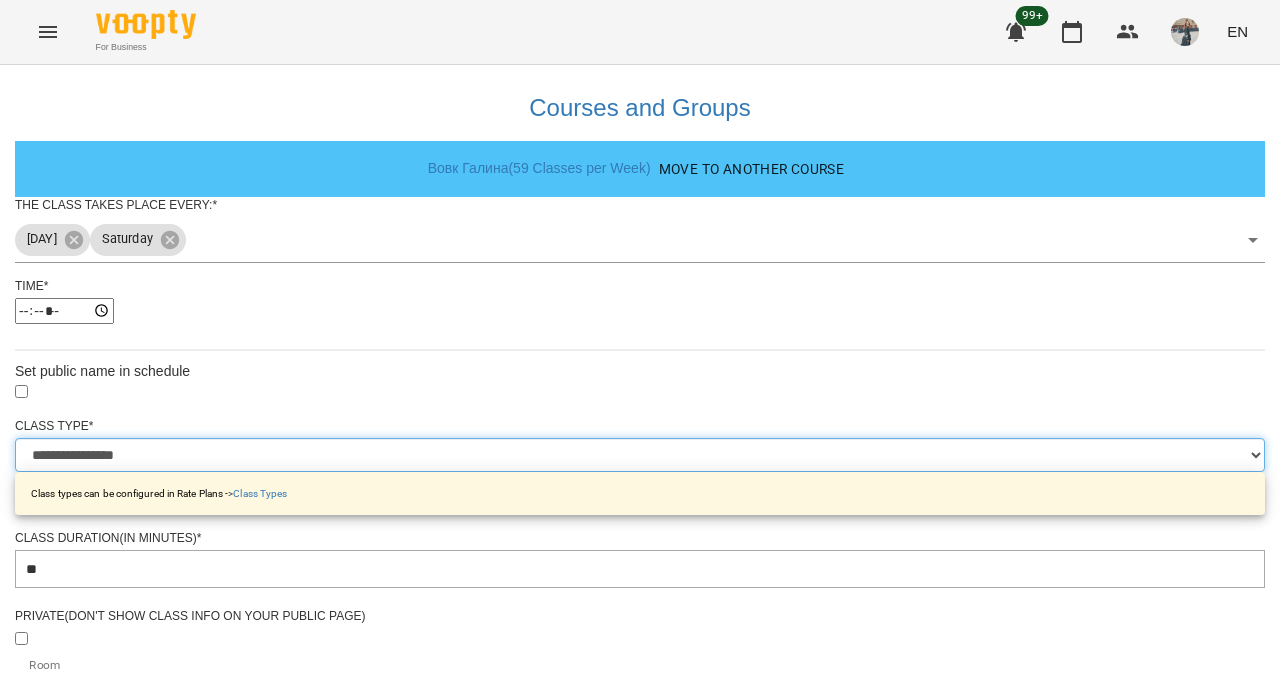 click on "**********" at bounding box center [640, 455] 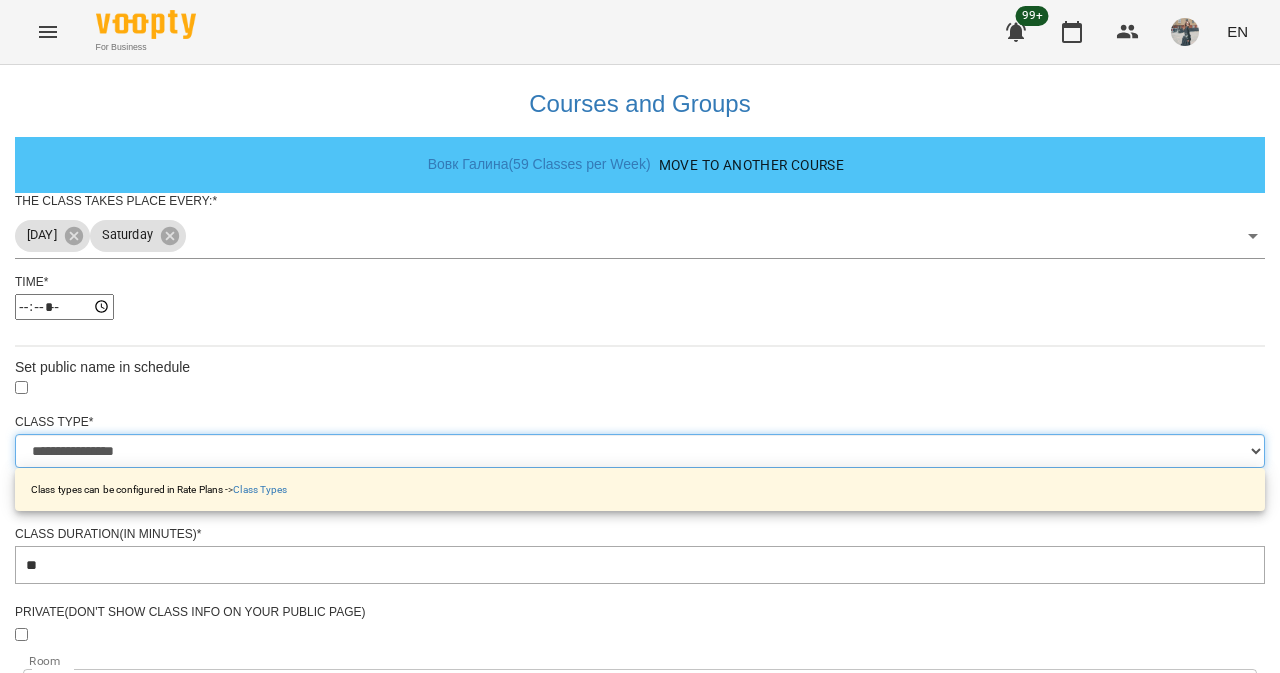 scroll, scrollTop: 728, scrollLeft: 0, axis: vertical 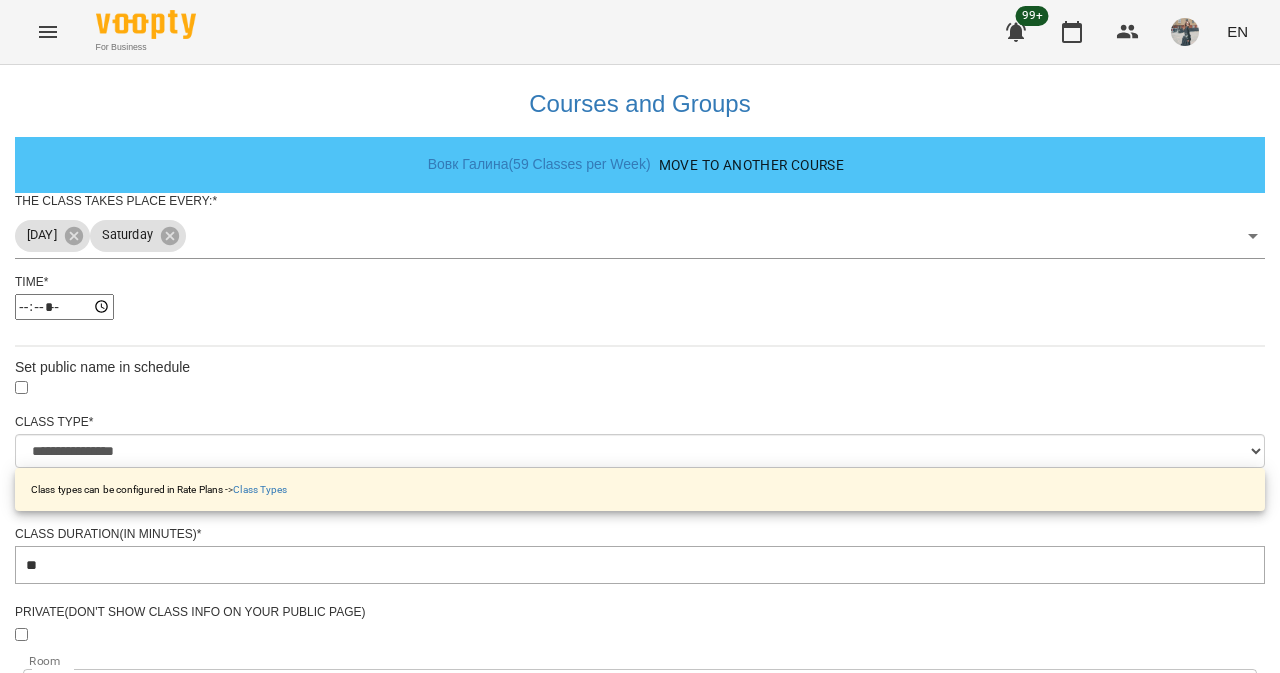 click on "Update Class's Schedule" at bounding box center (640, 1327) 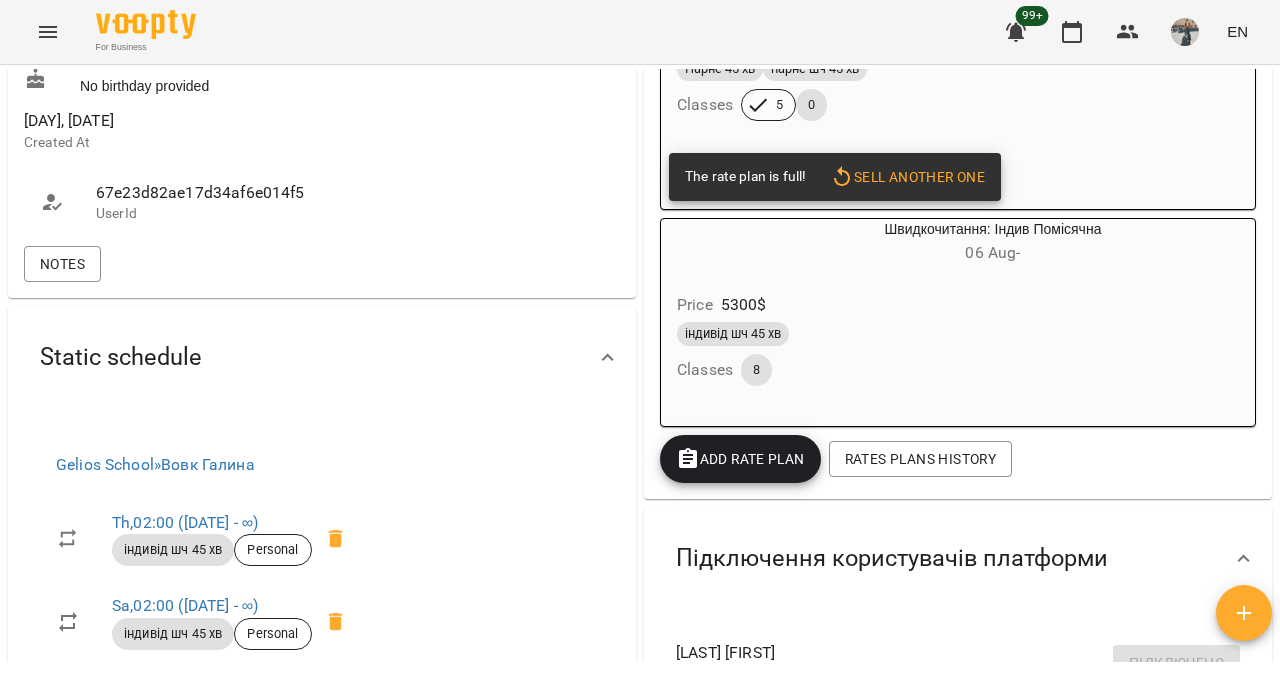 scroll, scrollTop: 0, scrollLeft: 0, axis: both 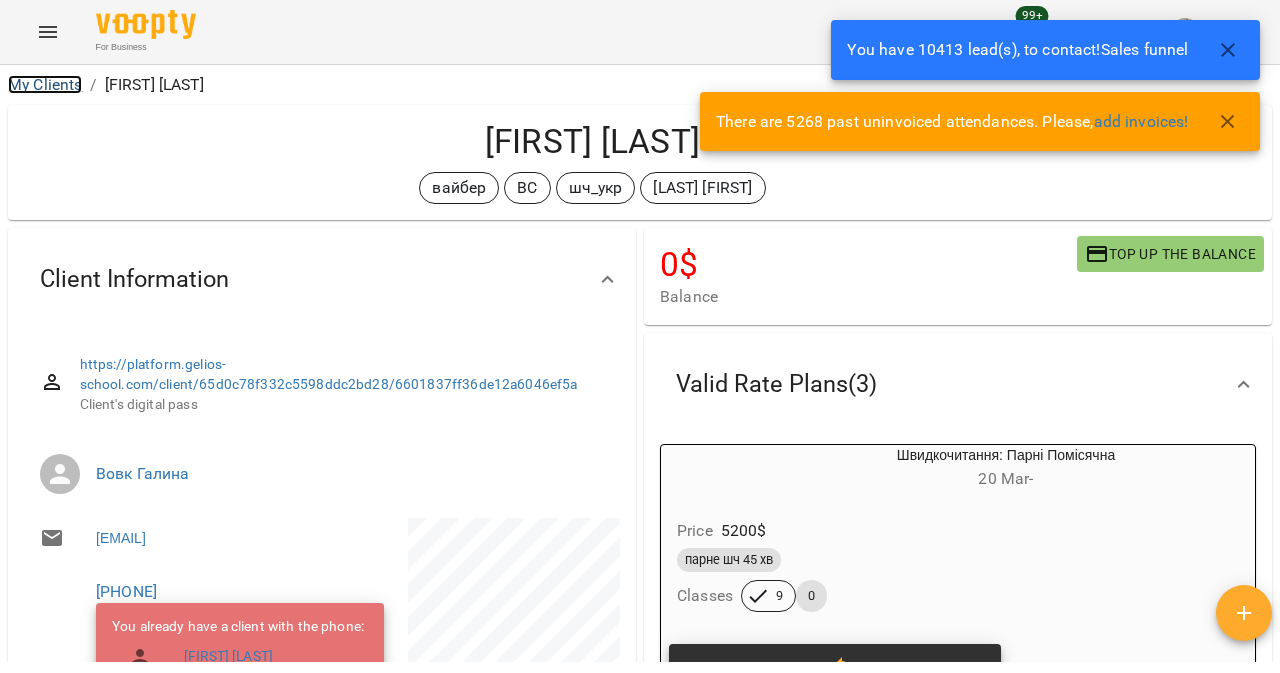 click on "My Clients" at bounding box center (45, 84) 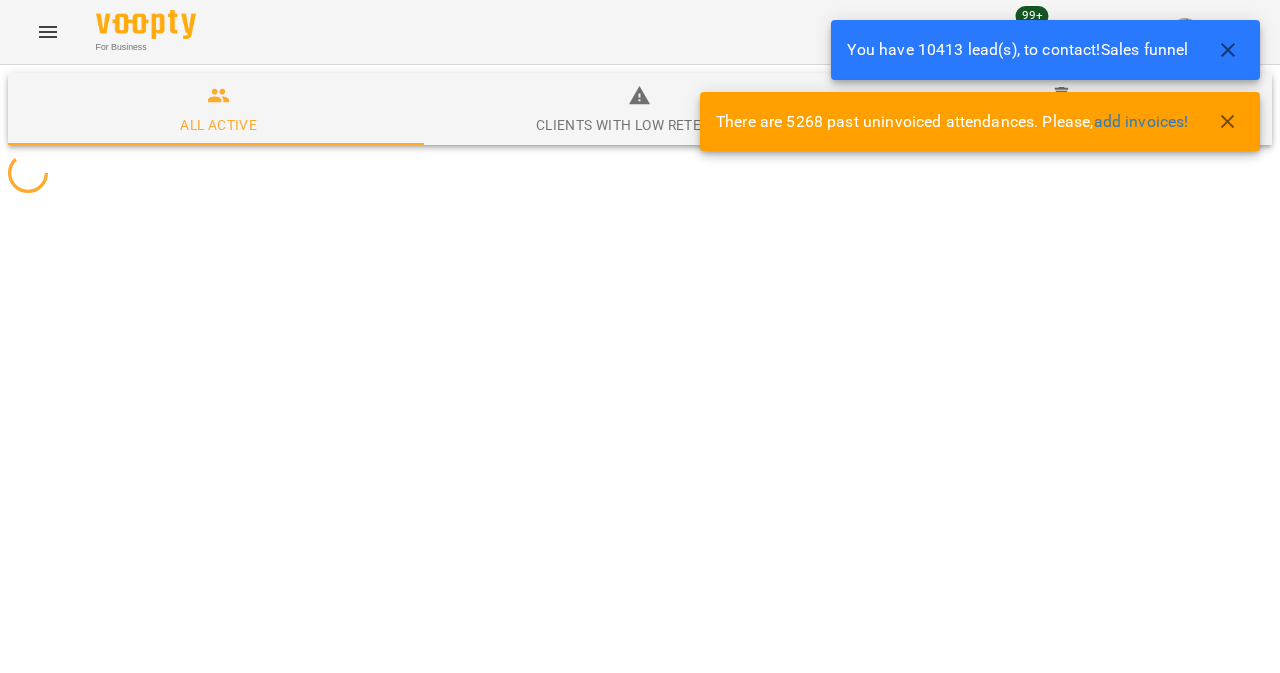 scroll, scrollTop: 0, scrollLeft: 0, axis: both 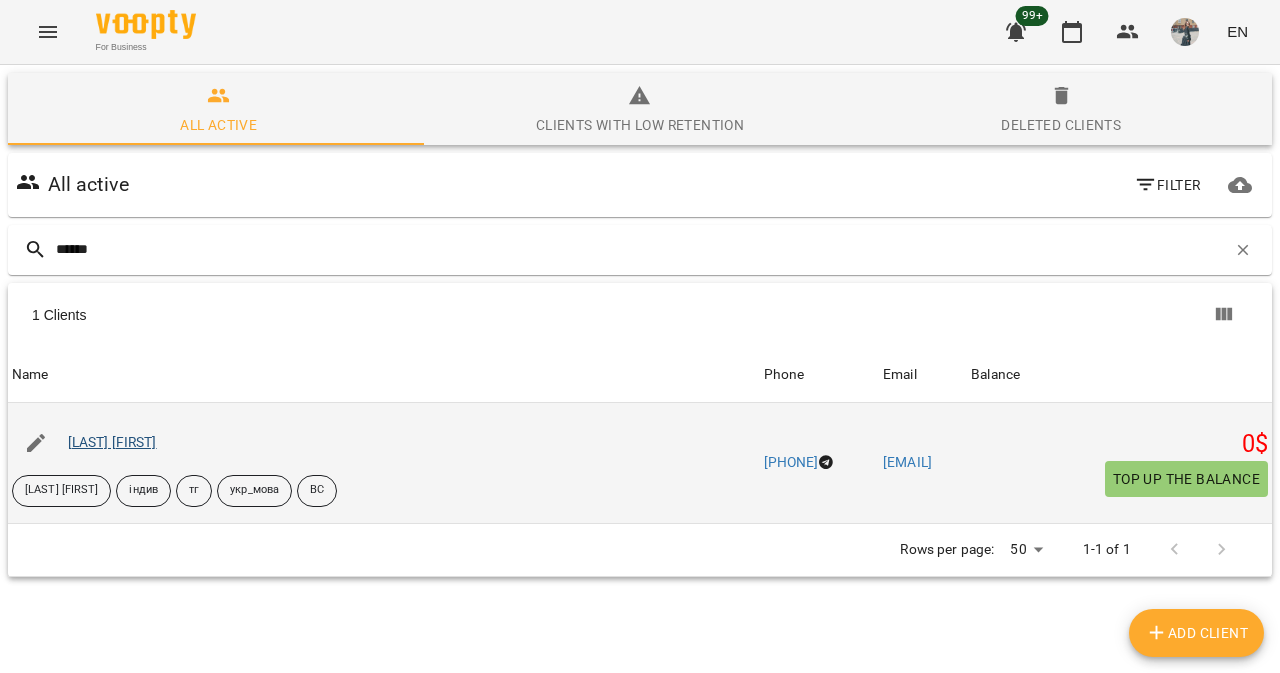 type on "******" 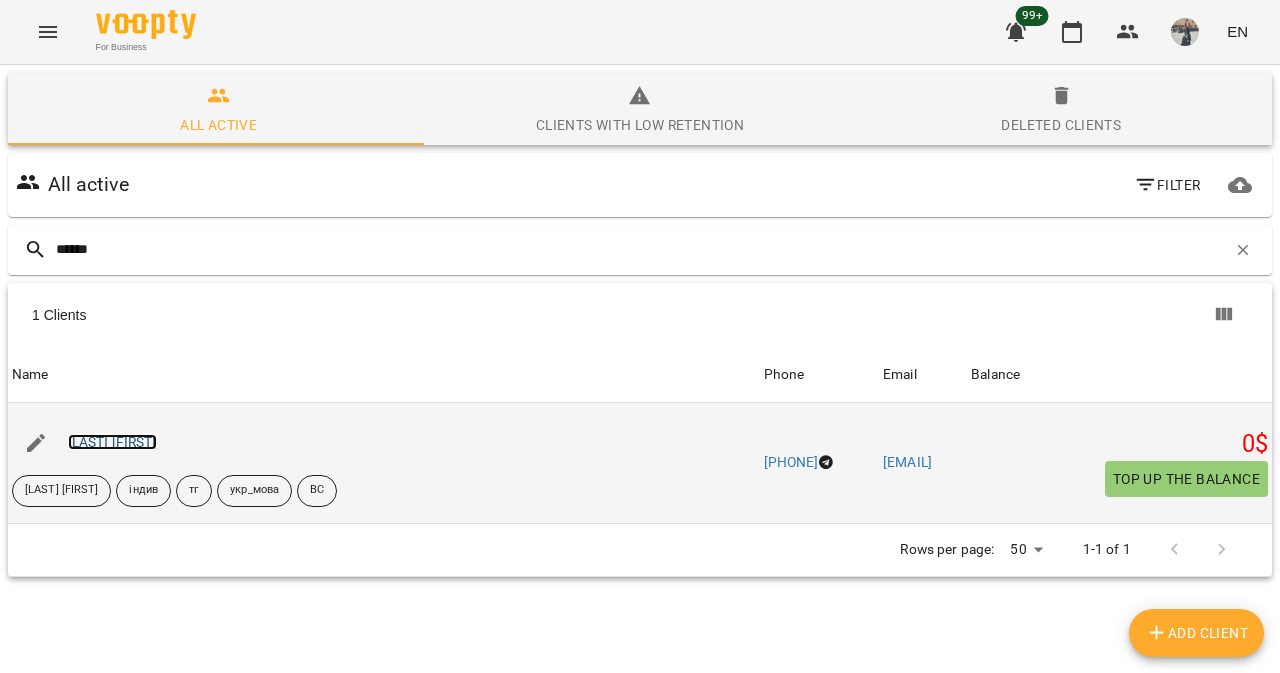 click on "[LAST] [FIRST]" at bounding box center [112, 442] 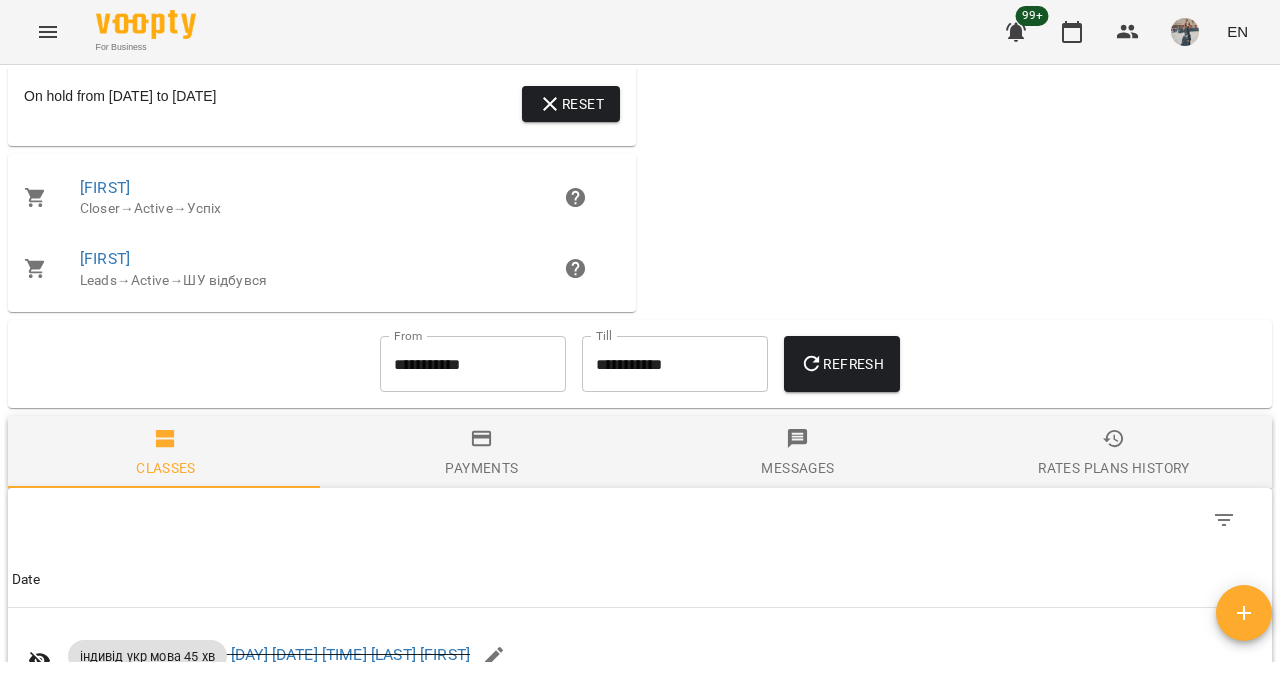 scroll, scrollTop: 1804, scrollLeft: 0, axis: vertical 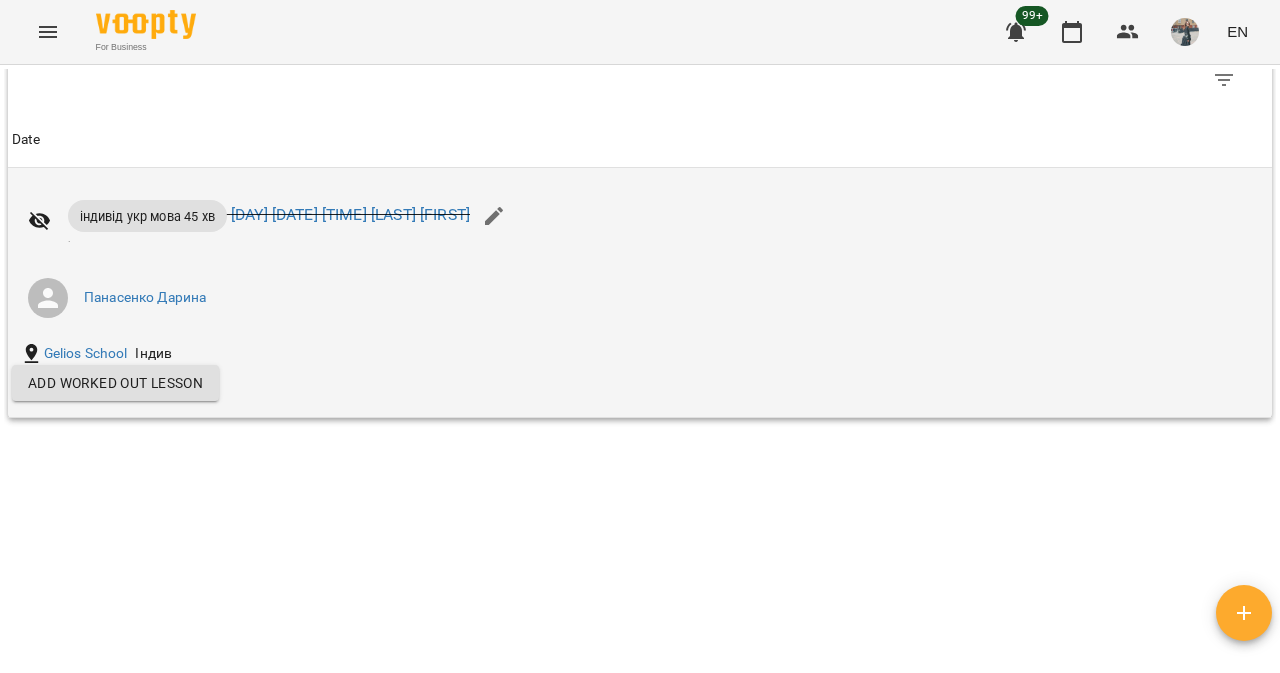 click 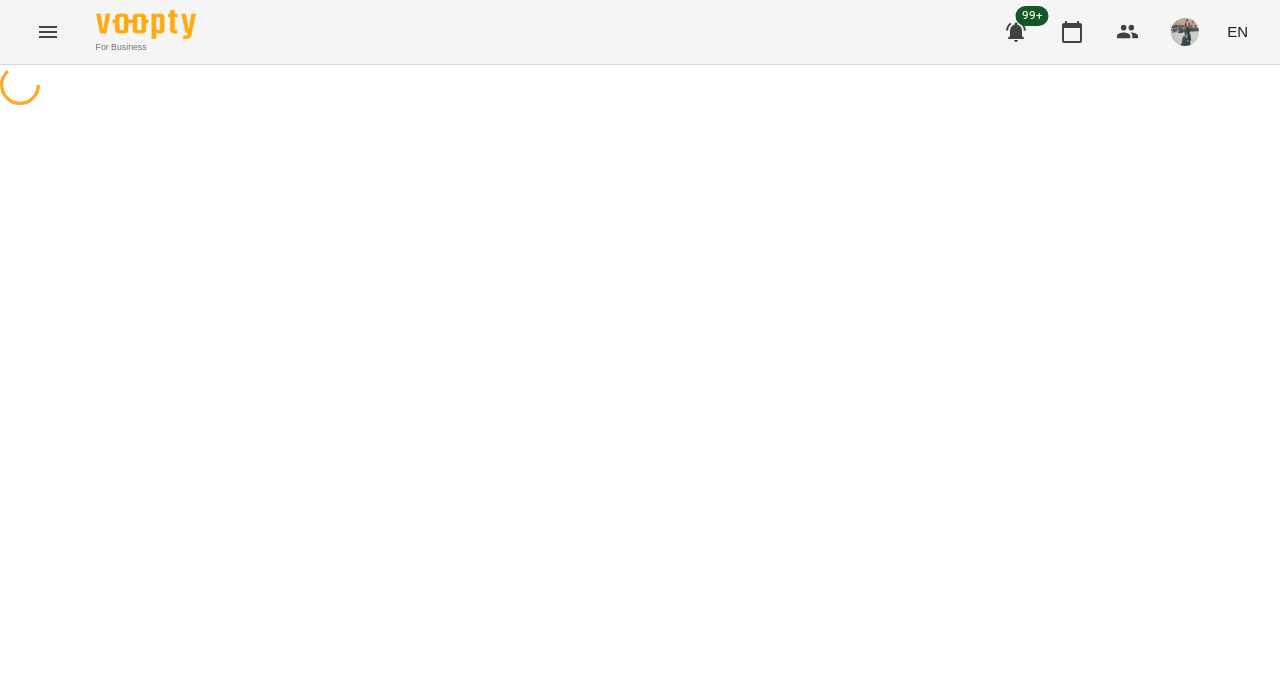select on "**********" 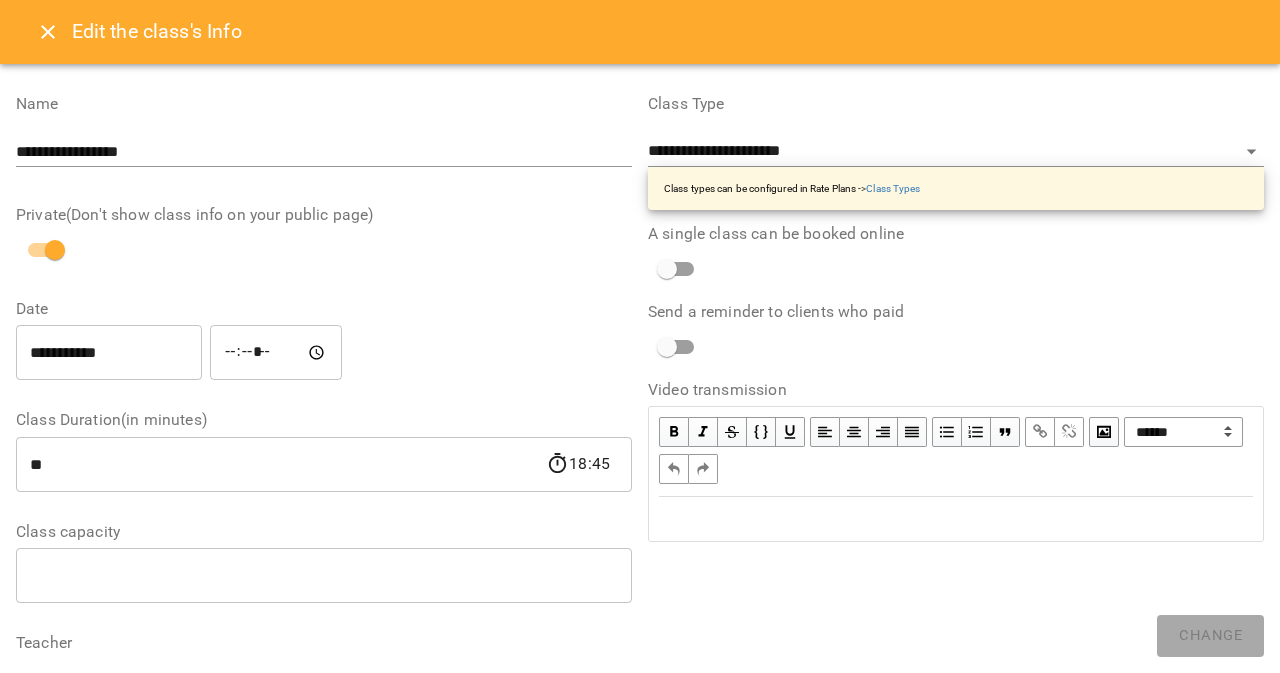 click on "**********" at bounding box center (109, 353) 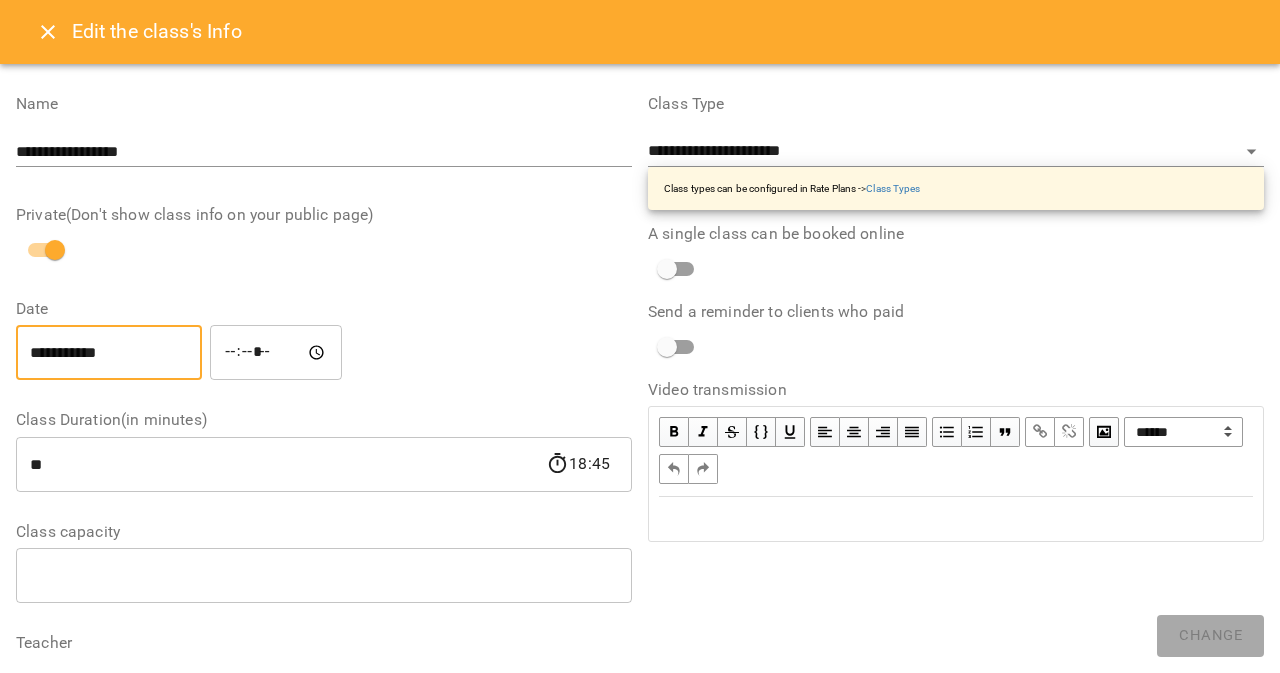 click on "**********" at bounding box center [109, 353] 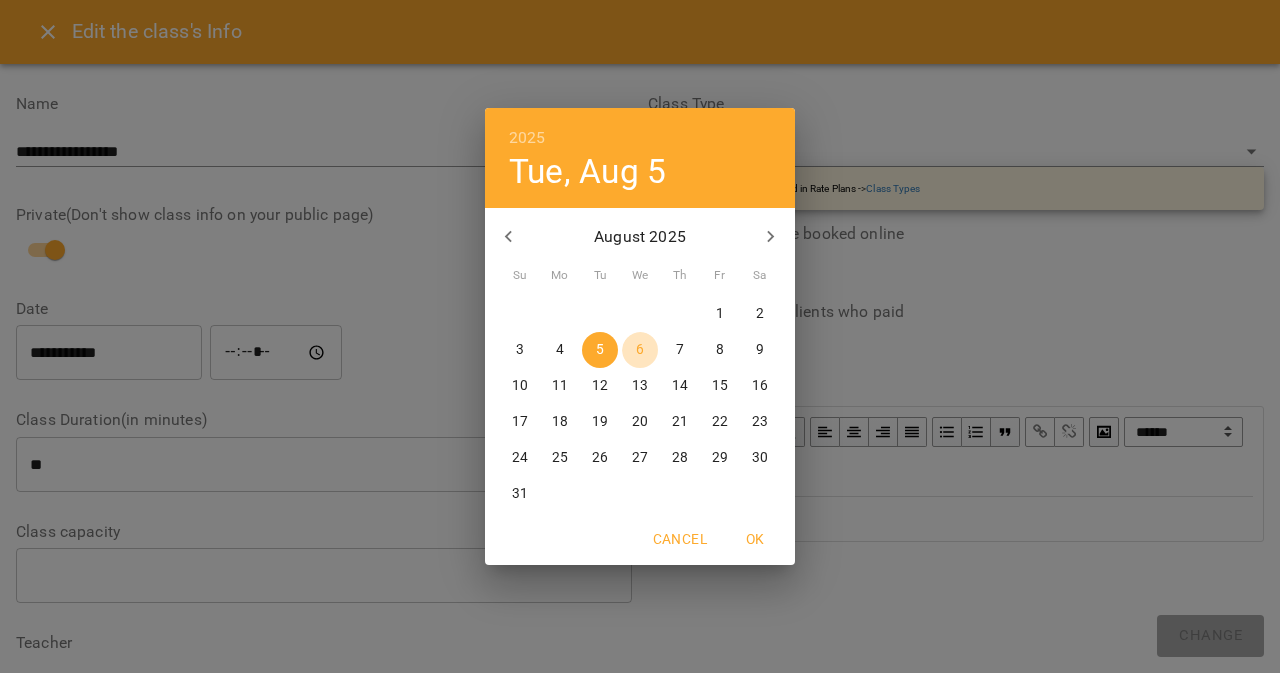 click on "6" at bounding box center (640, 350) 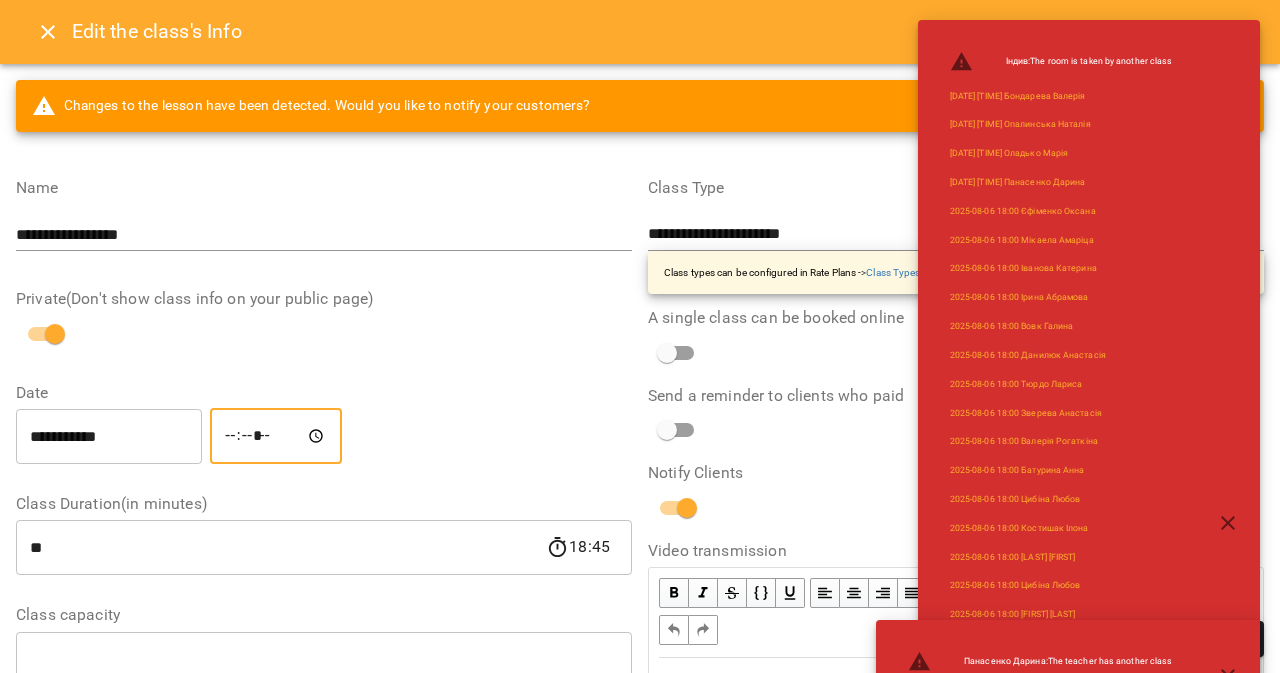 click on "*****" at bounding box center [276, 436] 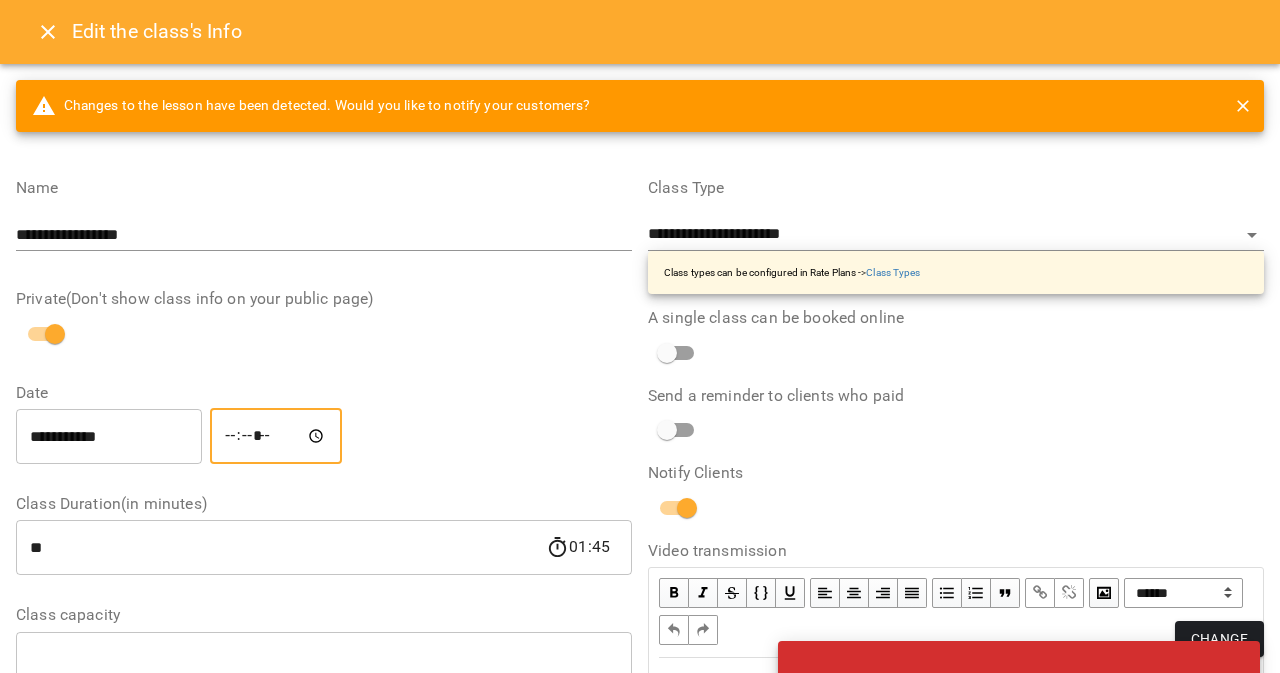 type on "*****" 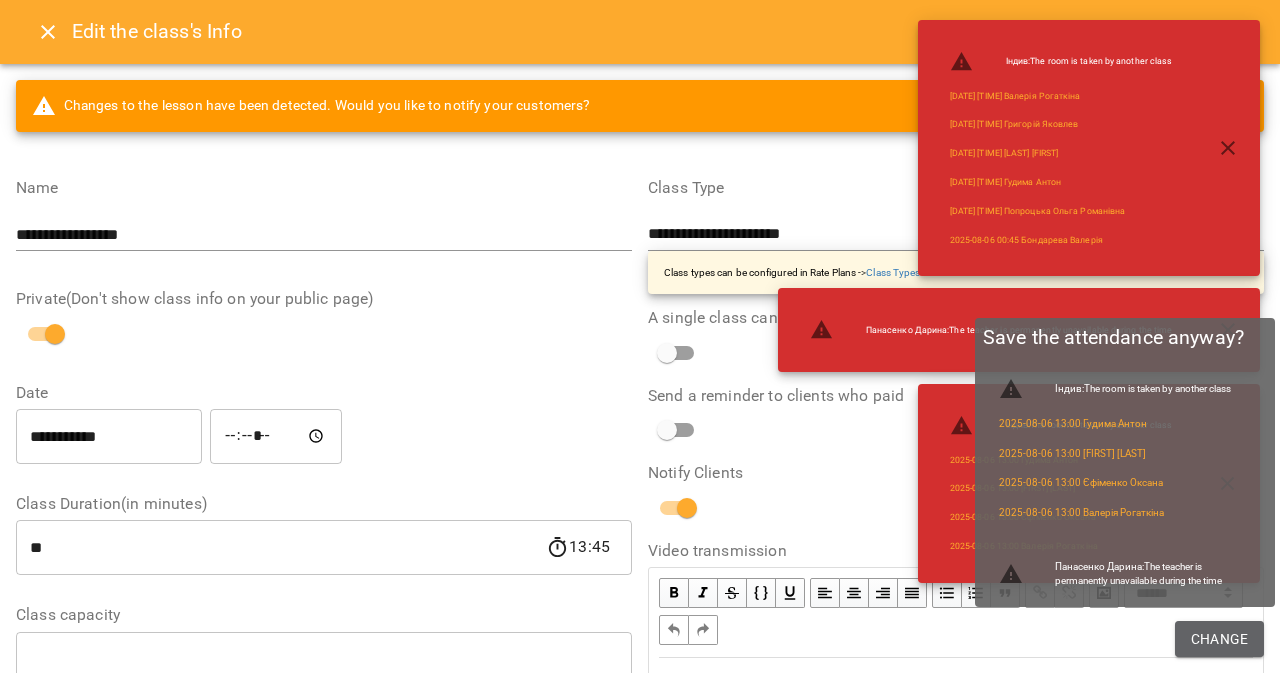 click on "Change" at bounding box center (1219, 639) 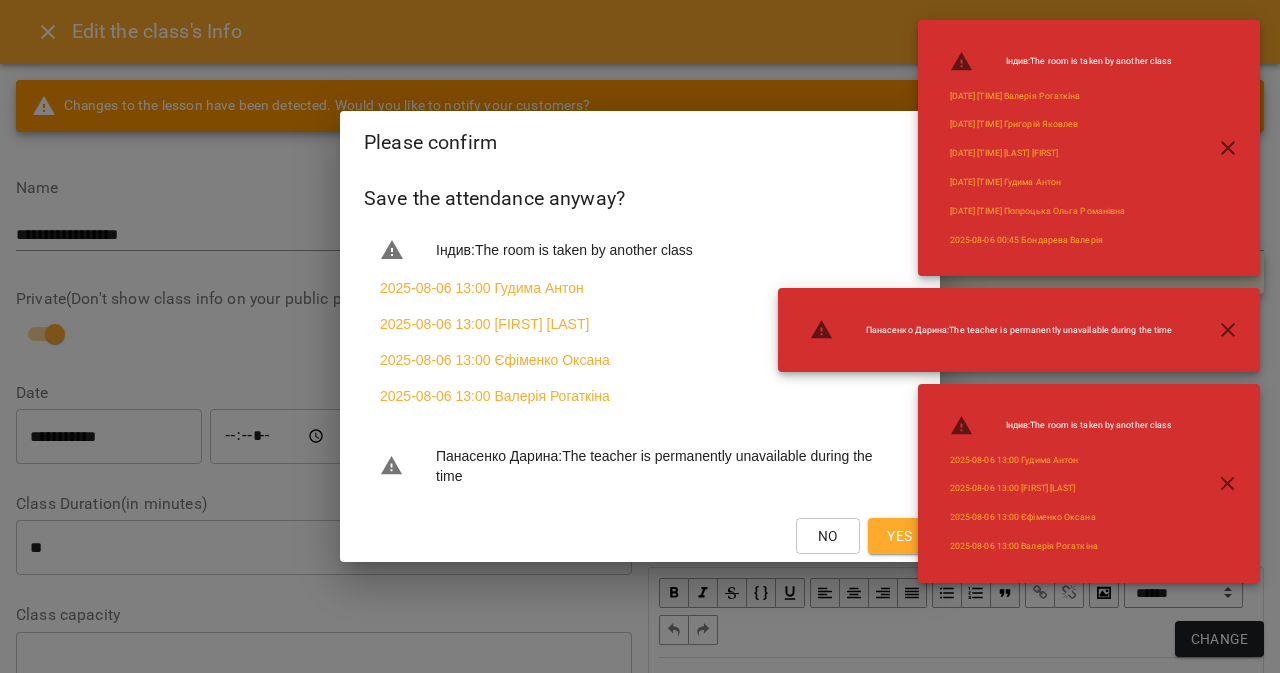 click on "[DATE] [TIME] [LAST] [FIRST] [DATE] [TIME] [LAST] [FIRST] [DATE] [TIME] [LAST] [FIRST] [DATE] [TIME] [LAST] [FIRST]" at bounding box center [1019, 483] 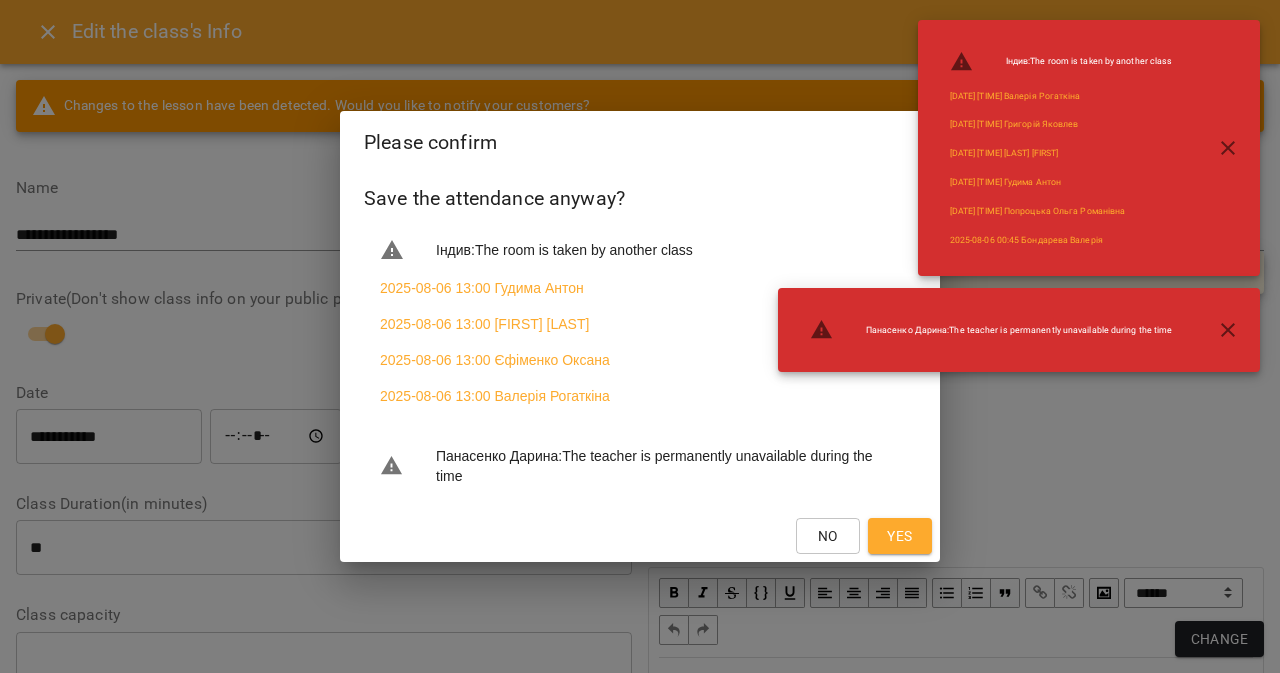 click on "Yes" at bounding box center (899, 536) 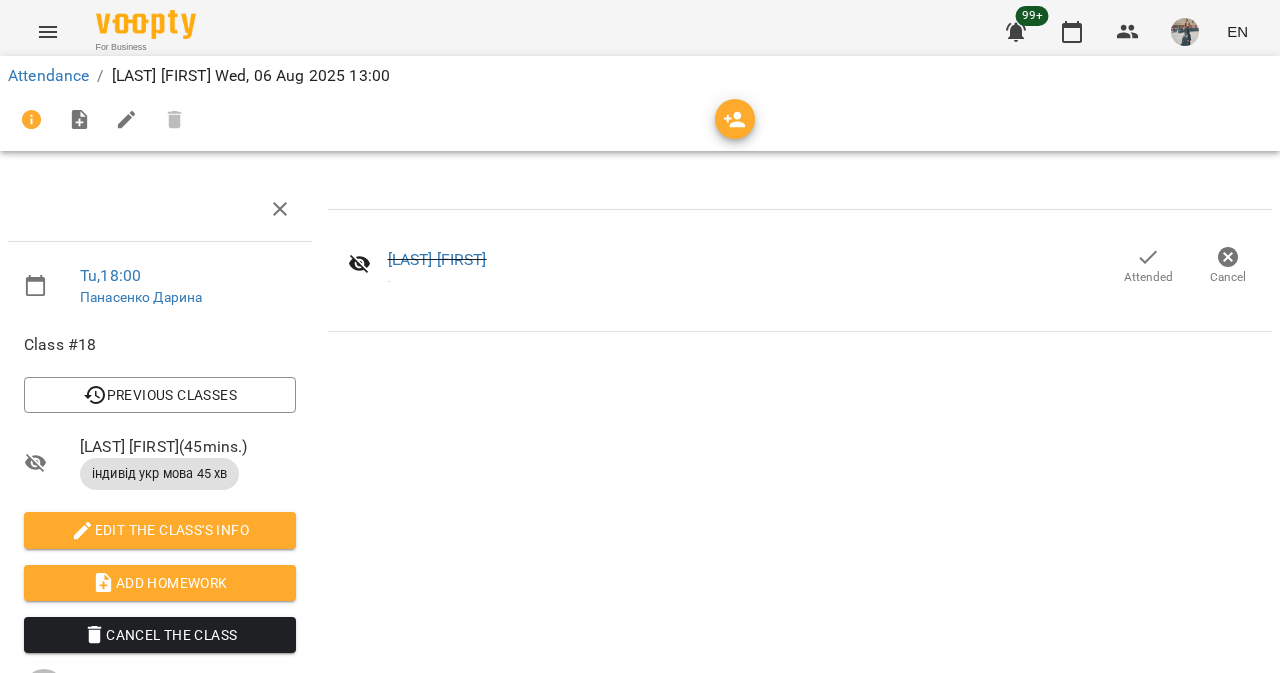 click on "Attended" at bounding box center [1148, 265] 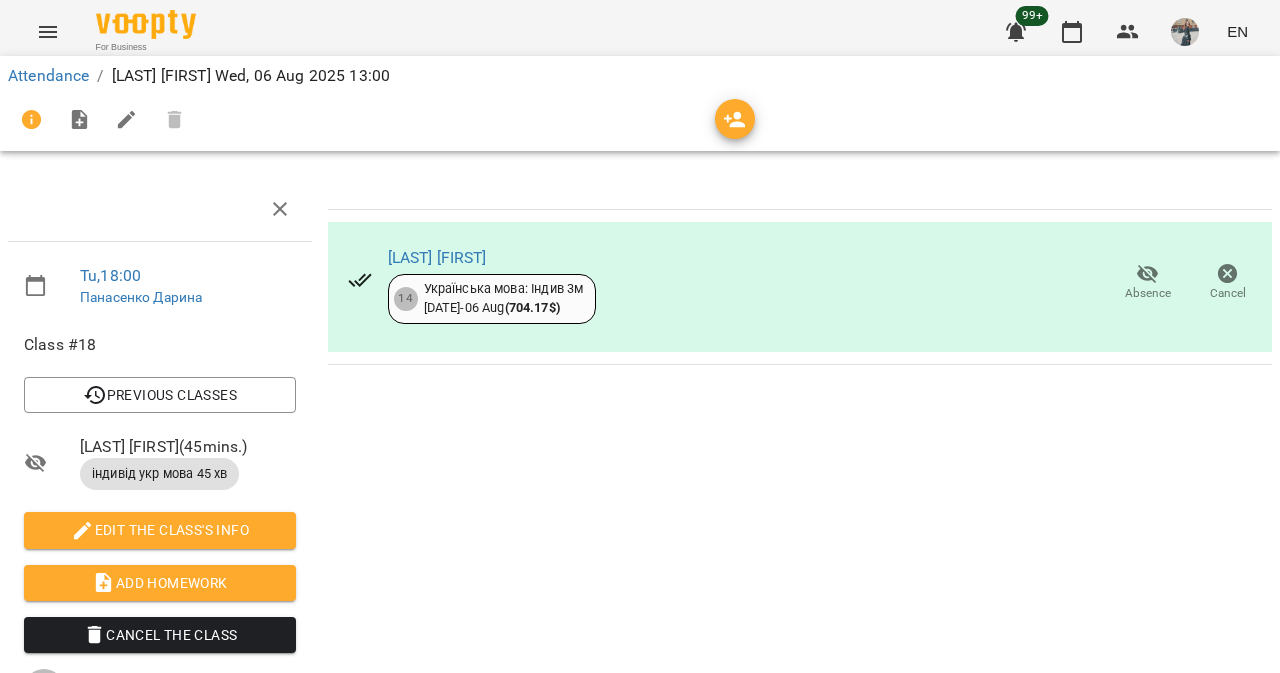 click 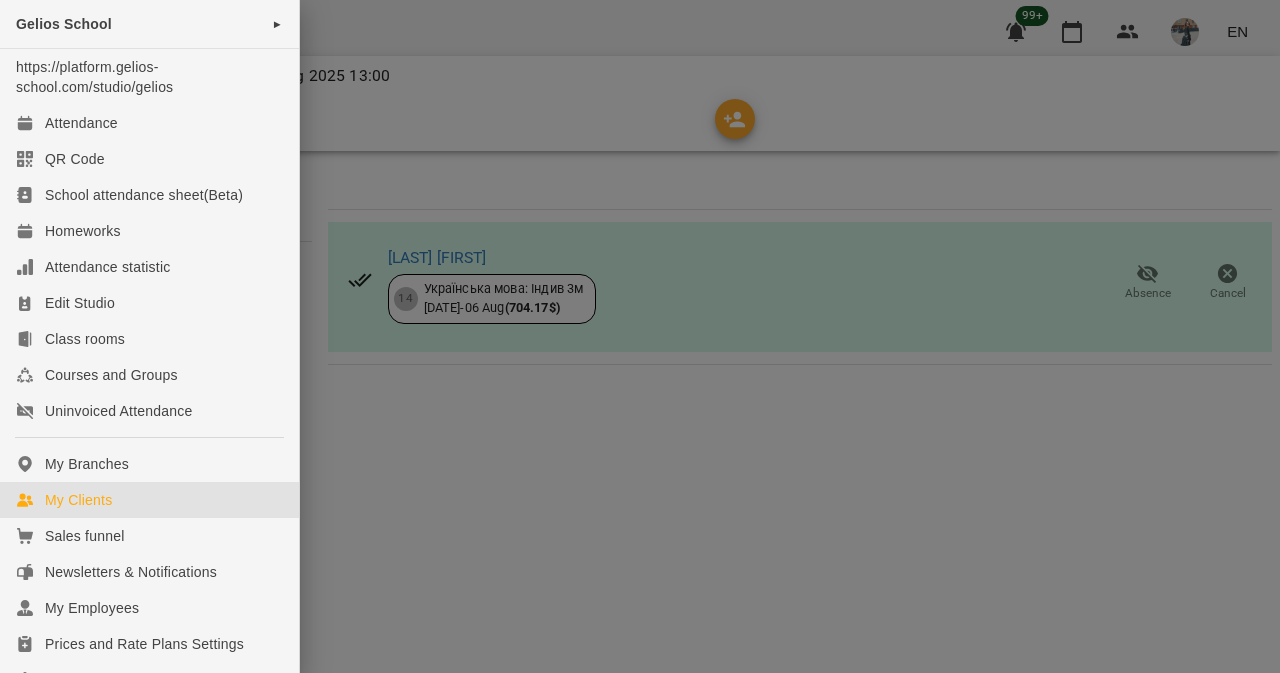 click on "My Clients" at bounding box center (78, 500) 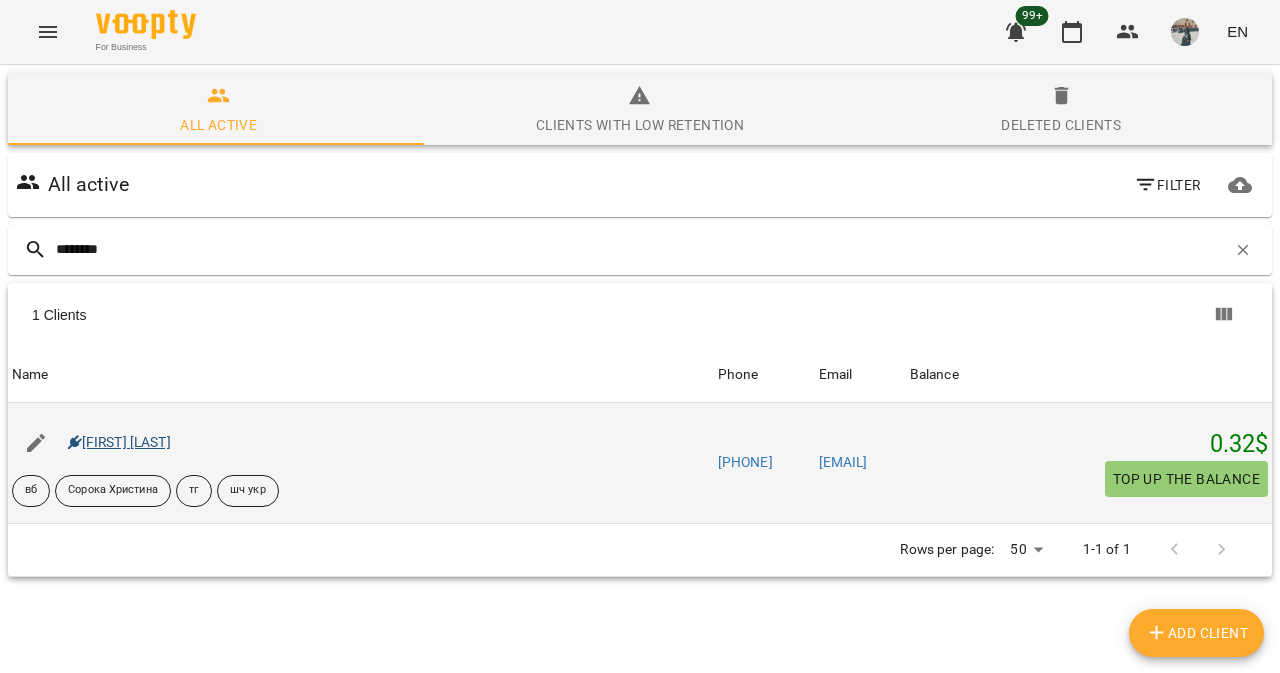 type on "********" 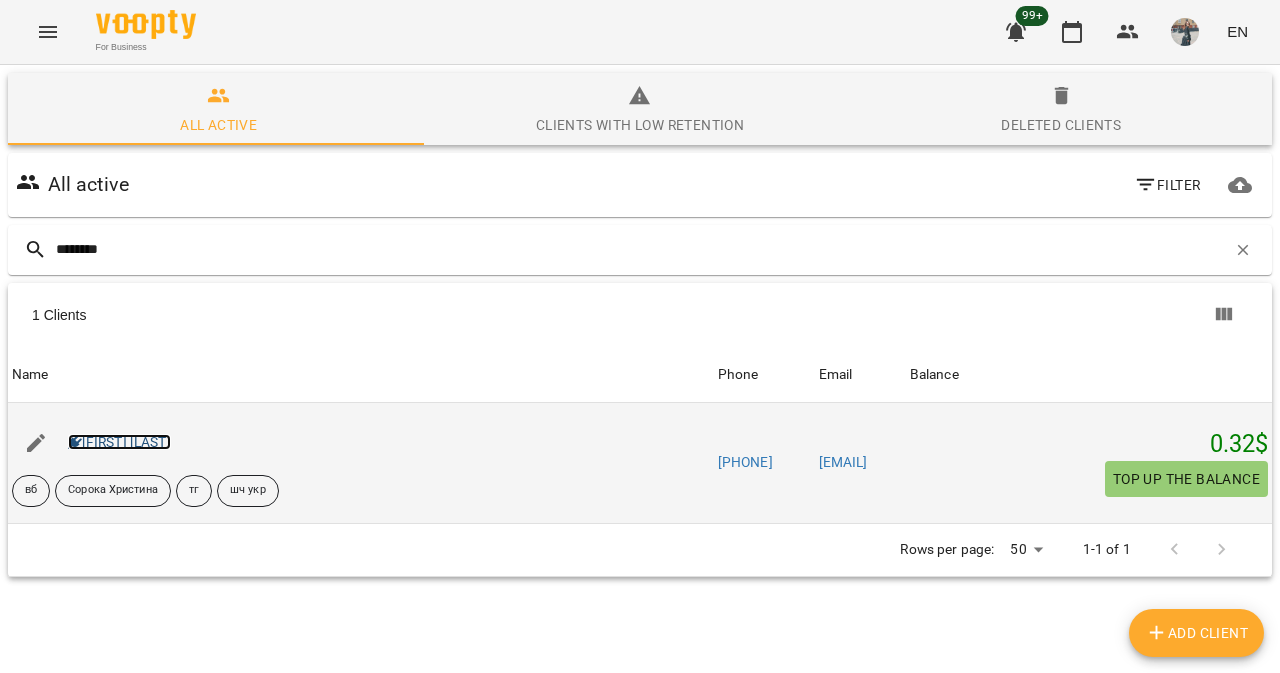 click on "[FIRST] [LAST]" at bounding box center [119, 442] 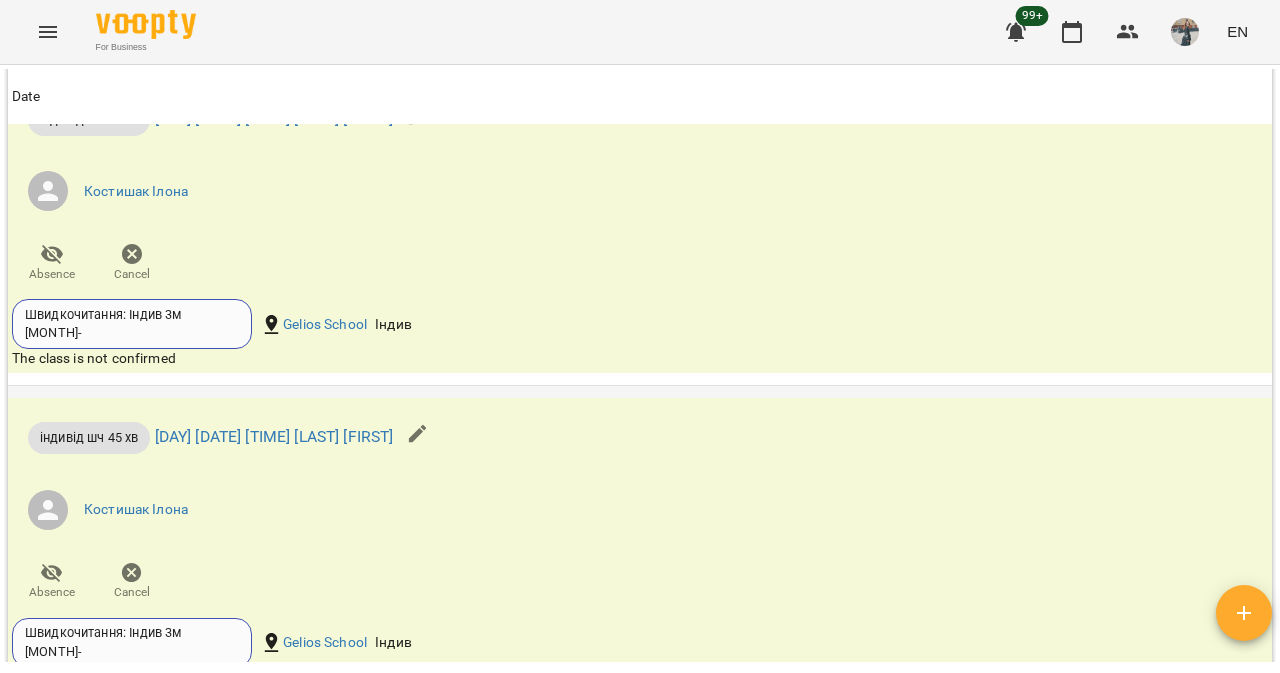 scroll, scrollTop: 2902, scrollLeft: 0, axis: vertical 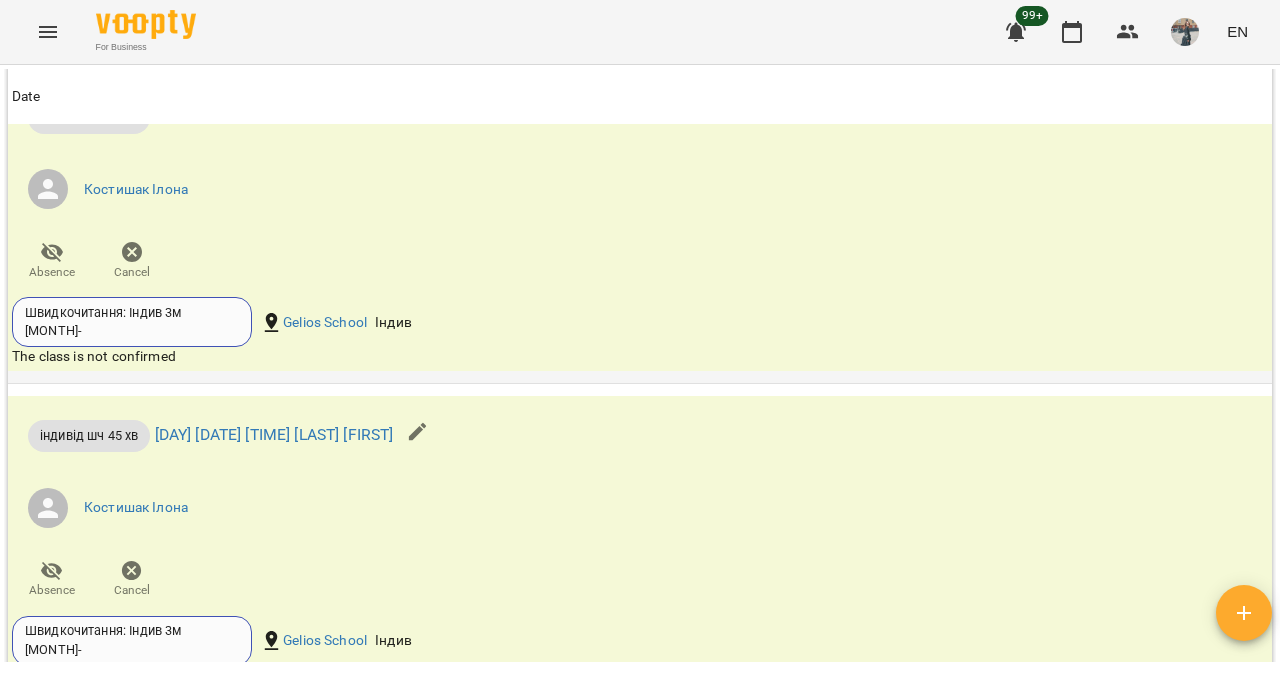 click 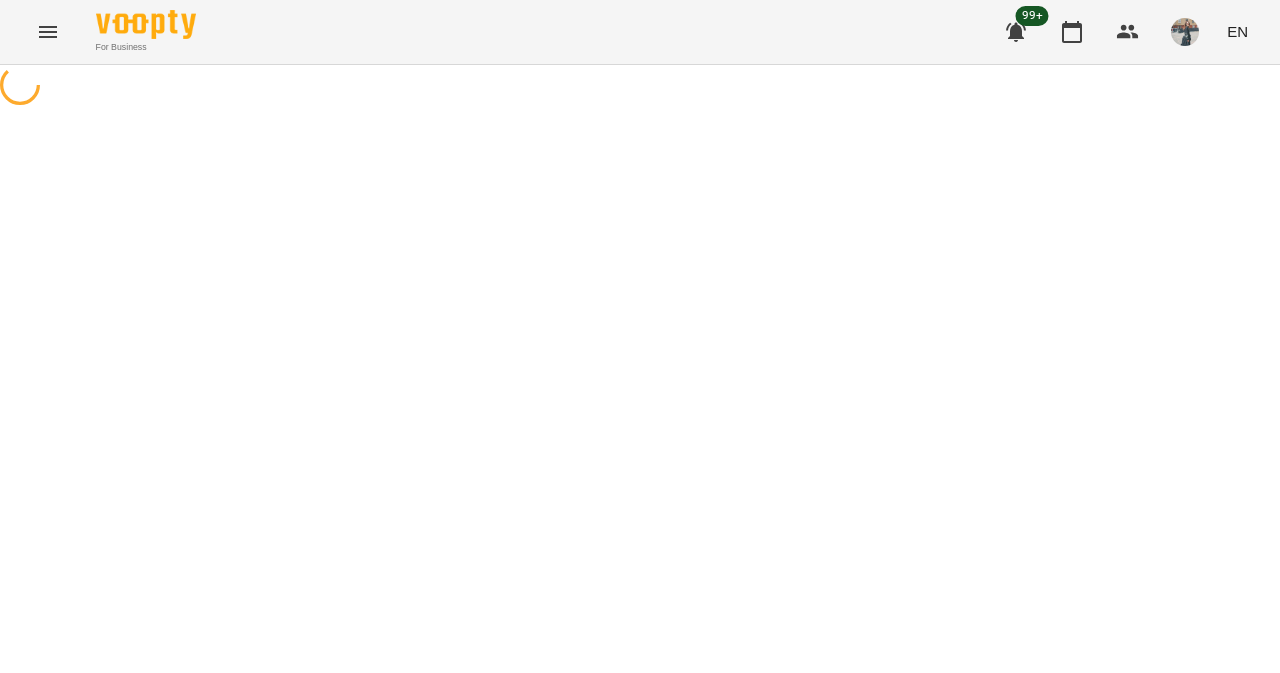 select on "**********" 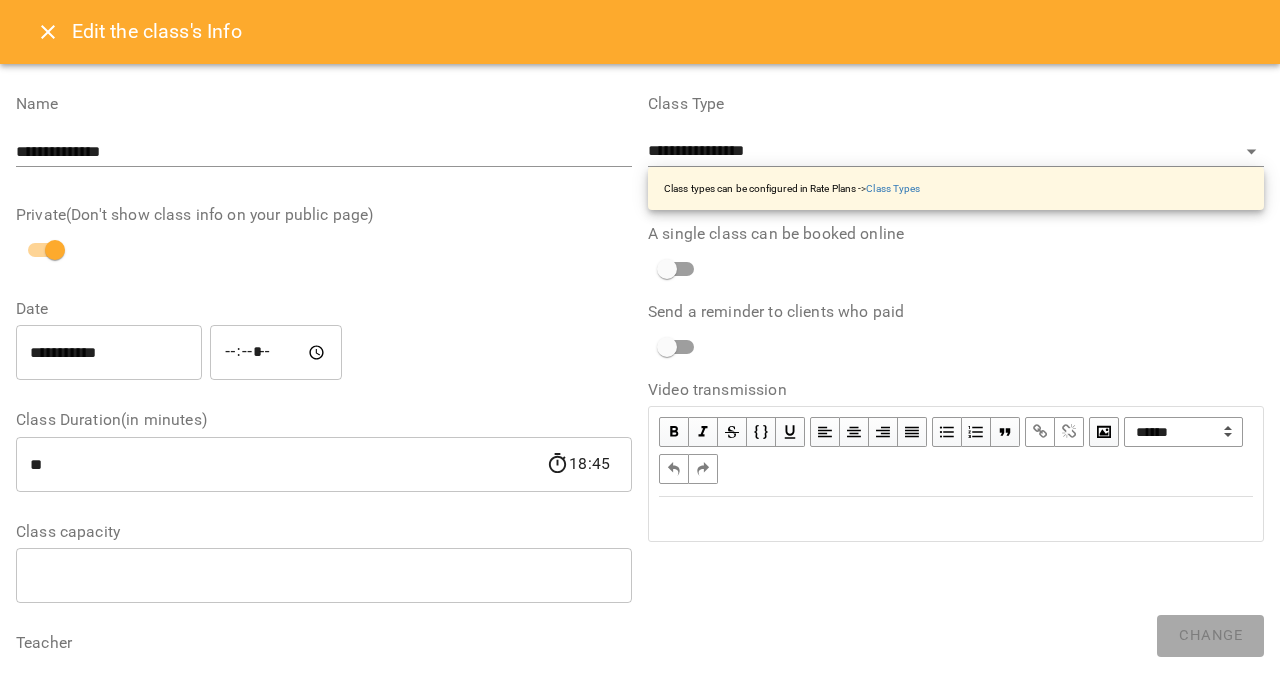 click on "**********" at bounding box center (109, 353) 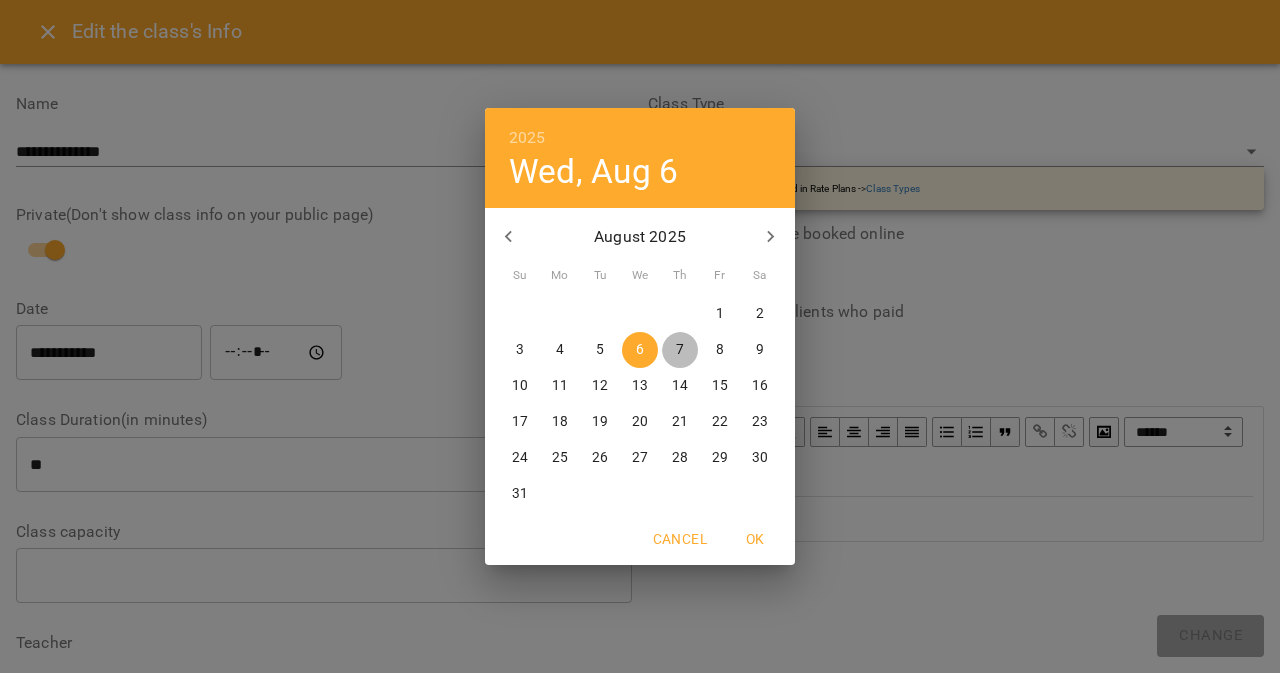 click on "7" at bounding box center [680, 350] 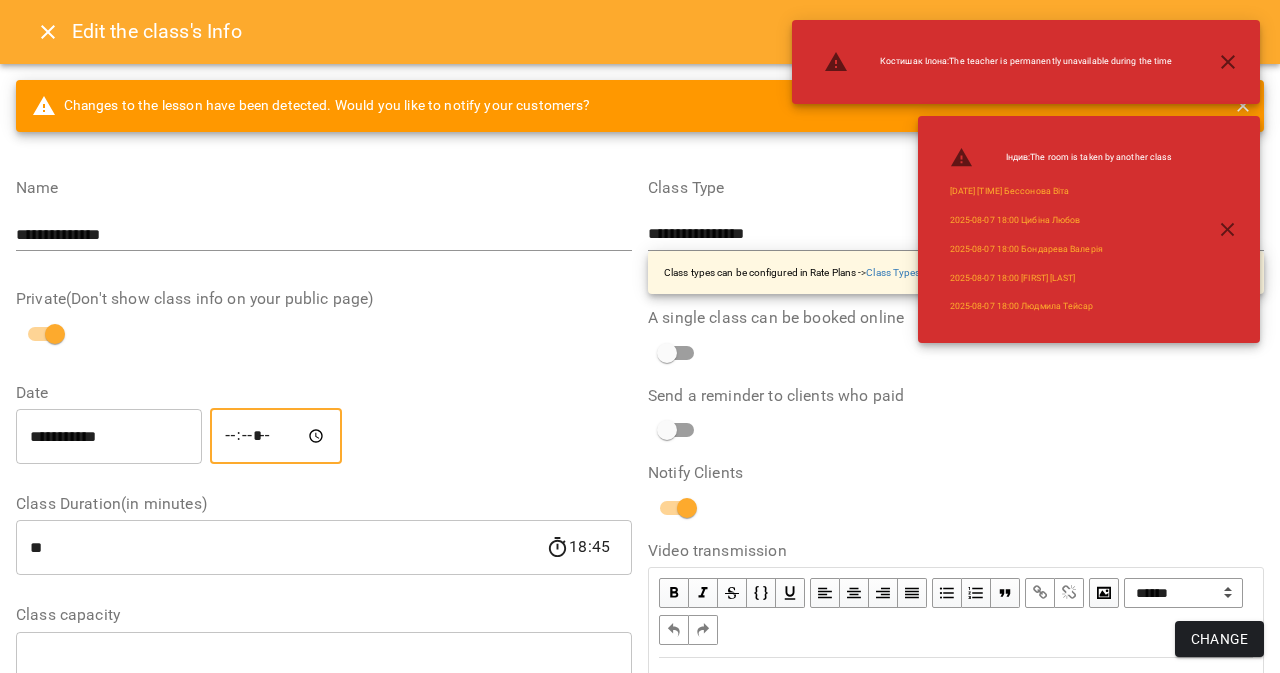 click on "*****" at bounding box center (276, 436) 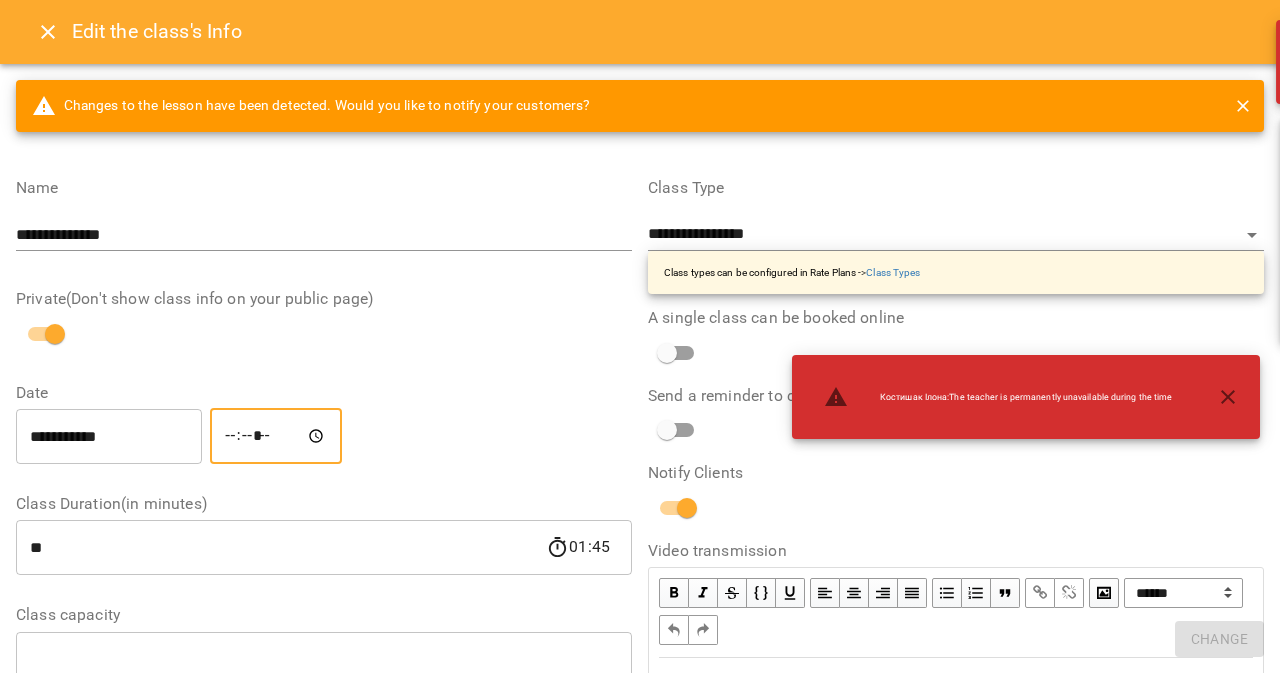 type on "*****" 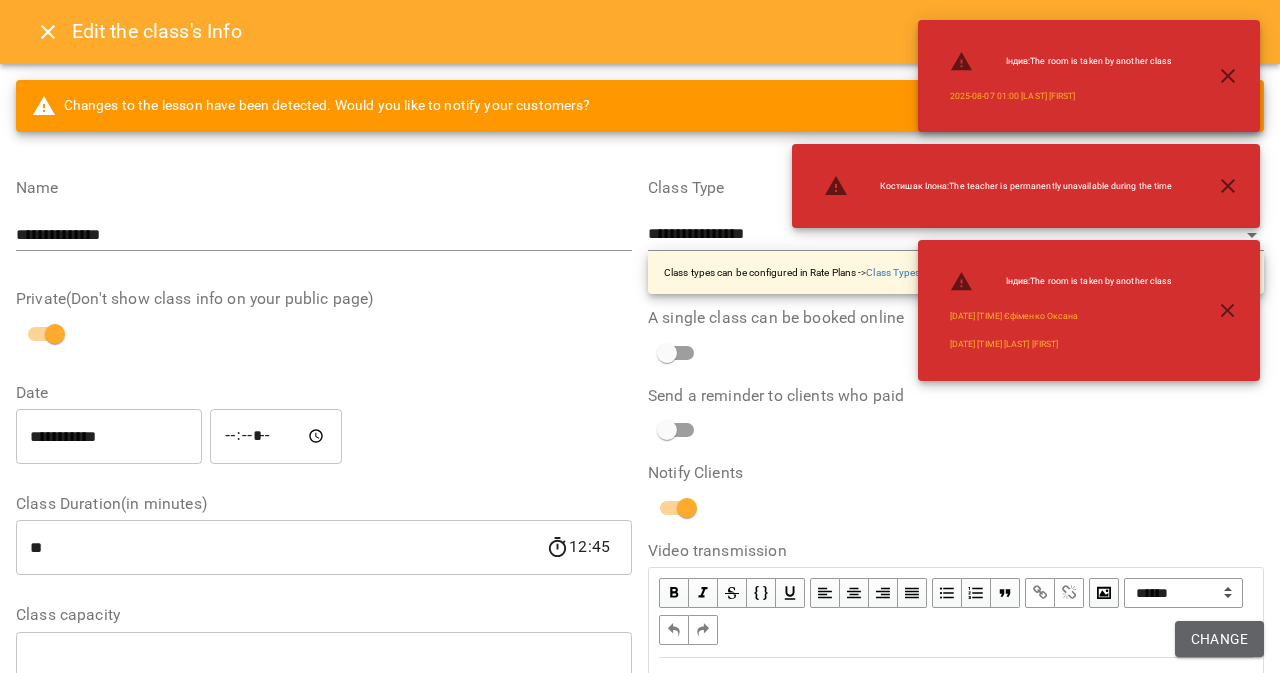 click on "Change" at bounding box center (1219, 639) 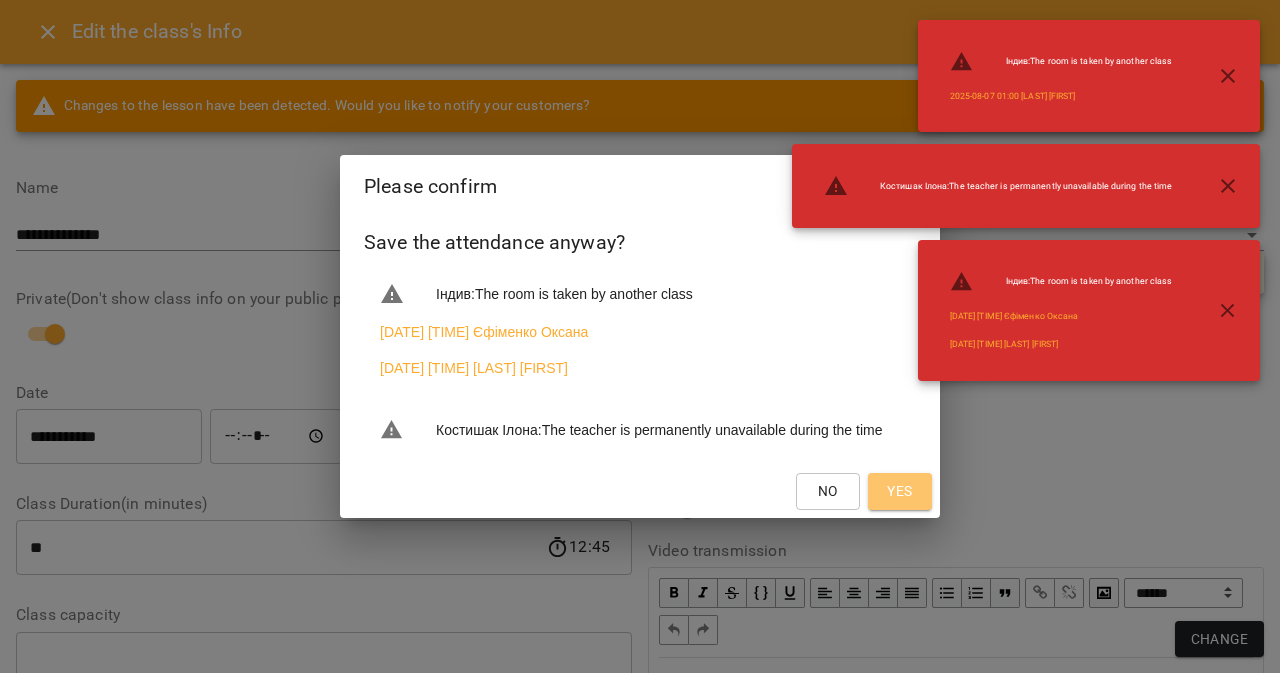 click on "Yes" at bounding box center [900, 491] 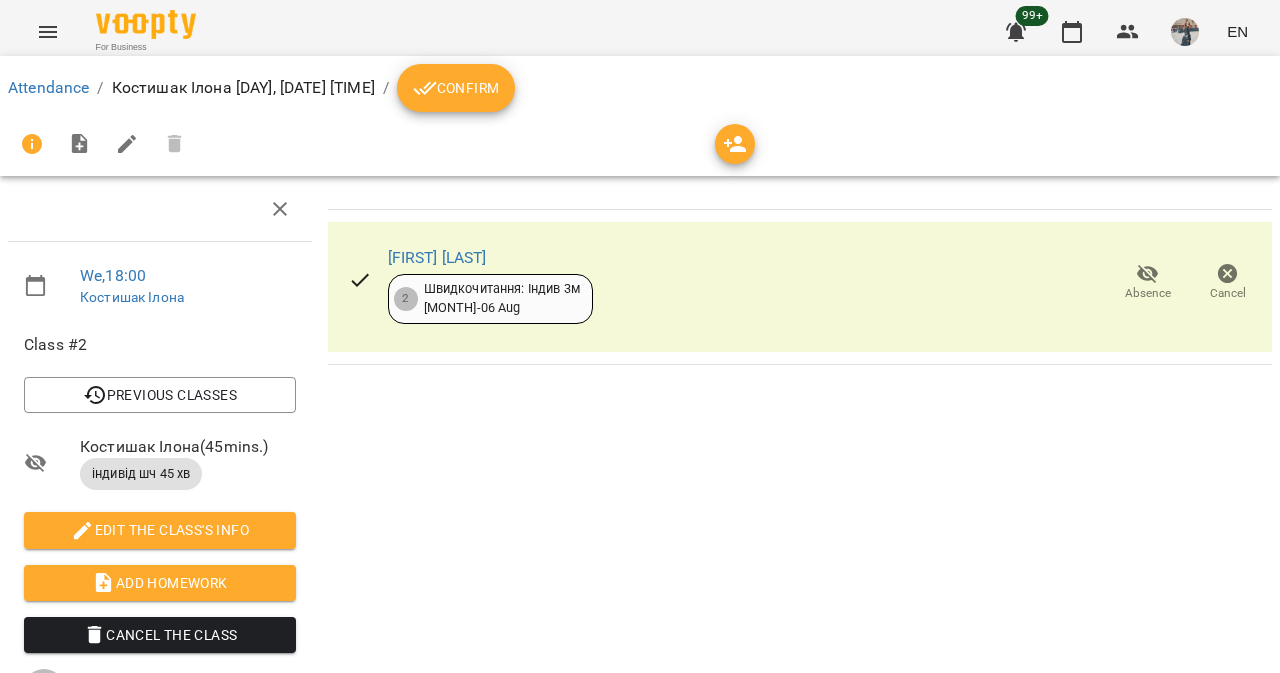 click 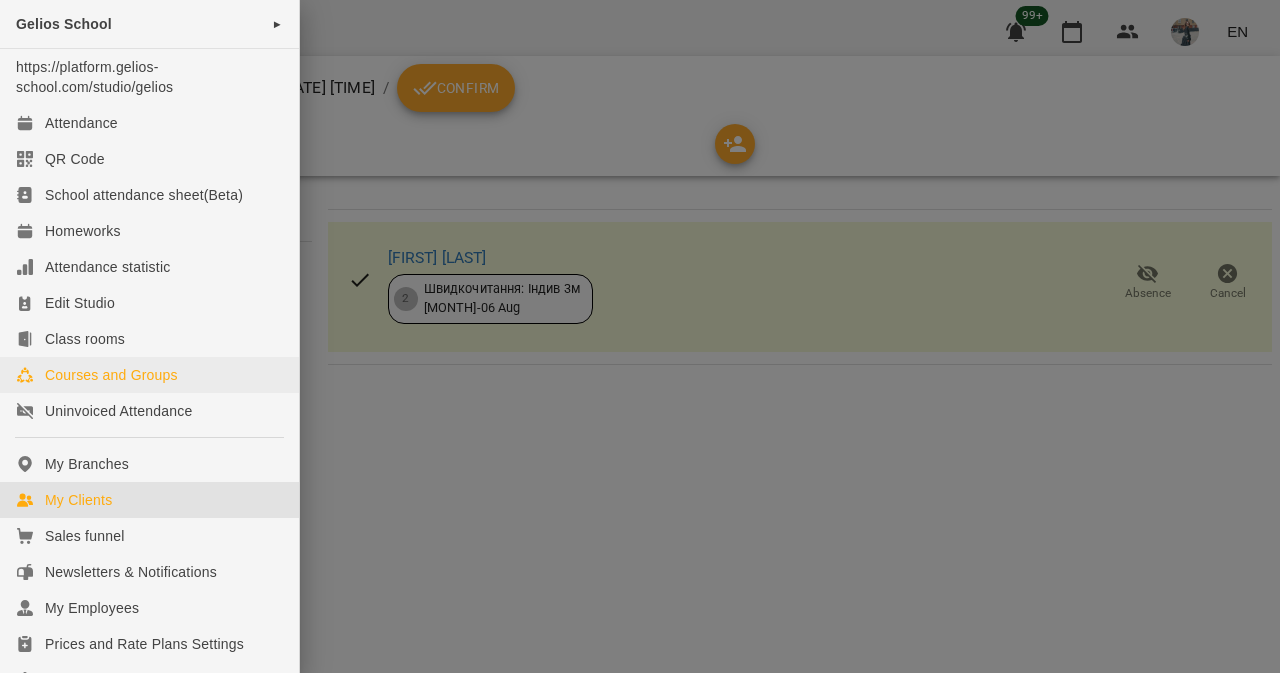 click on "My Clients" at bounding box center (78, 500) 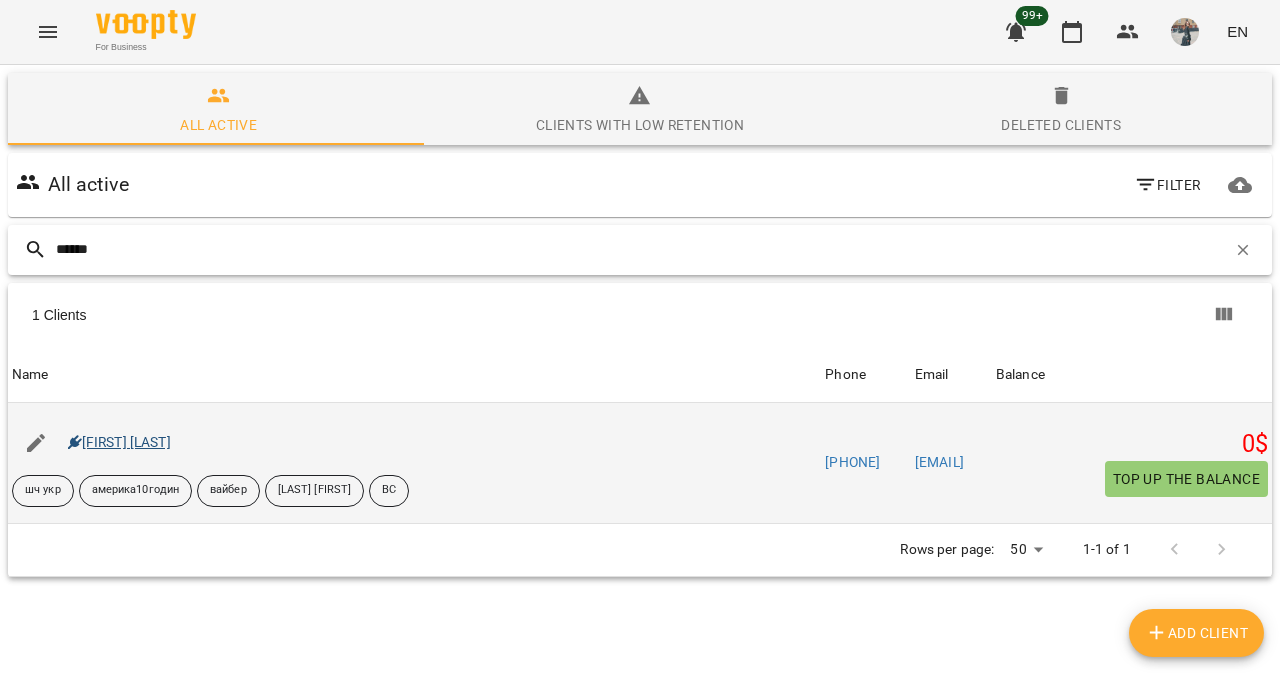 type on "******" 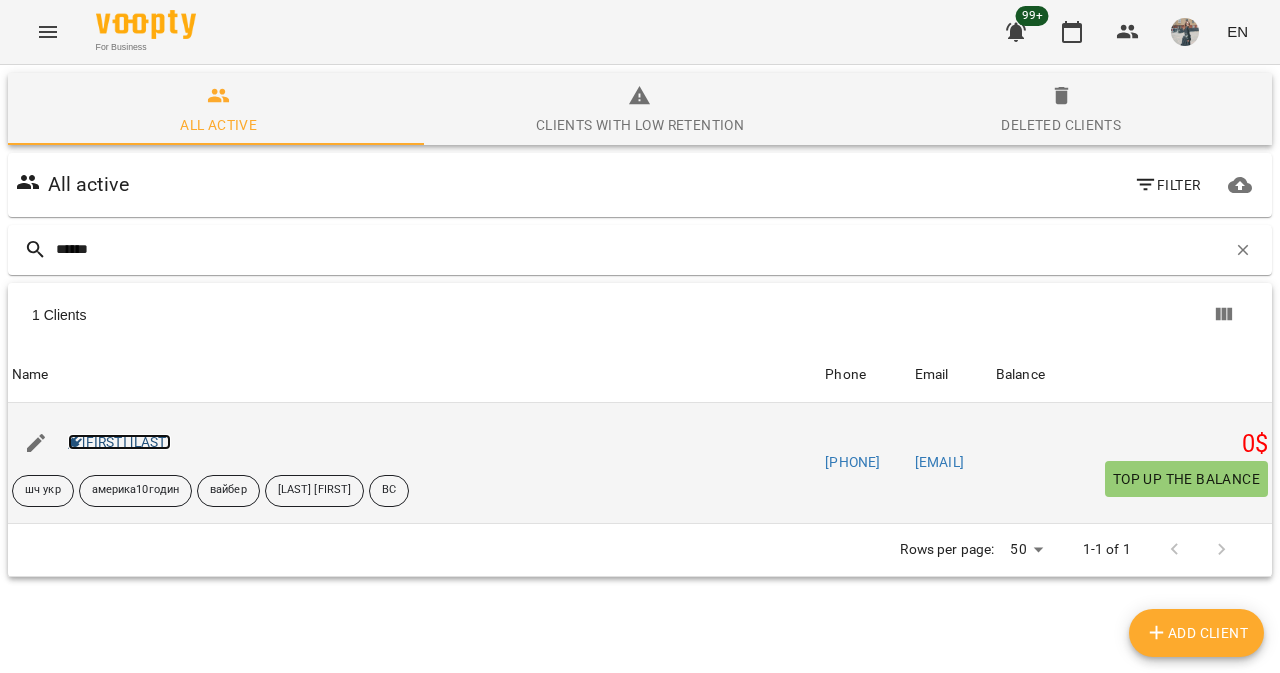 click on "[FIRST] [LAST]" at bounding box center [119, 442] 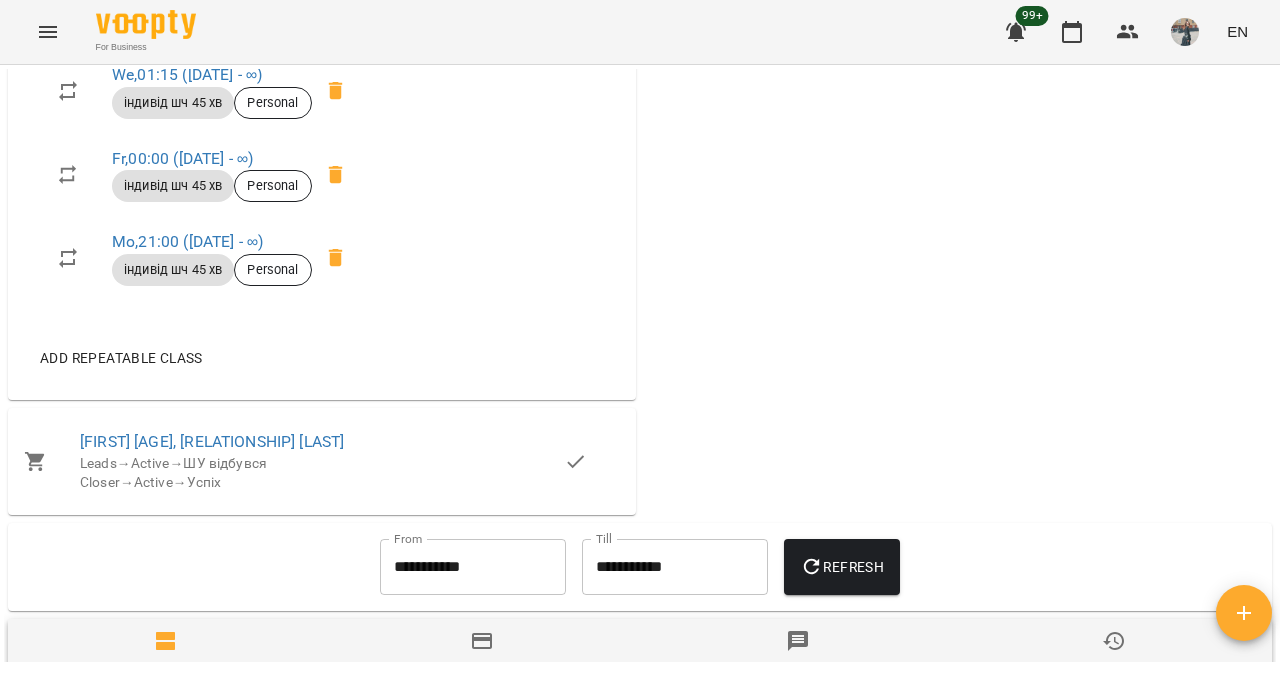scroll, scrollTop: 1917, scrollLeft: 0, axis: vertical 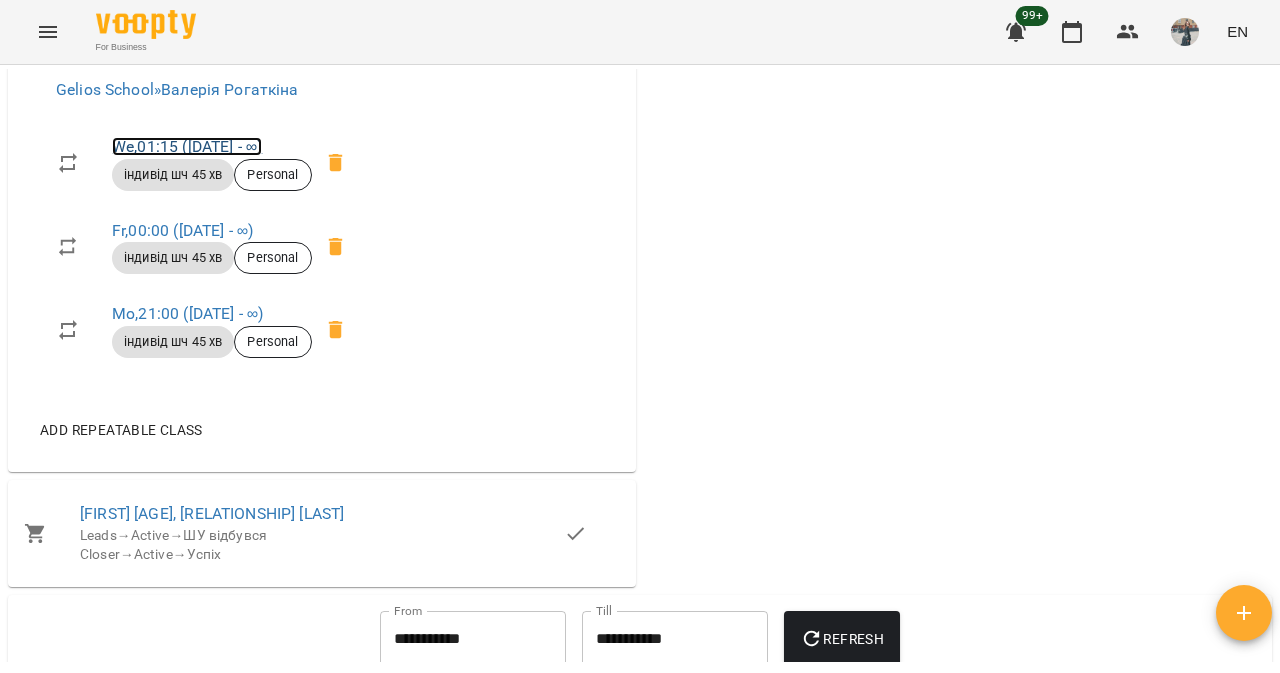 click on "[DAY] , [TIME] ([DATE] - ∞)" at bounding box center (187, 146) 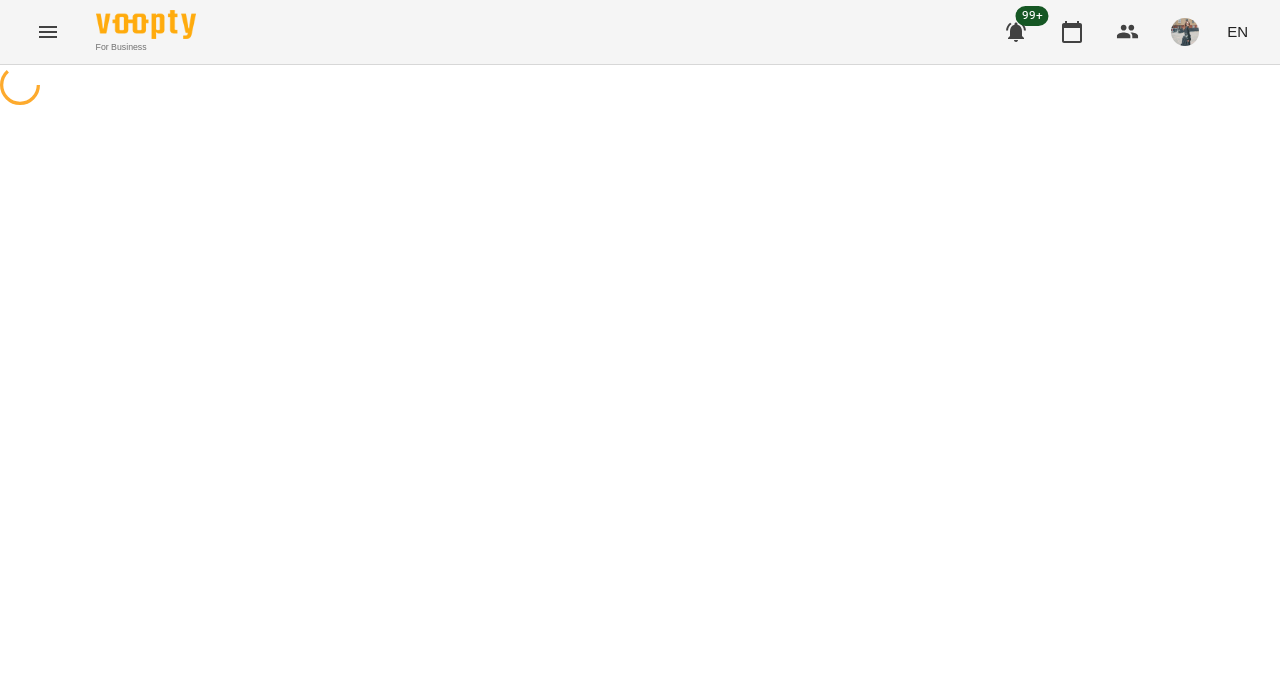 select on "*" 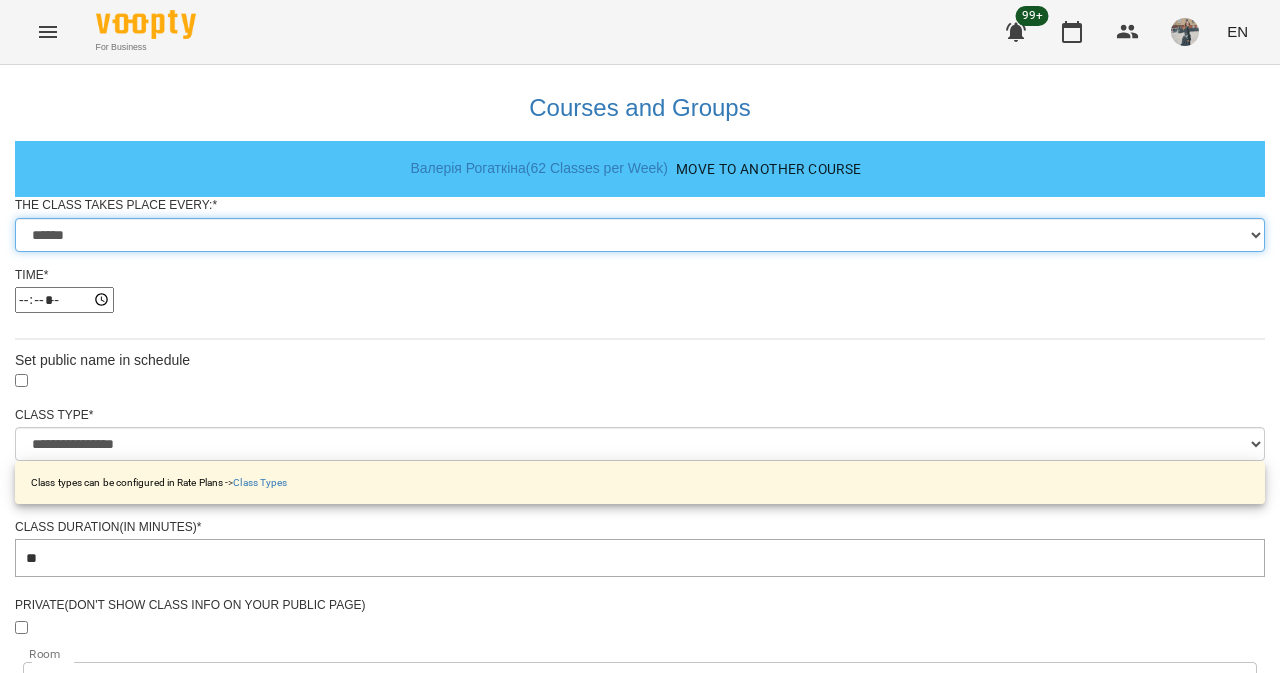 click on "****** ******* ********* ******** ****** ******** ******" at bounding box center [640, 235] 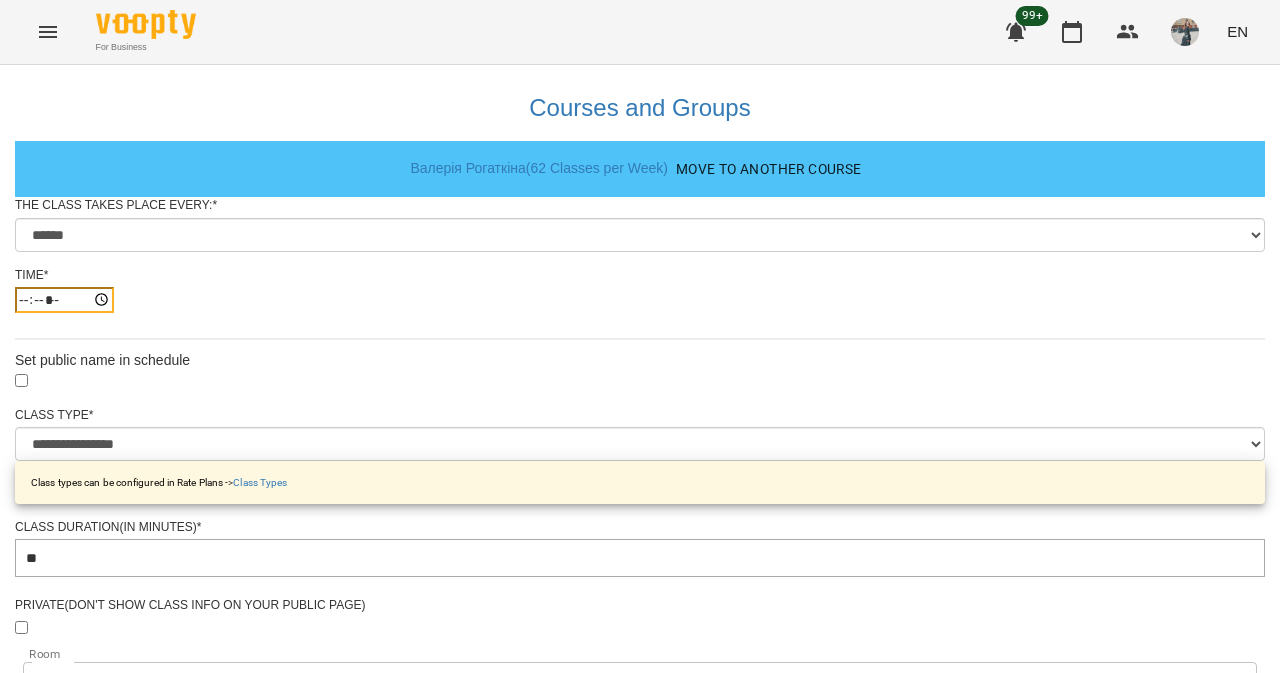 click on "*****" at bounding box center (64, 300) 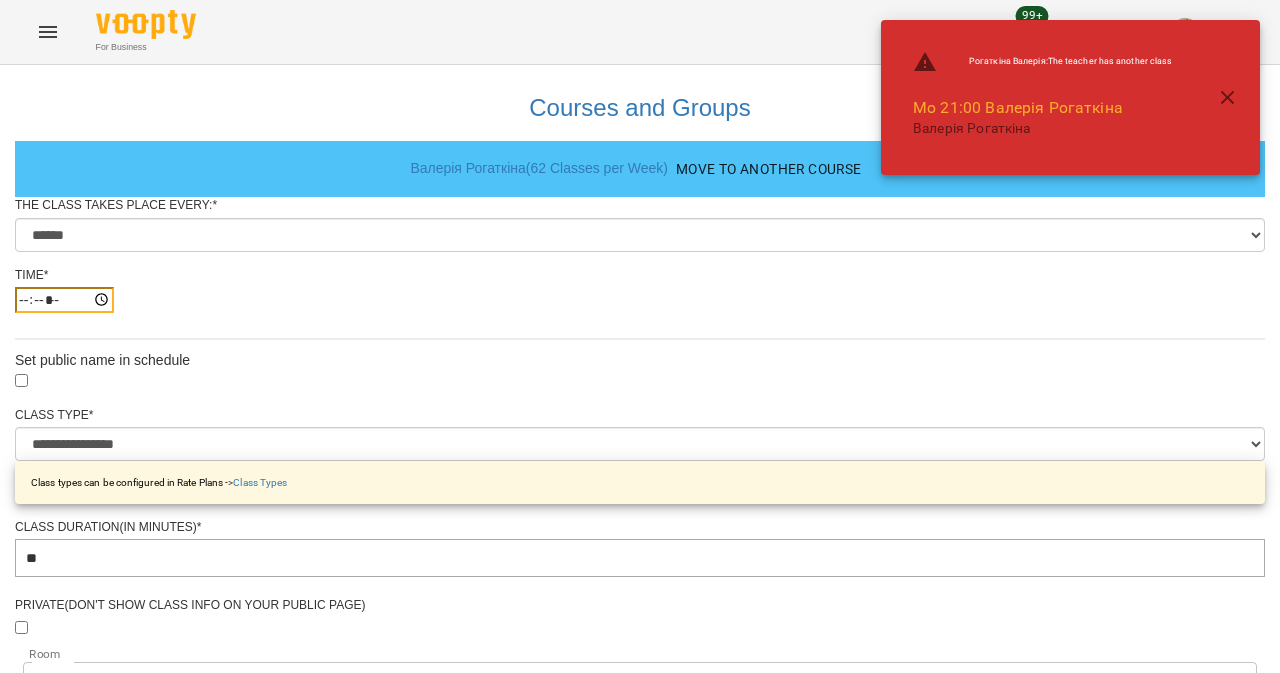 click on "Update Class's Schedule" at bounding box center [640, 1376] 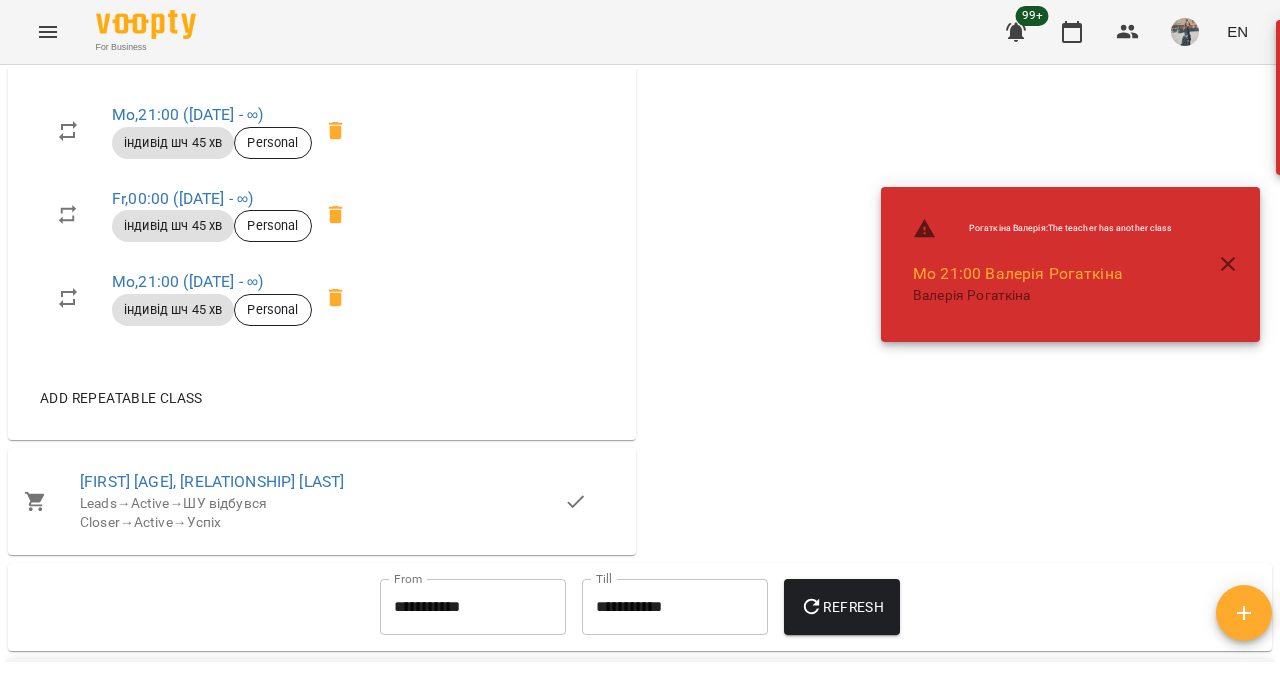scroll, scrollTop: 1882, scrollLeft: 0, axis: vertical 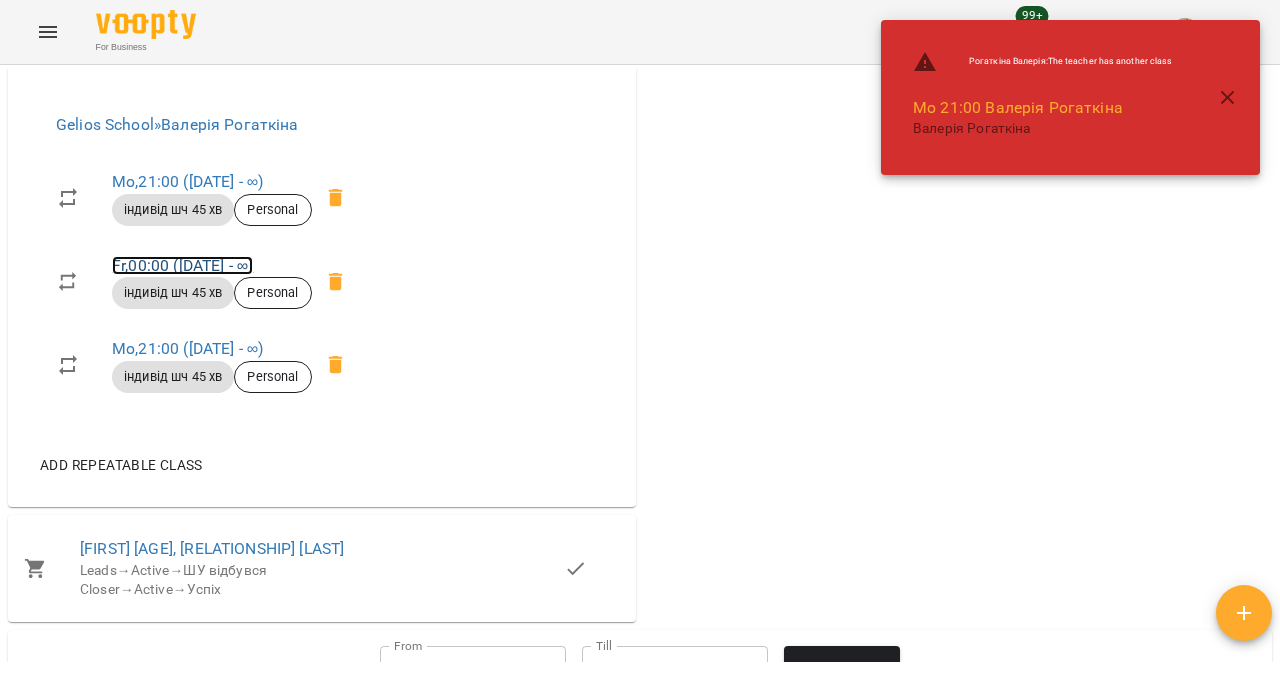 click on "[DAY] , [TIME] ([DATE] - ∞)" at bounding box center [182, 265] 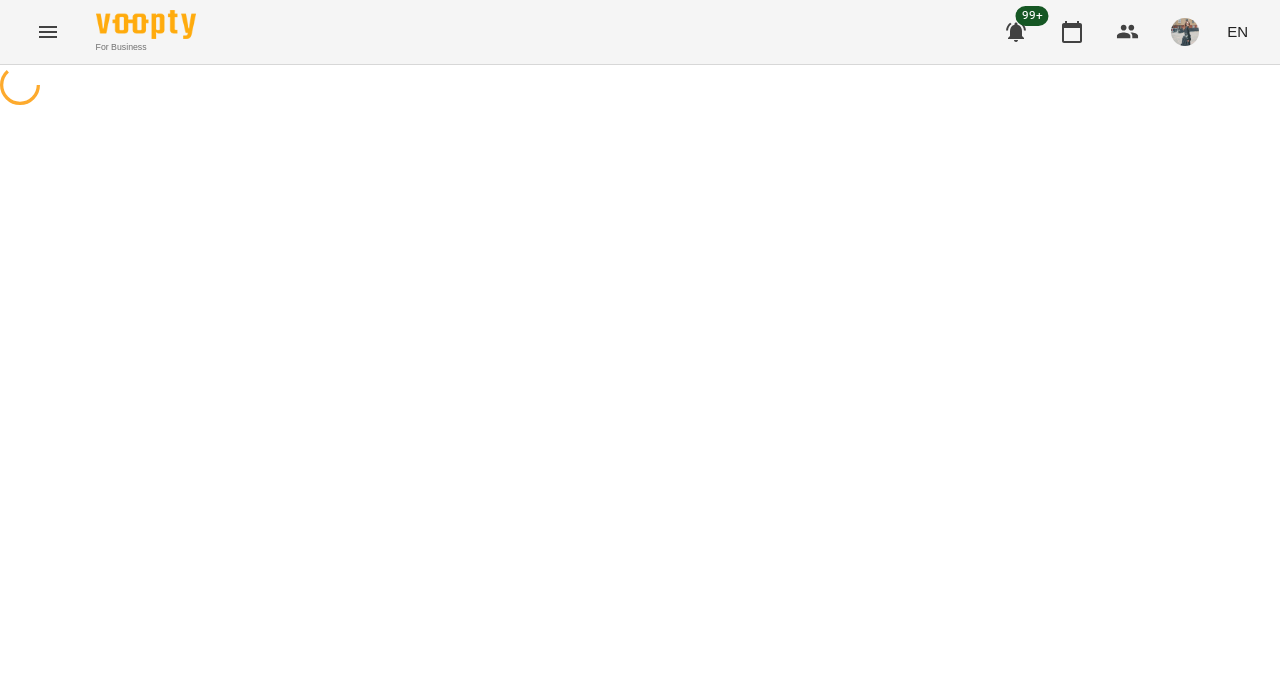 select on "*" 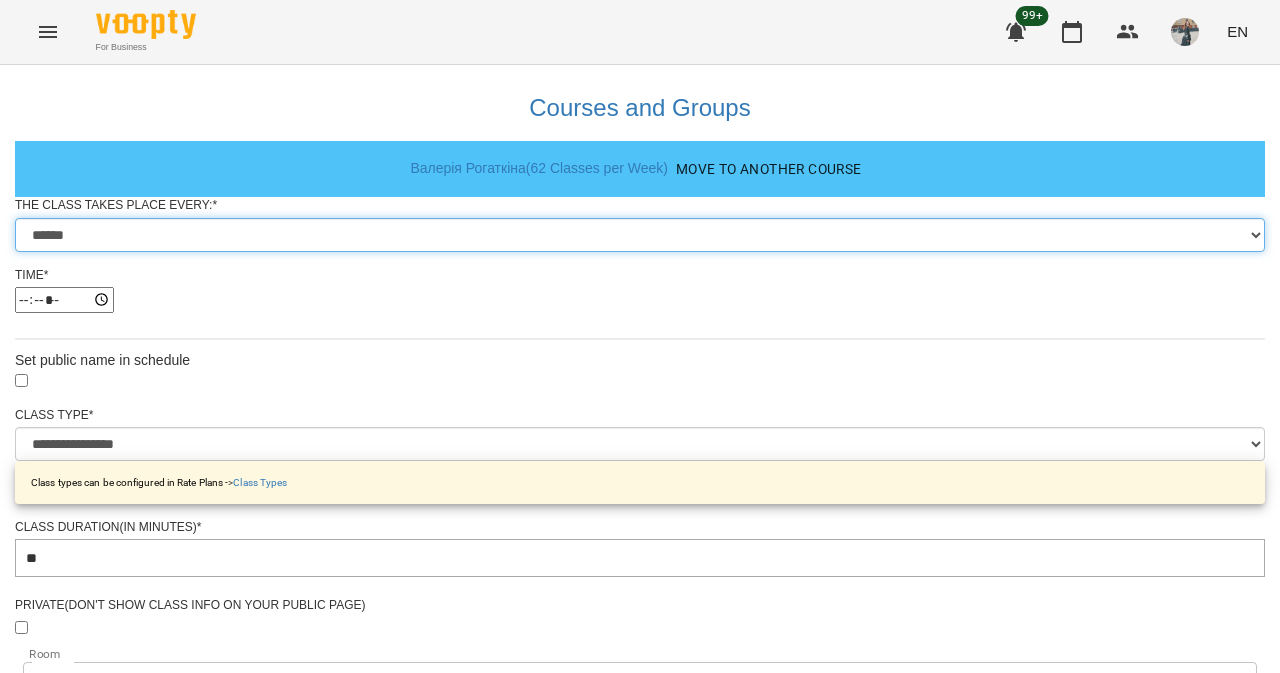 click on "****** ******* ********* ******** ****** ******** ******" at bounding box center [640, 235] 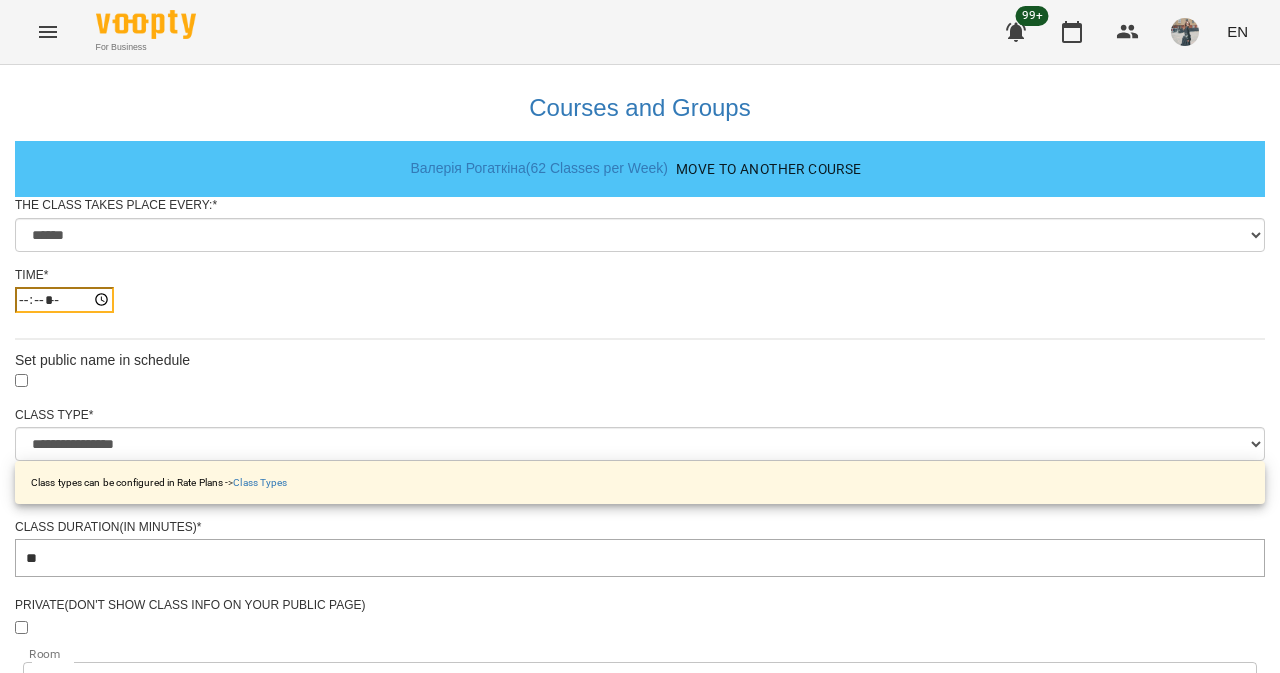click on "*****" at bounding box center (64, 300) 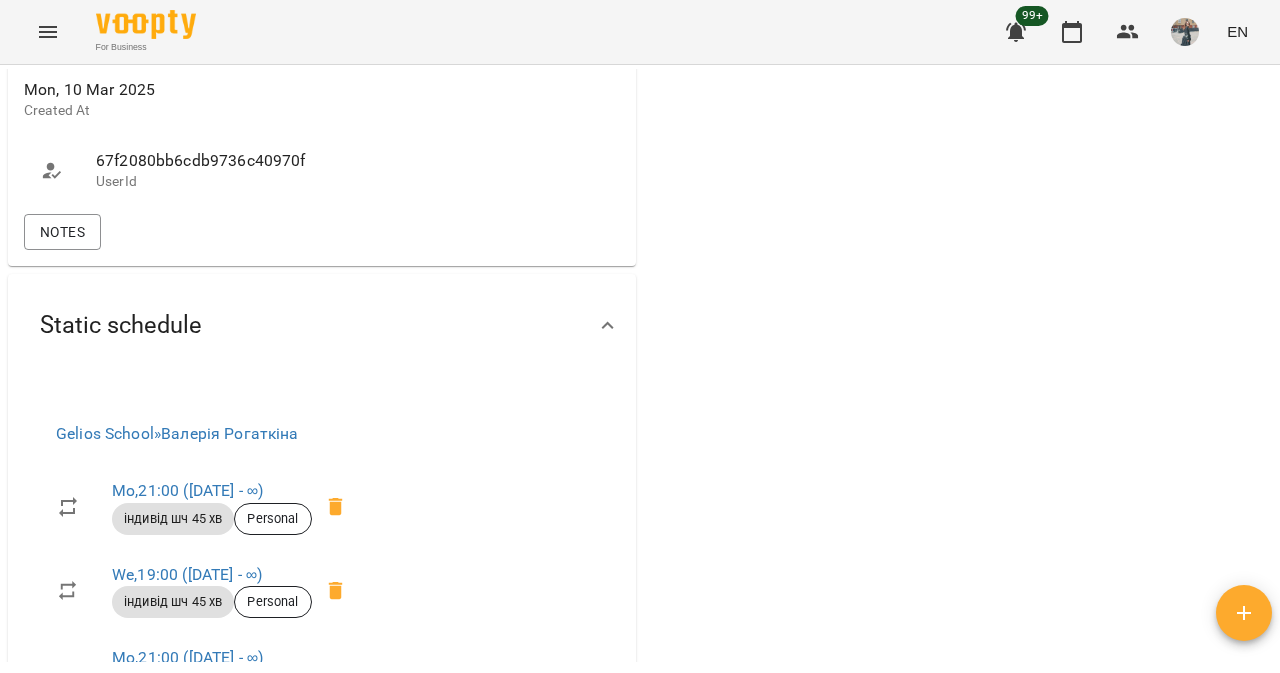 scroll, scrollTop: 2169, scrollLeft: 0, axis: vertical 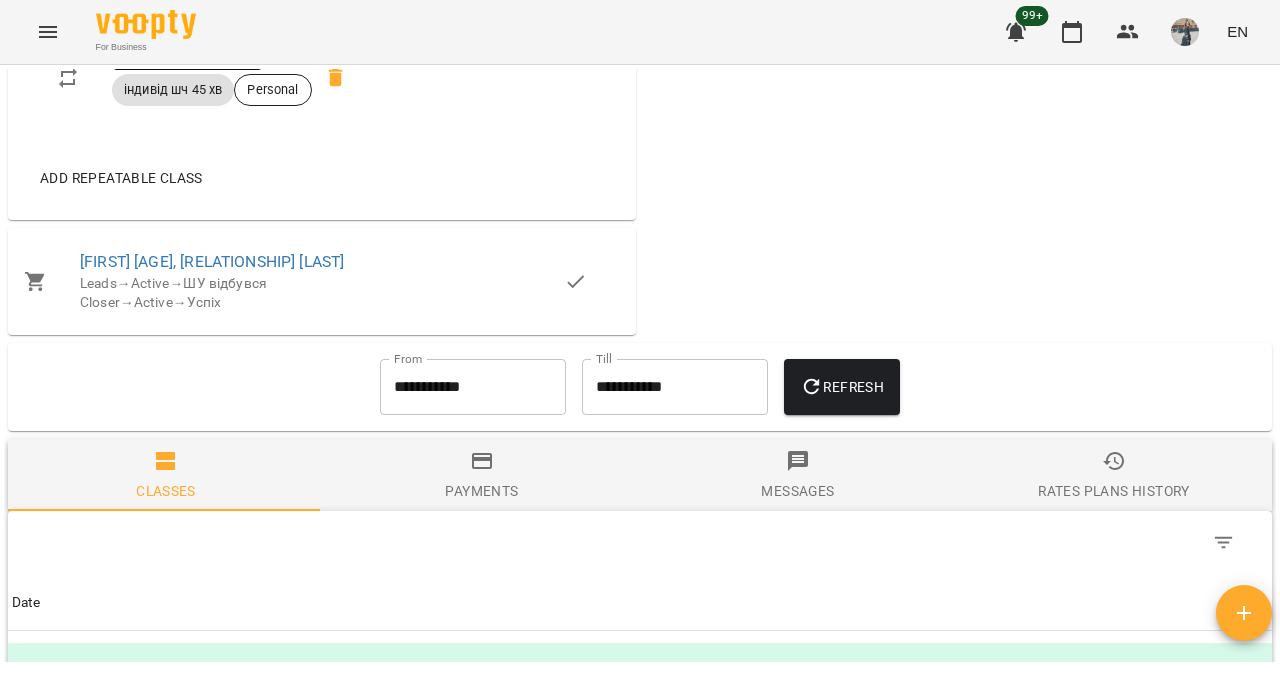 click on "[DAY] [TIME] ([DATE] - ∞)" at bounding box center [187, 61] 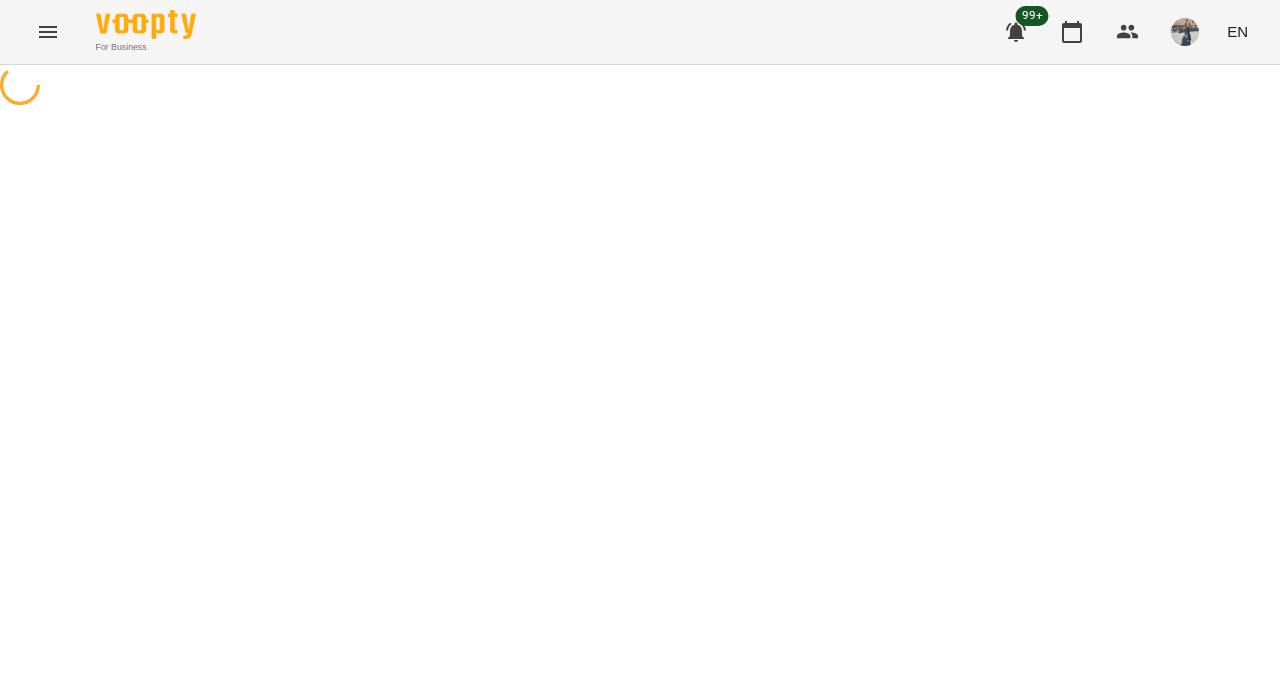 select on "*" 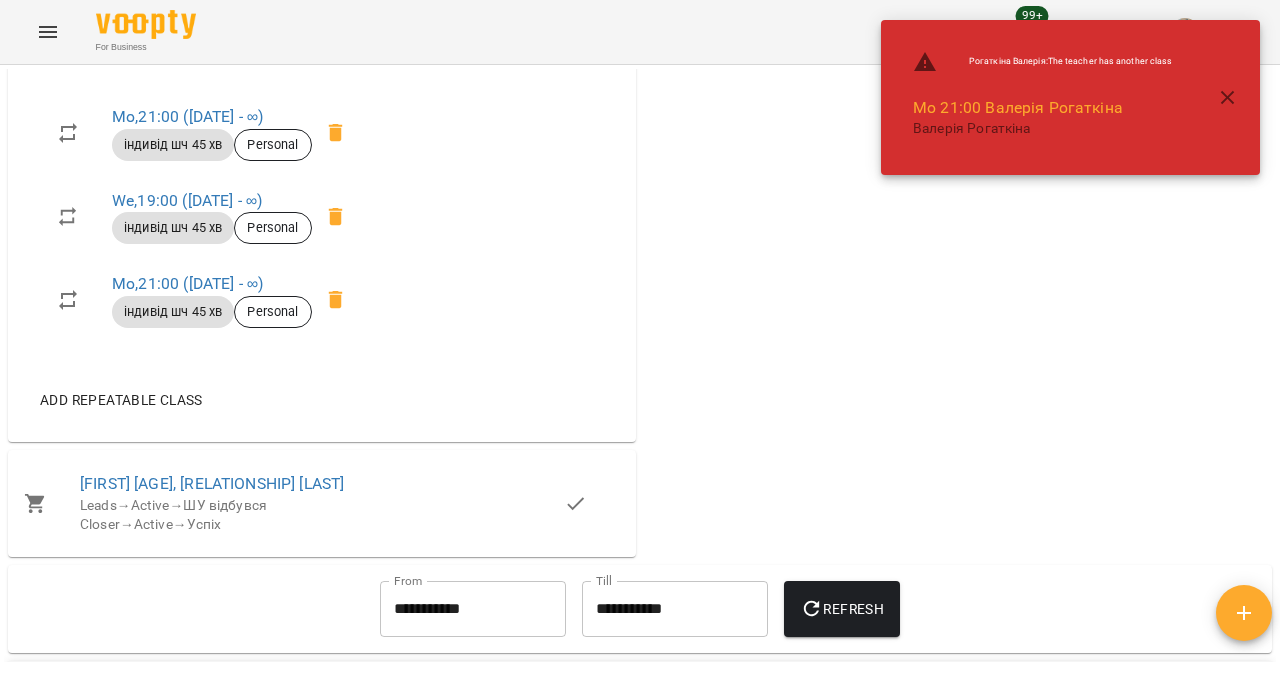scroll, scrollTop: 1955, scrollLeft: 0, axis: vertical 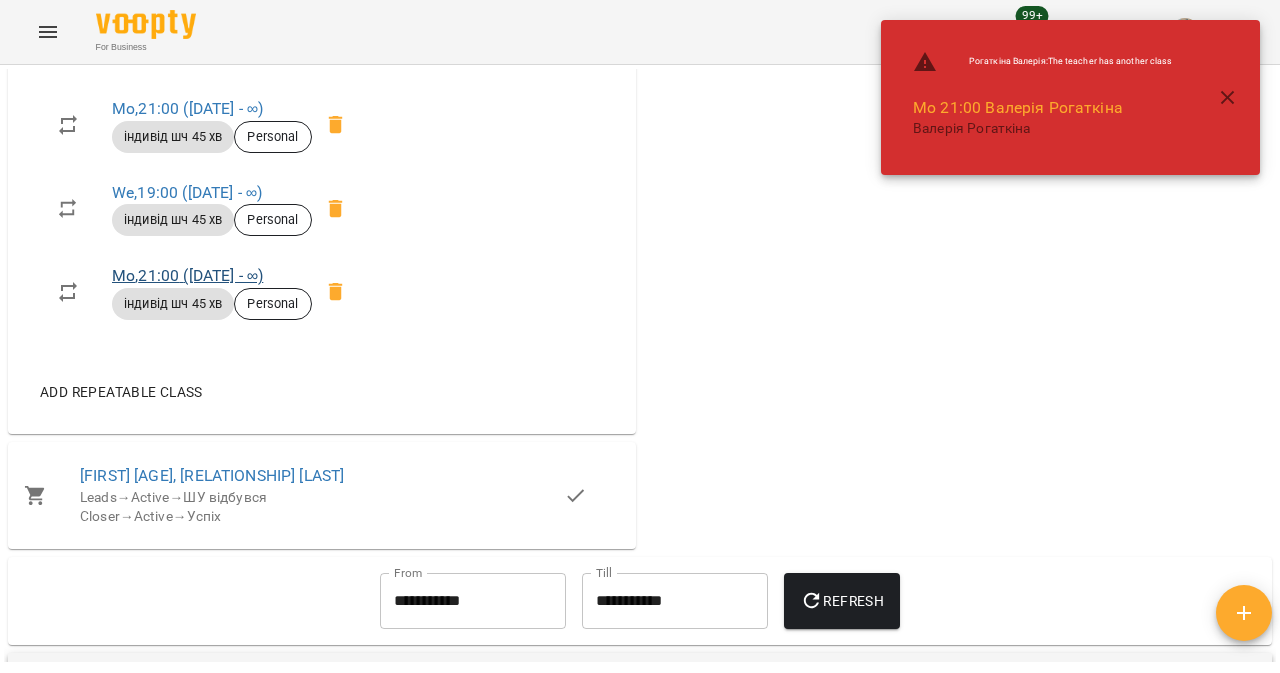 click on "індивід шч 45 хв Personal" at bounding box center [212, 304] 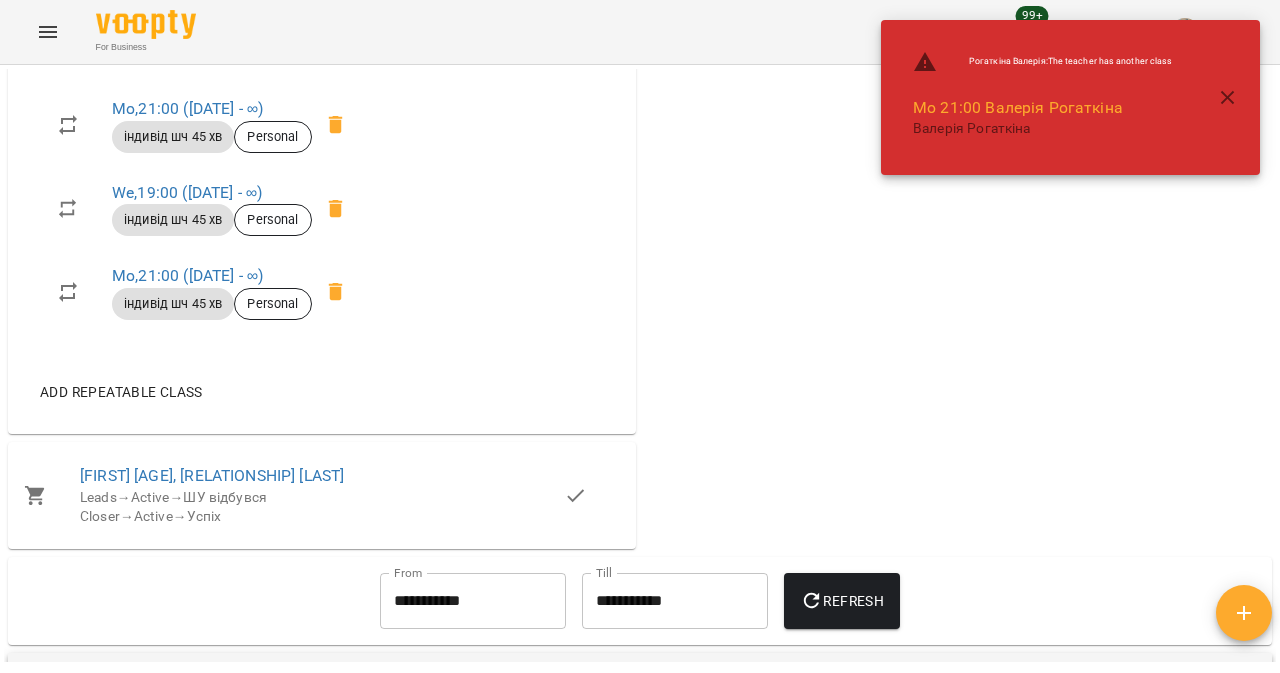 click on "індивід шч 45 хв Personal" at bounding box center (212, 304) 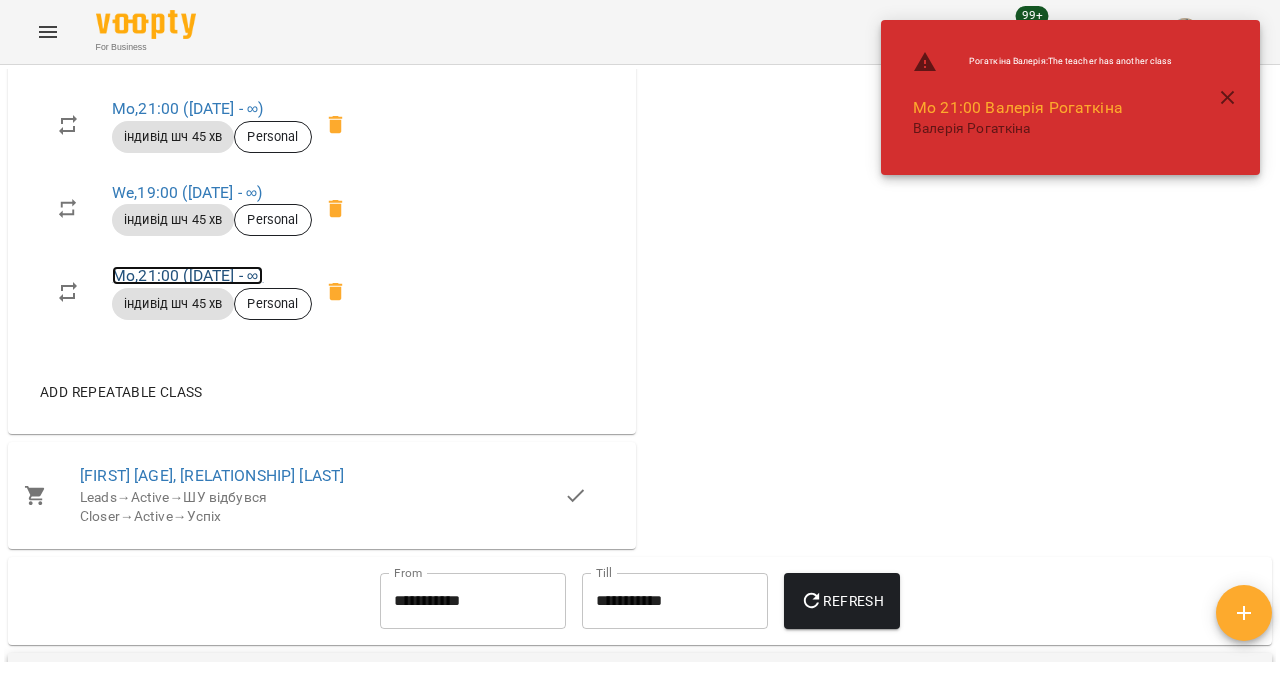 click on "[DAY] [TIME] ([DATE] - ∞)" at bounding box center (187, 275) 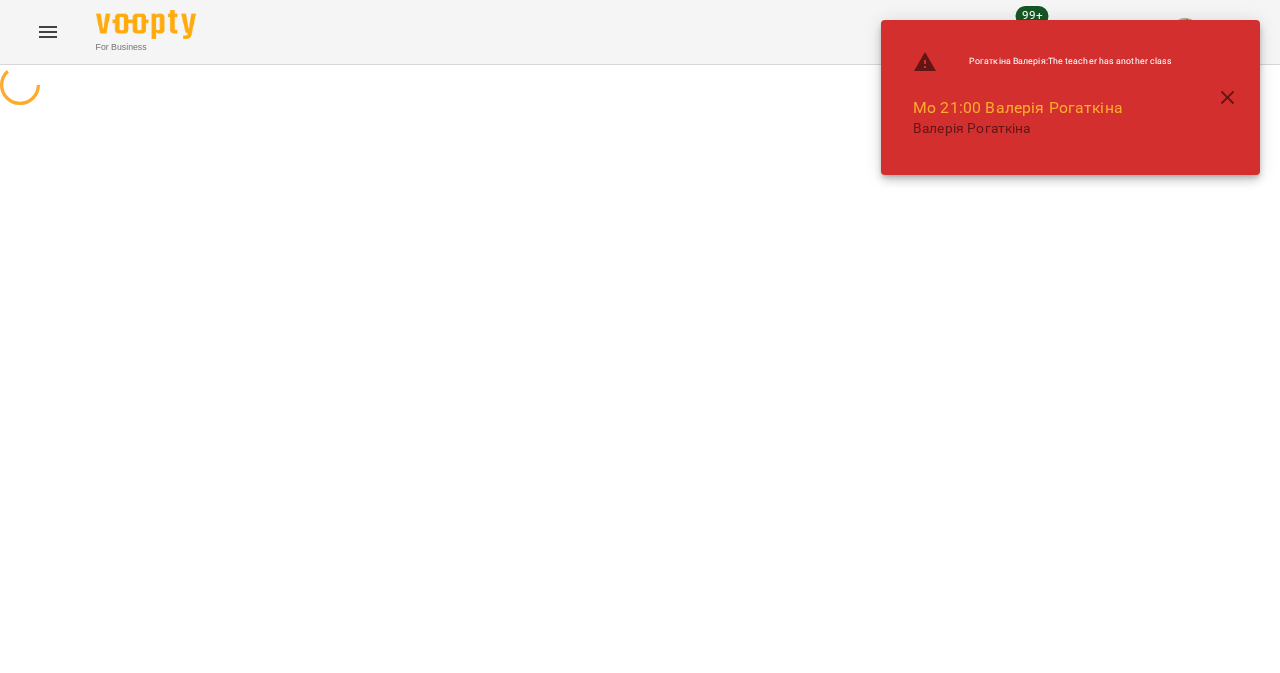select on "*" 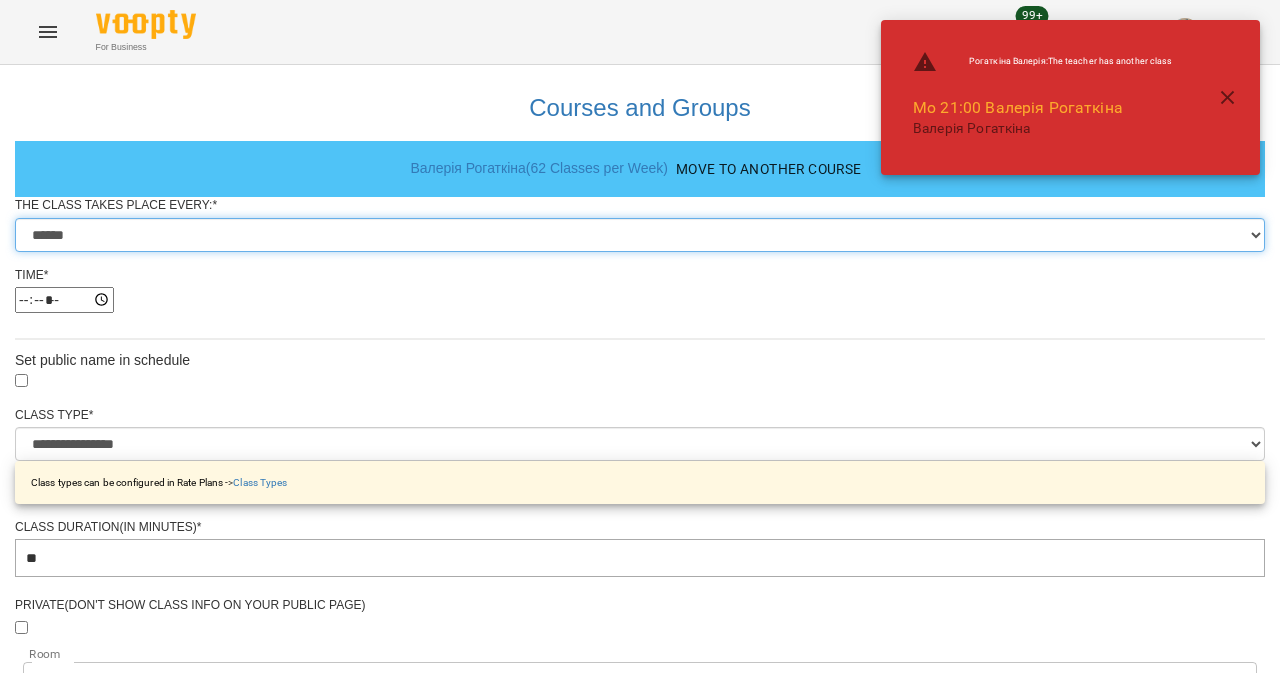 click on "****** ******* ********* ******** ****** ******** ******" at bounding box center [640, 235] 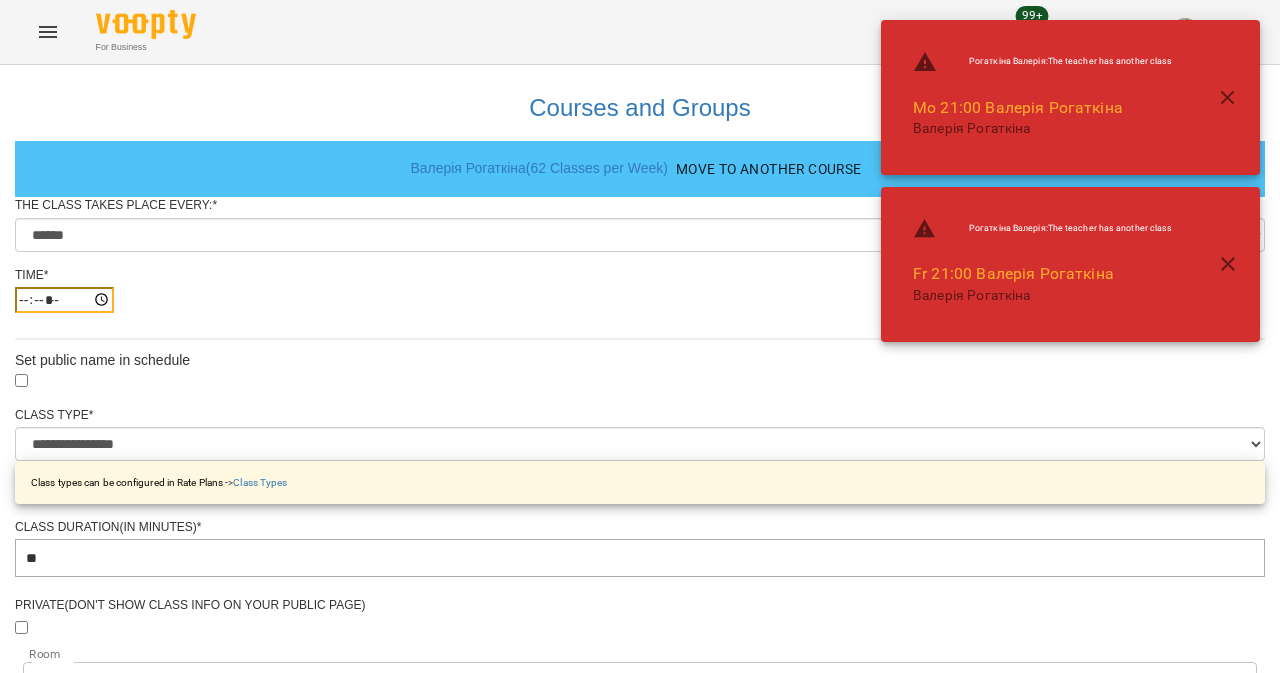 click on "*****" at bounding box center [64, 300] 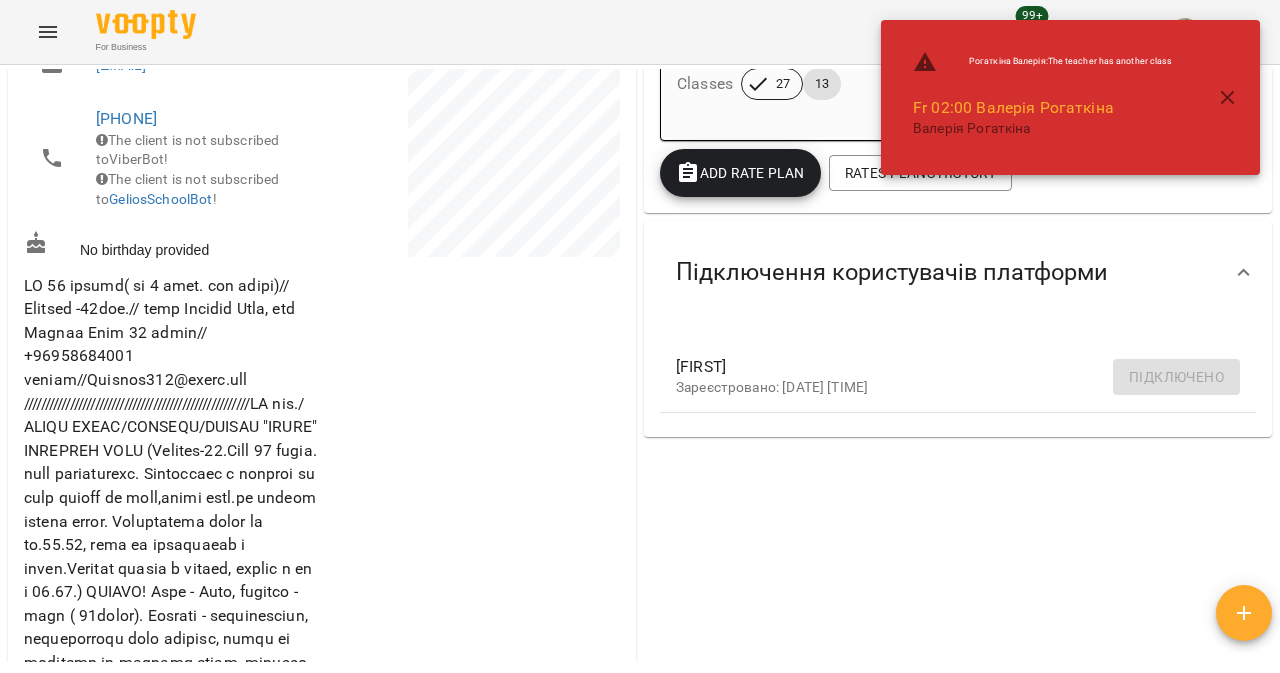 scroll, scrollTop: 0, scrollLeft: 0, axis: both 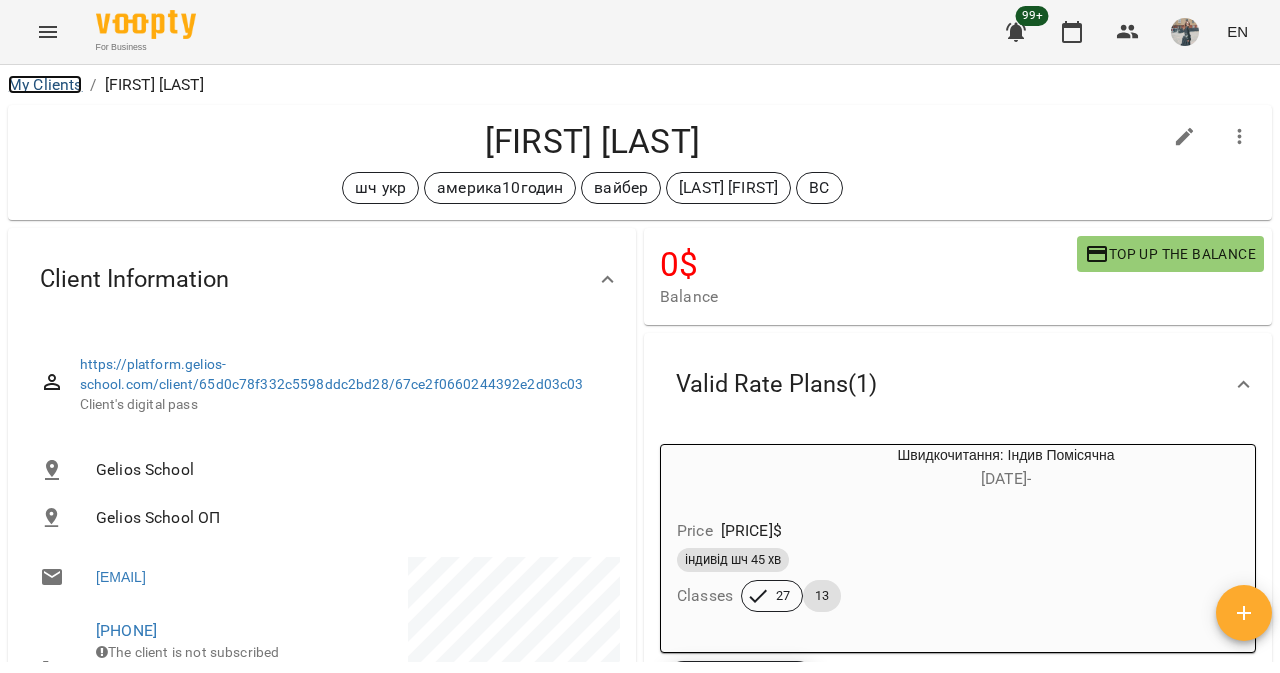 click on "My Clients" at bounding box center (45, 84) 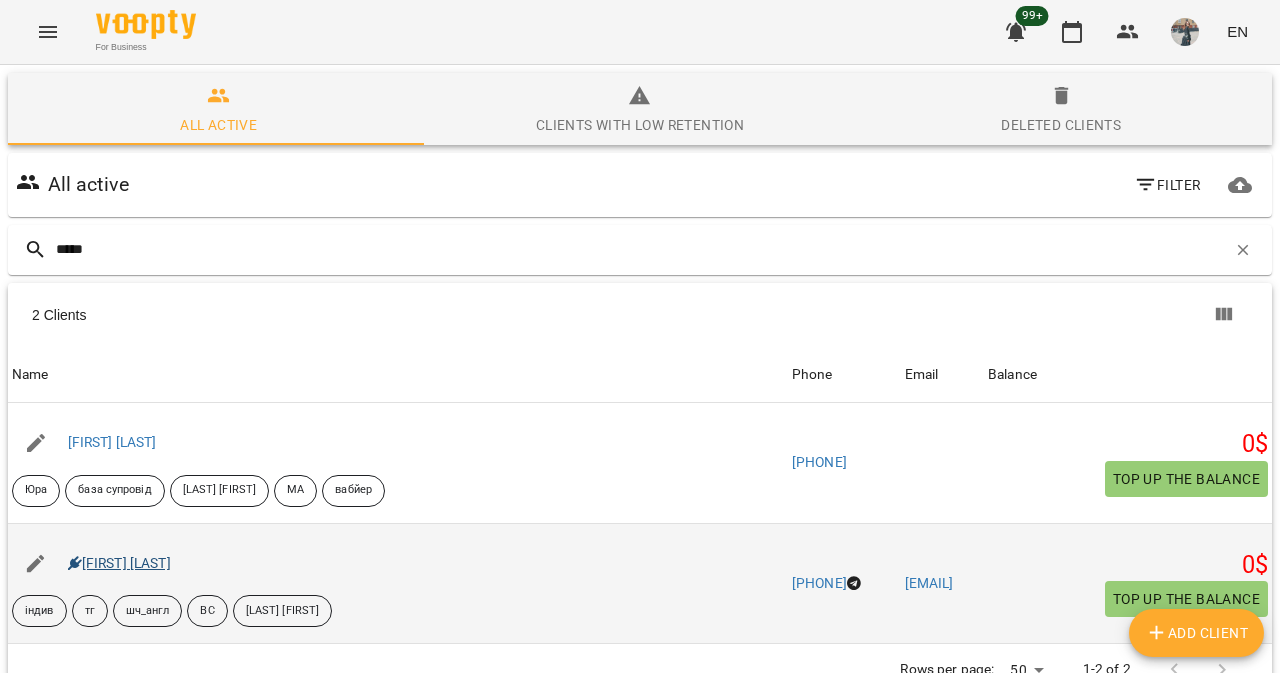 type on "*****" 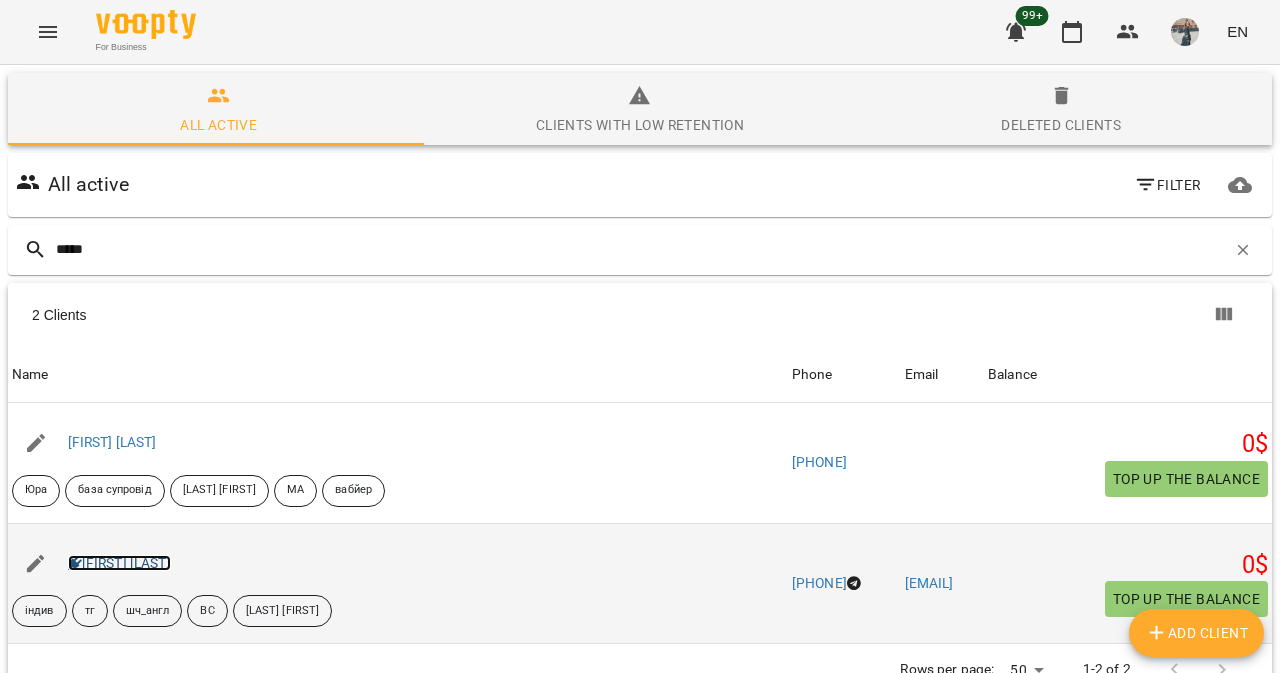 click on "[FIRST] [LAST]" at bounding box center [119, 563] 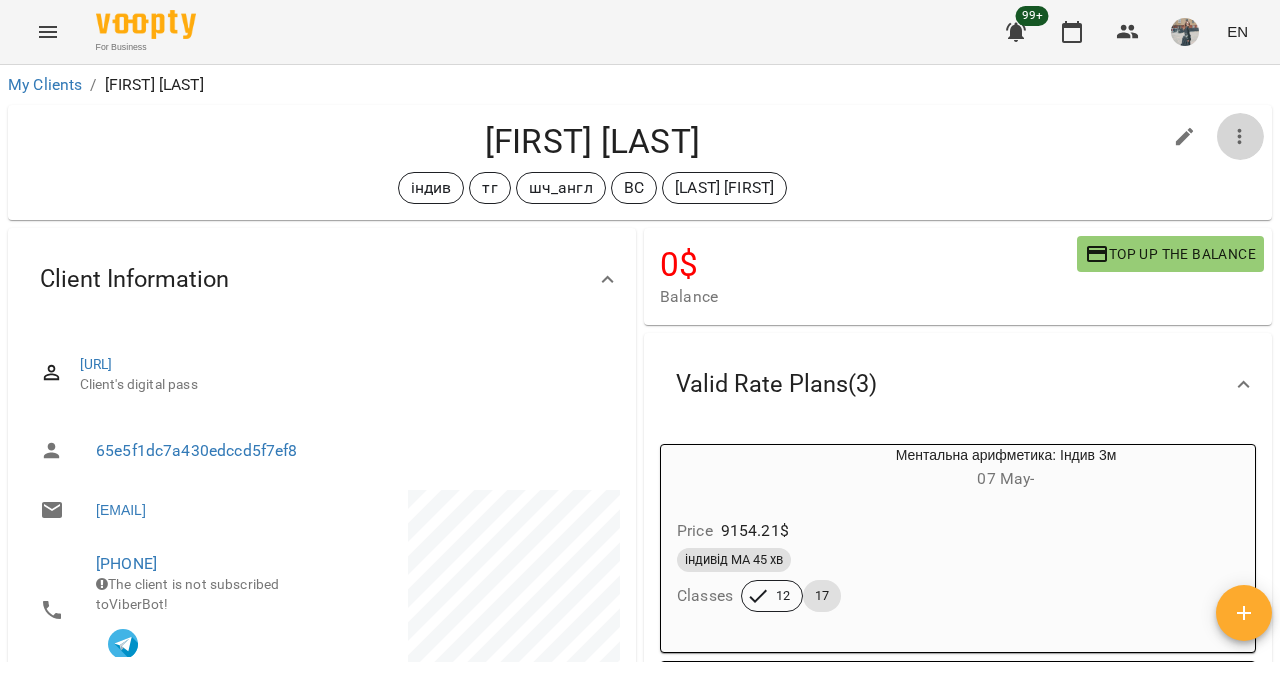 click 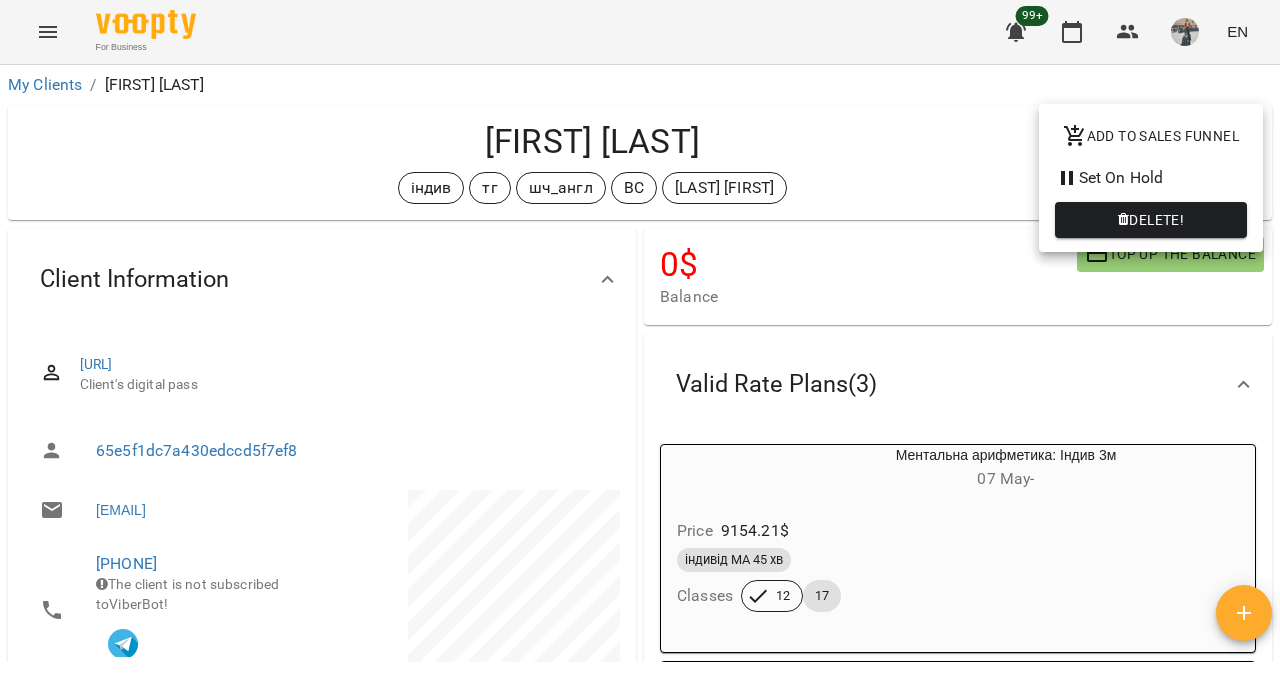 click on "Set On Hold" at bounding box center [1151, 178] 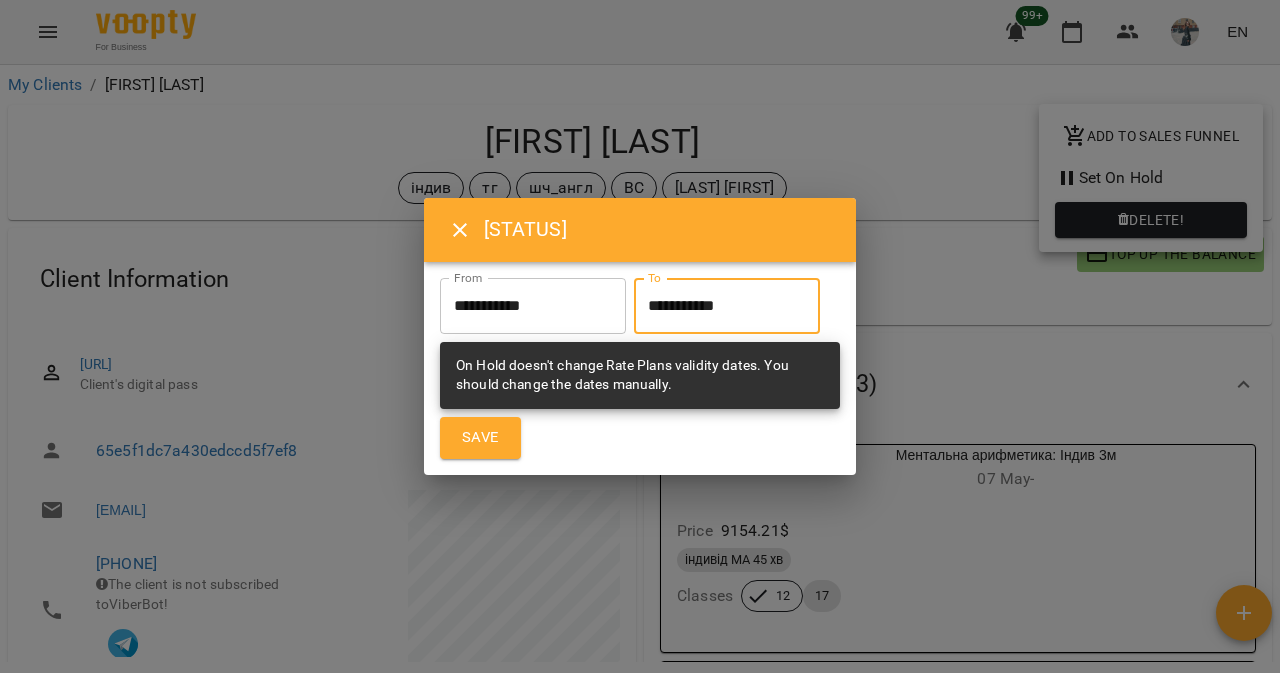 click on "**********" at bounding box center [727, 306] 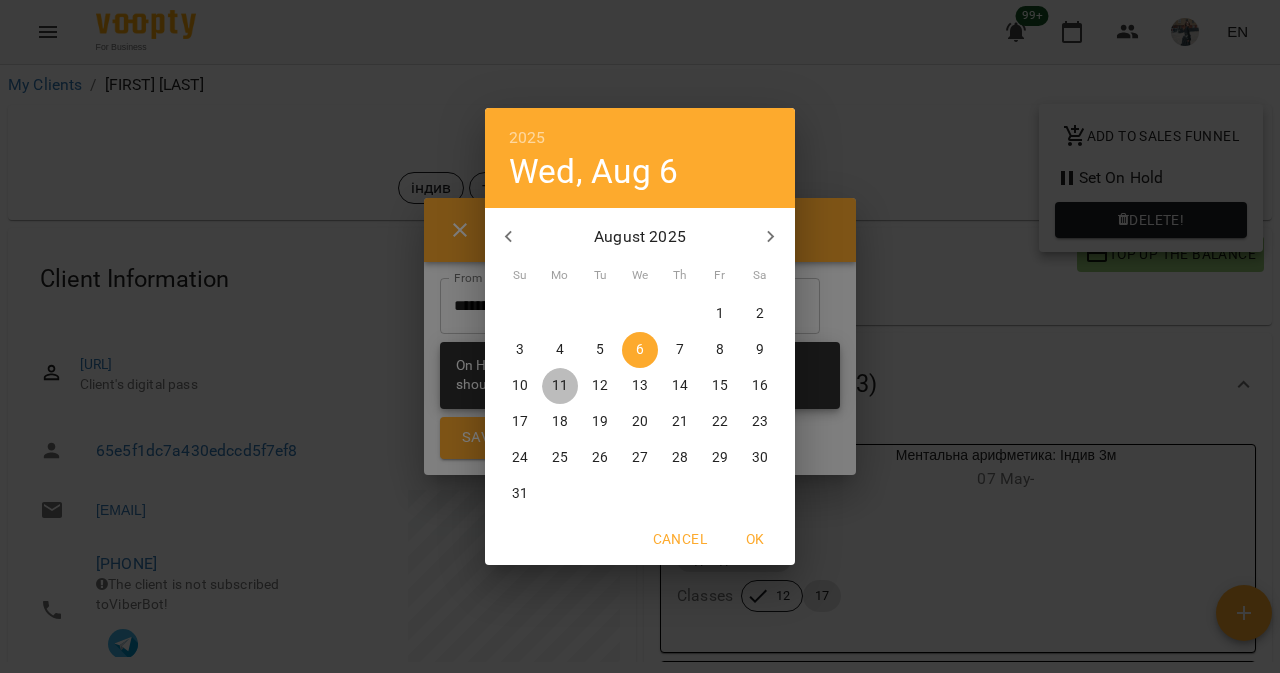click on "11" at bounding box center [560, 386] 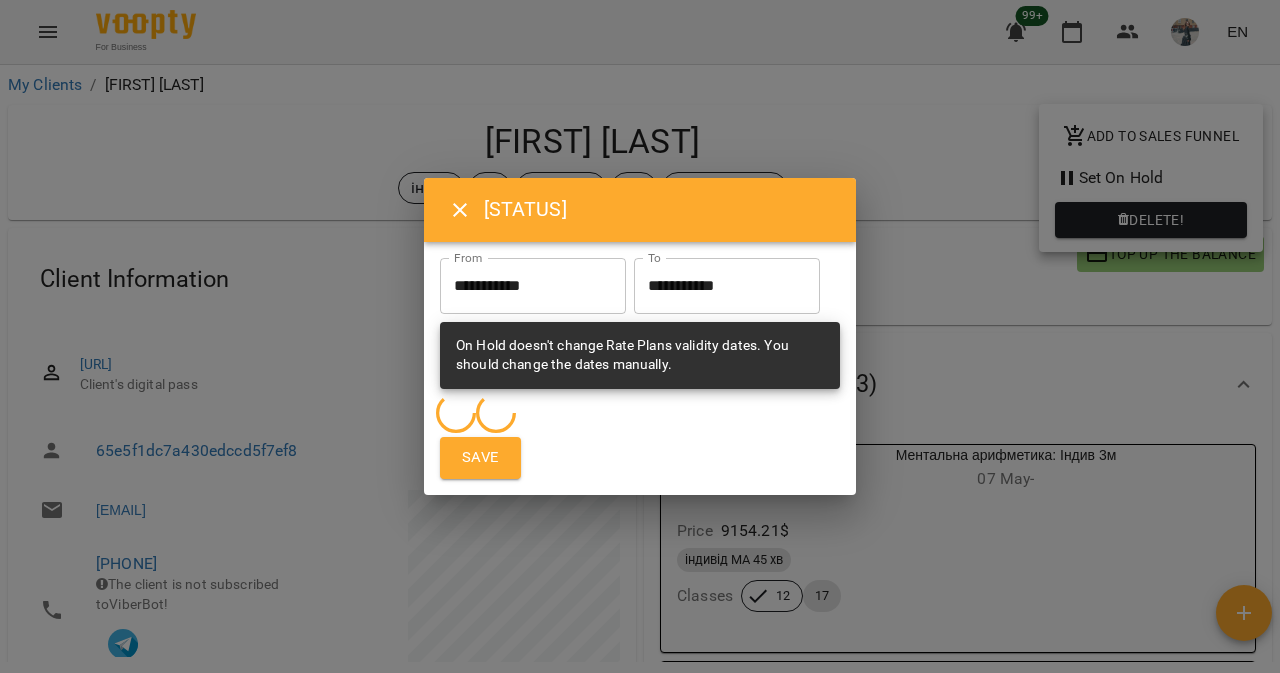 click on "**********" at bounding box center (640, 368) 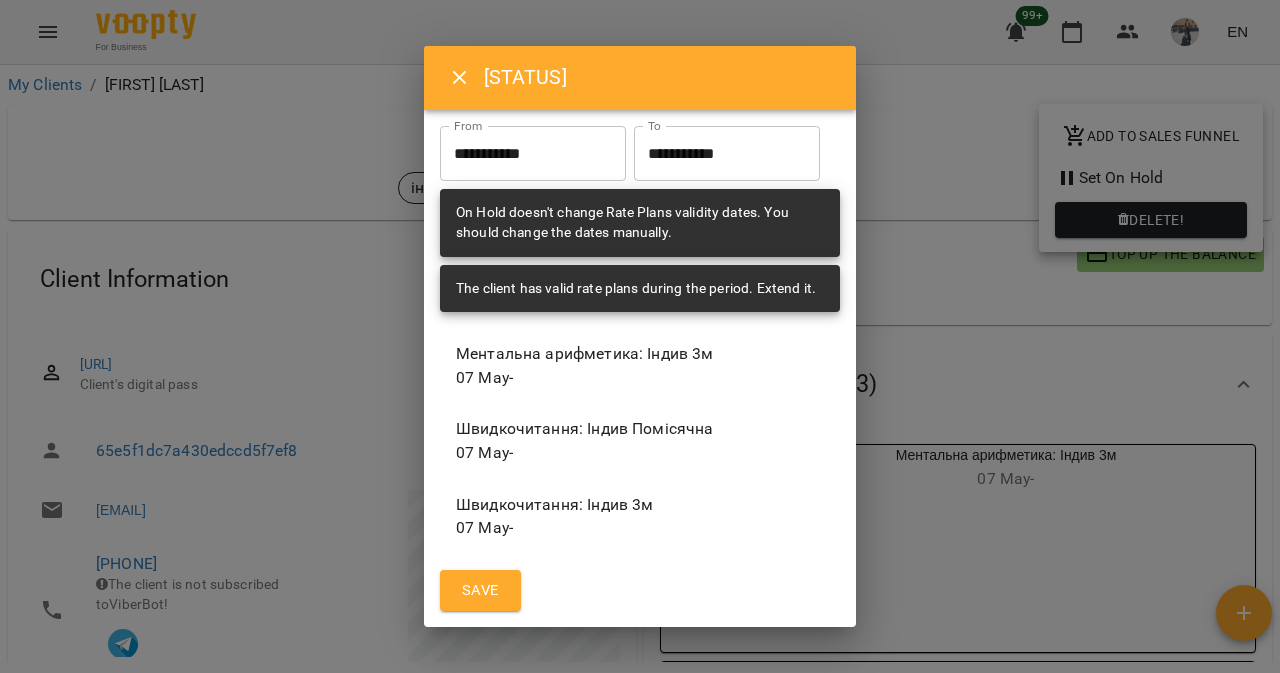 scroll, scrollTop: 36, scrollLeft: 0, axis: vertical 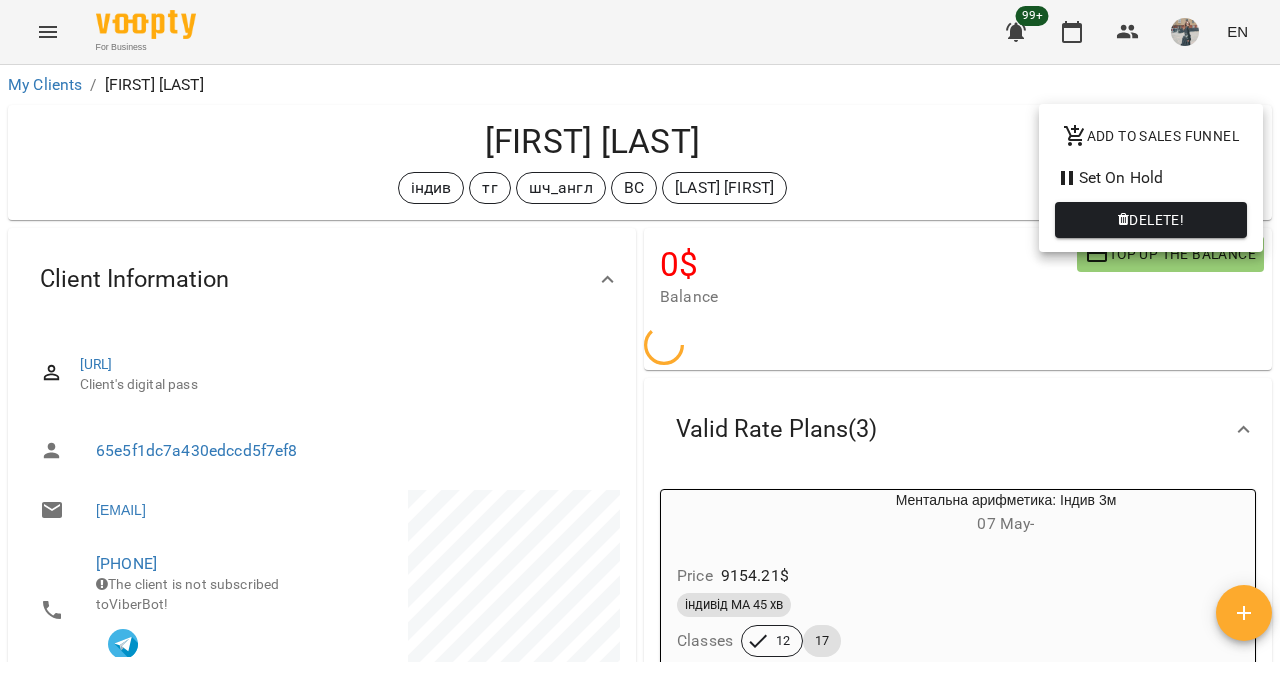 click at bounding box center (640, 336) 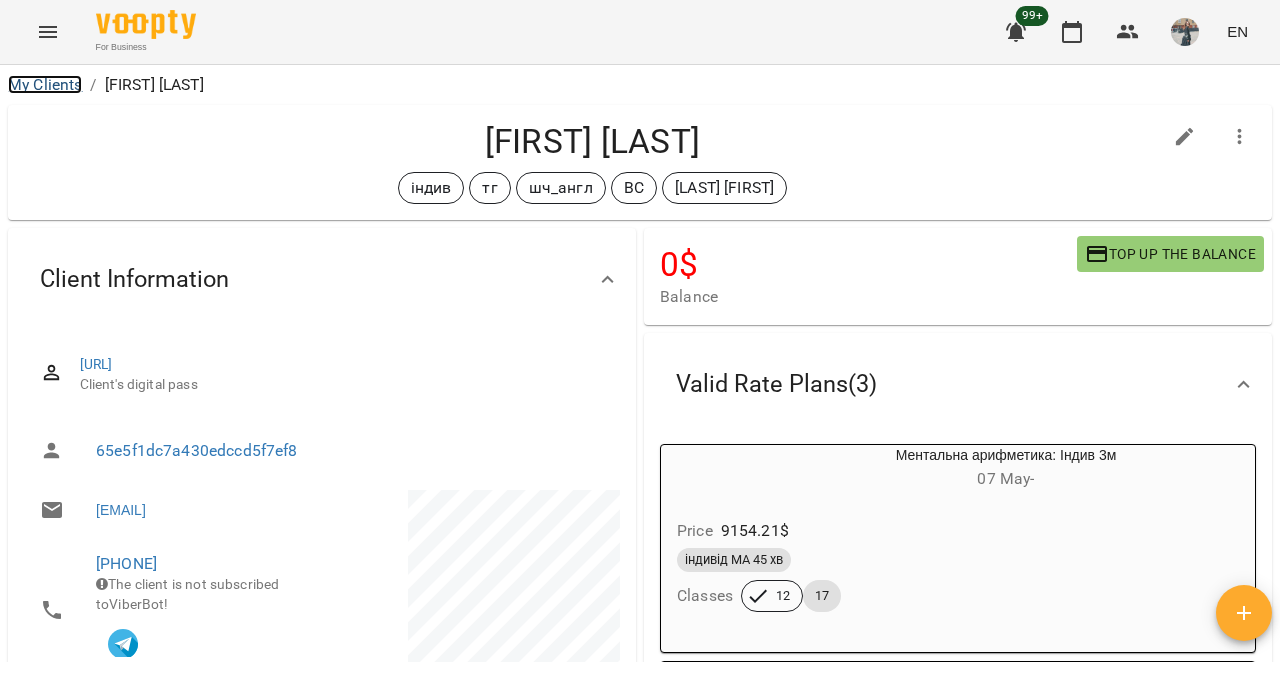 click on "My Clients" at bounding box center (45, 84) 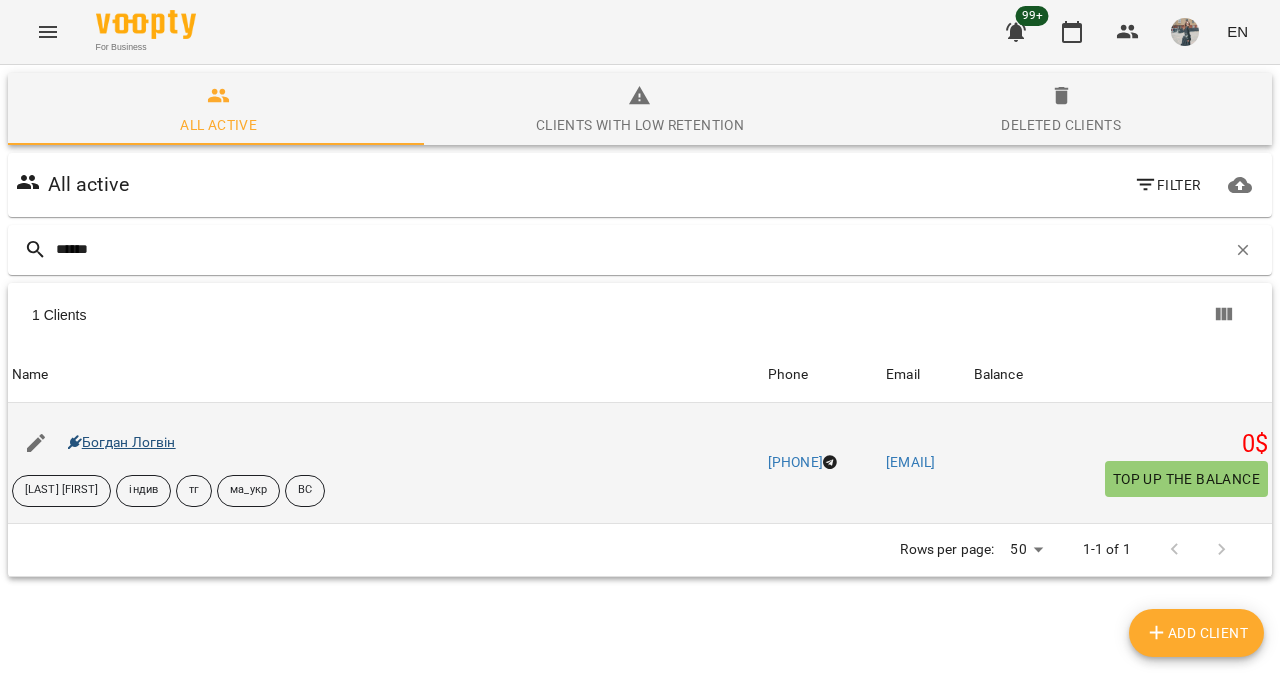 type on "******" 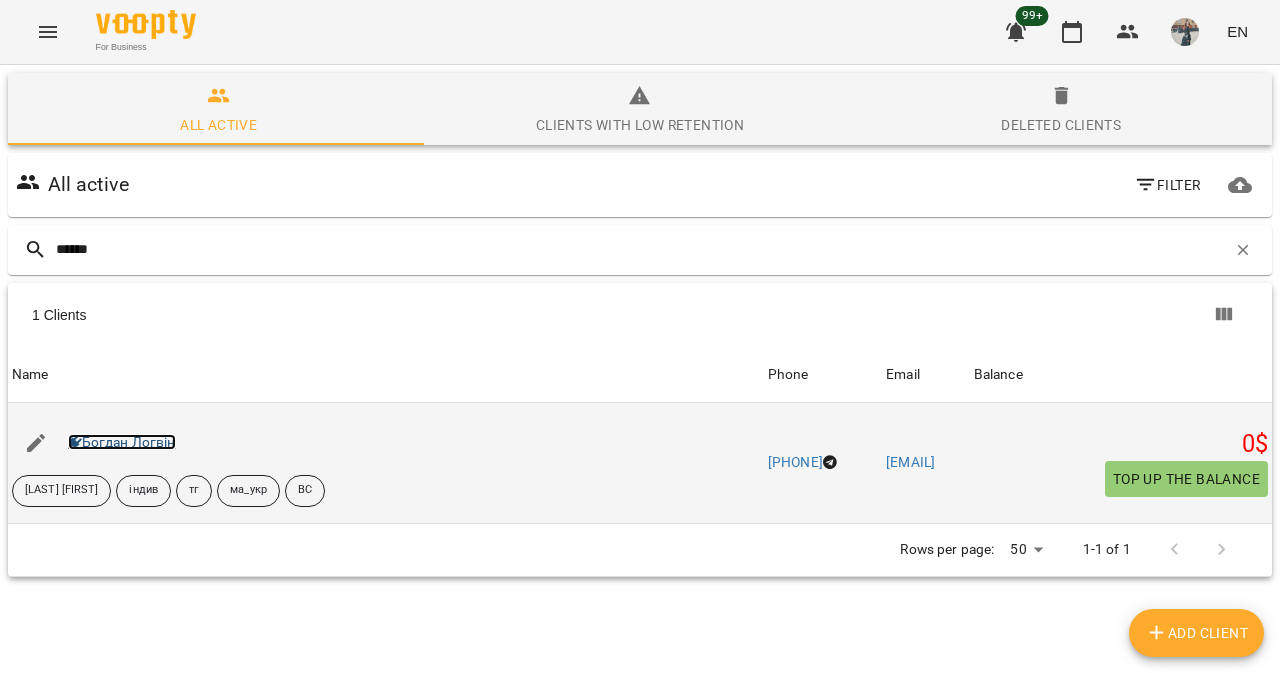 click on "Богдан Логвін" at bounding box center (122, 442) 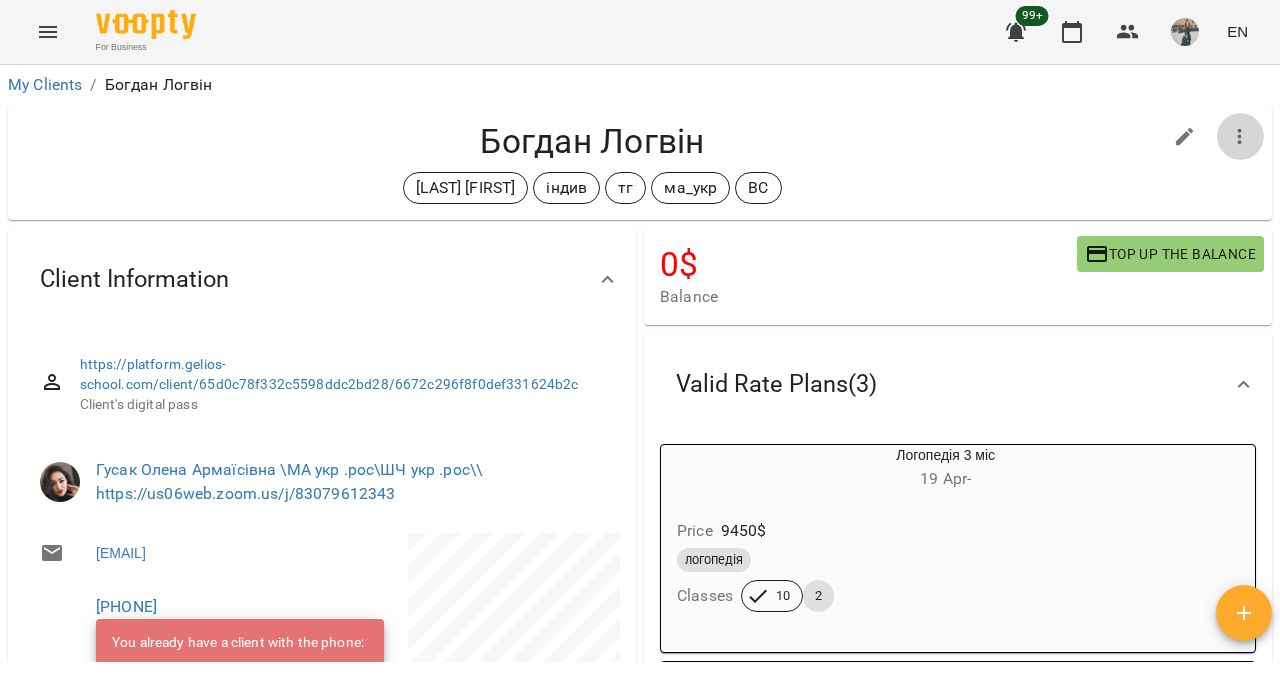 click 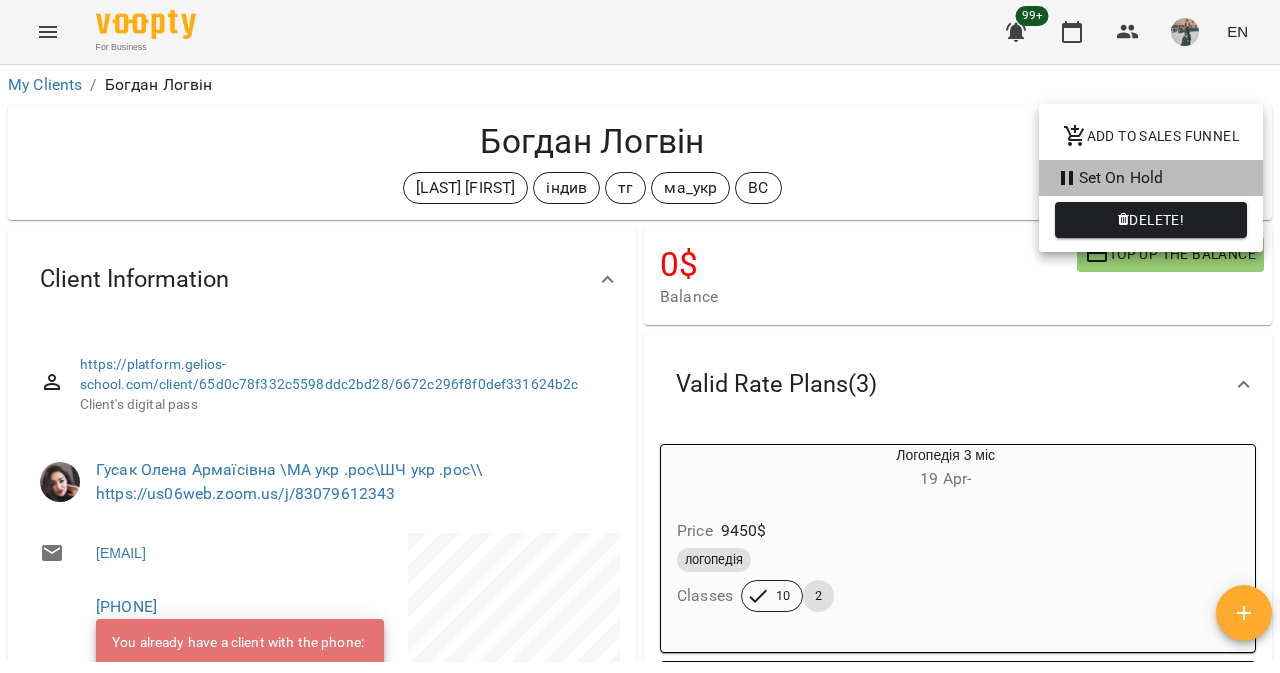 click on "Set On Hold" at bounding box center (1151, 178) 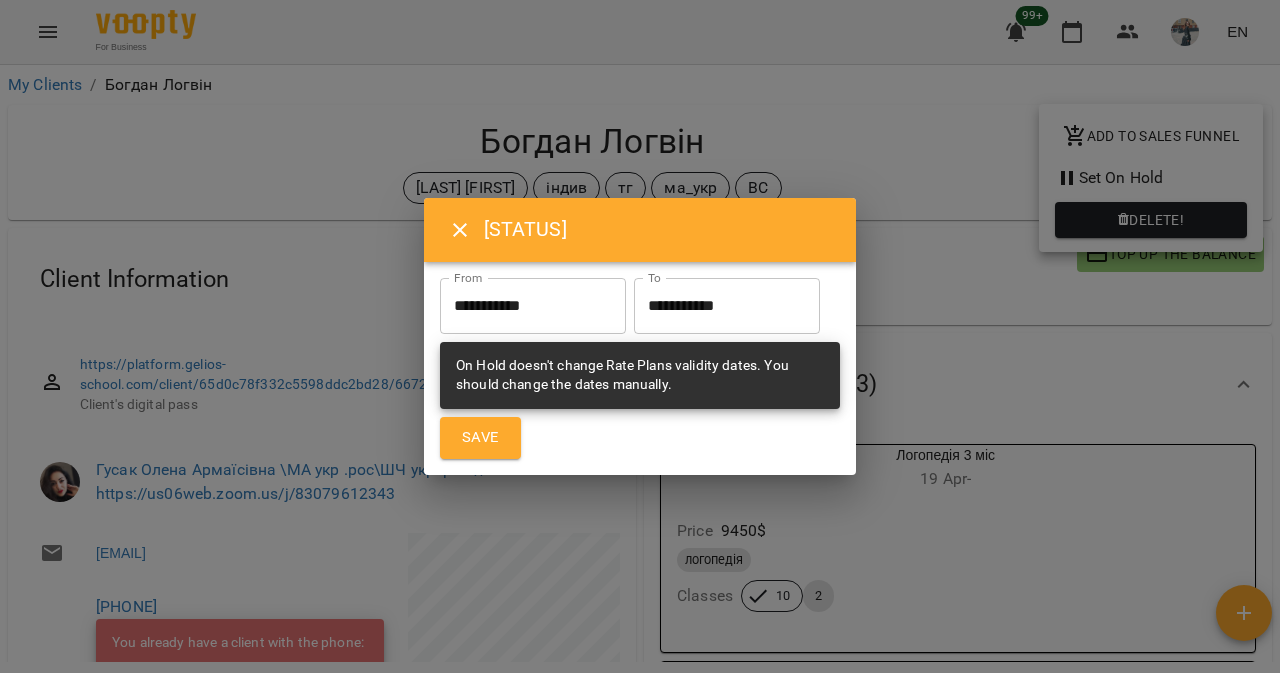 click on "**********" at bounding box center [727, 306] 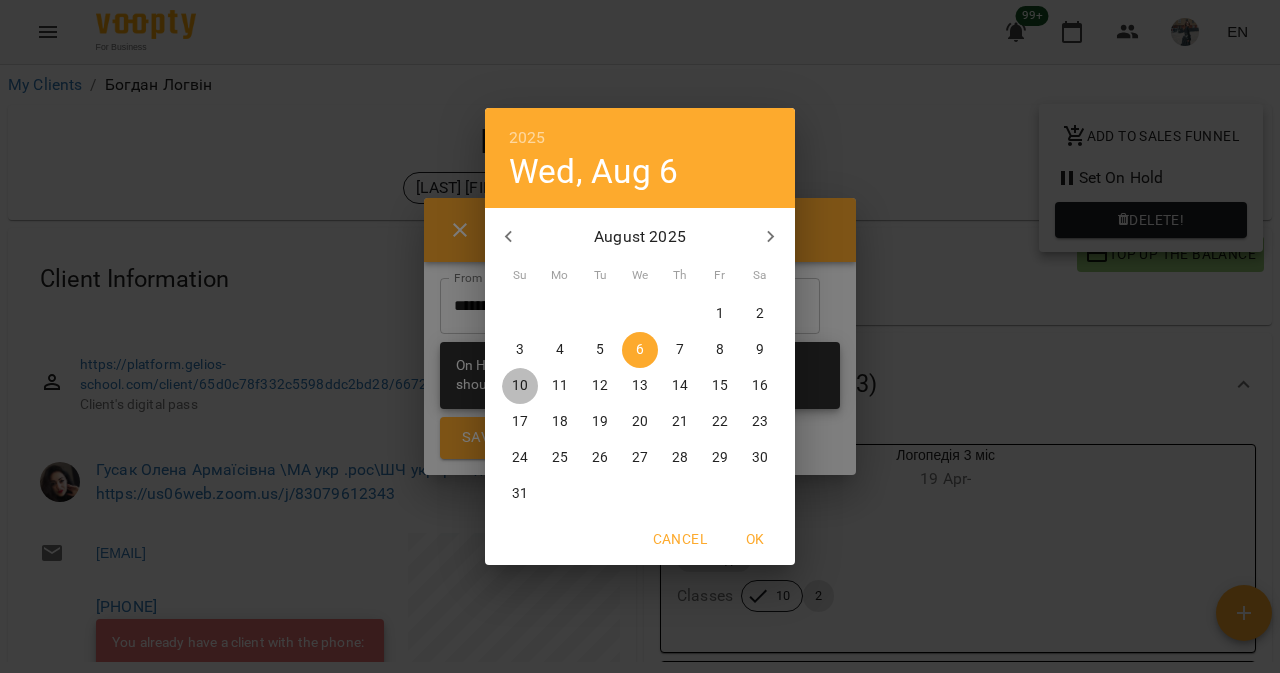 click on "10" at bounding box center (520, 386) 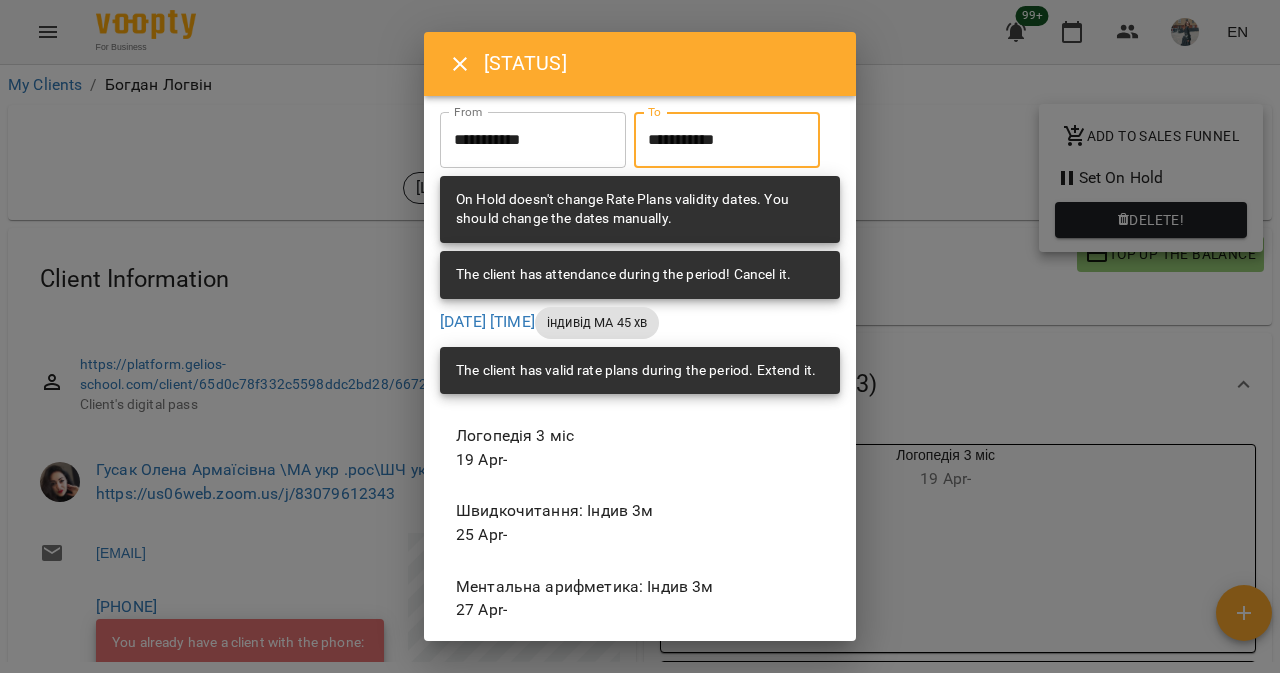 scroll, scrollTop: 132, scrollLeft: 0, axis: vertical 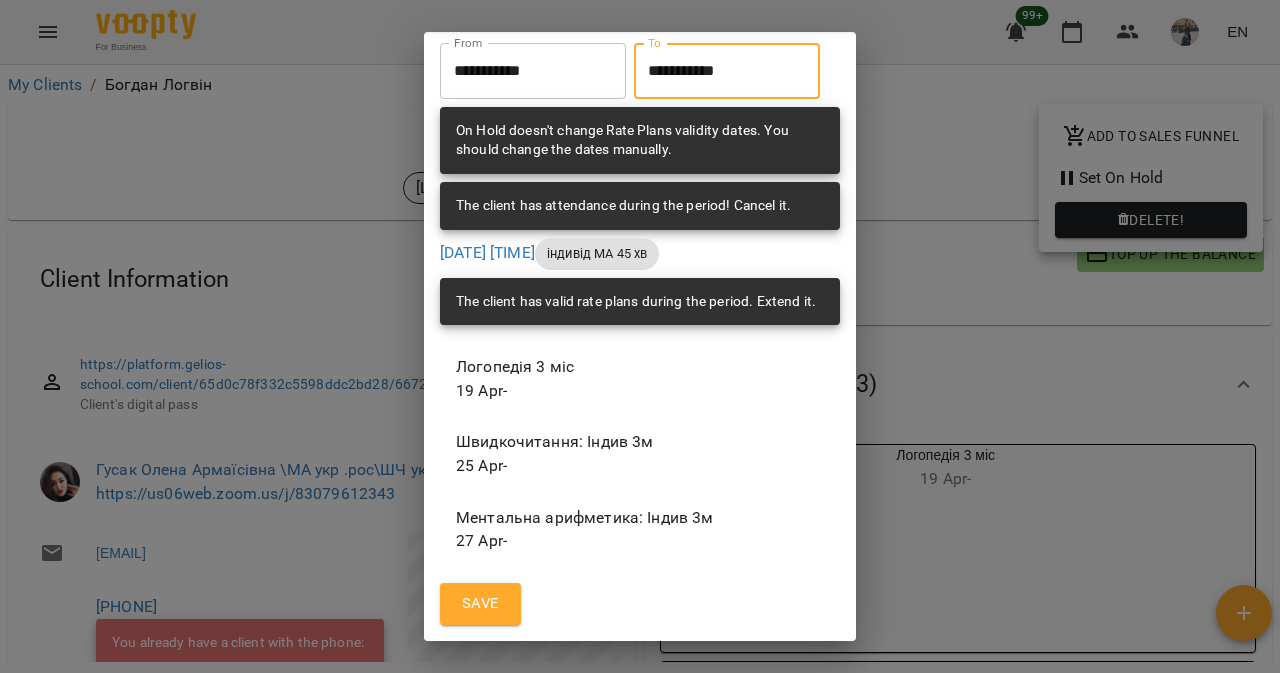 click on "Save" at bounding box center [480, 604] 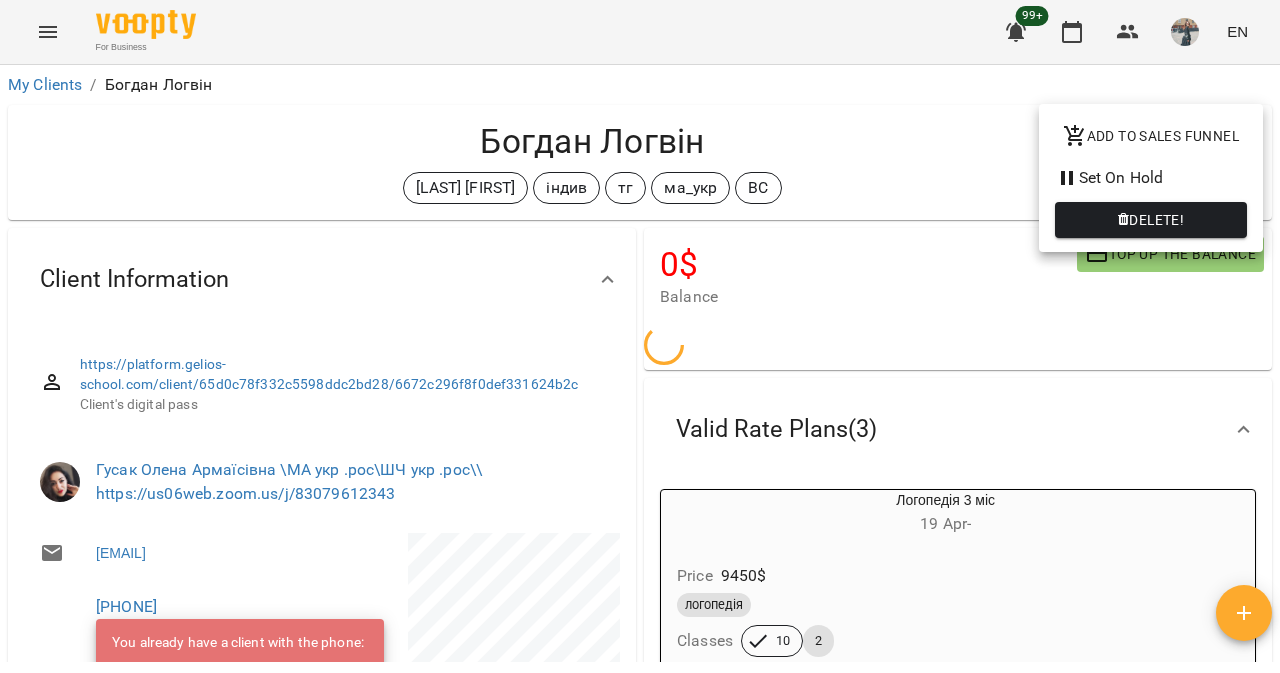 click at bounding box center [640, 336] 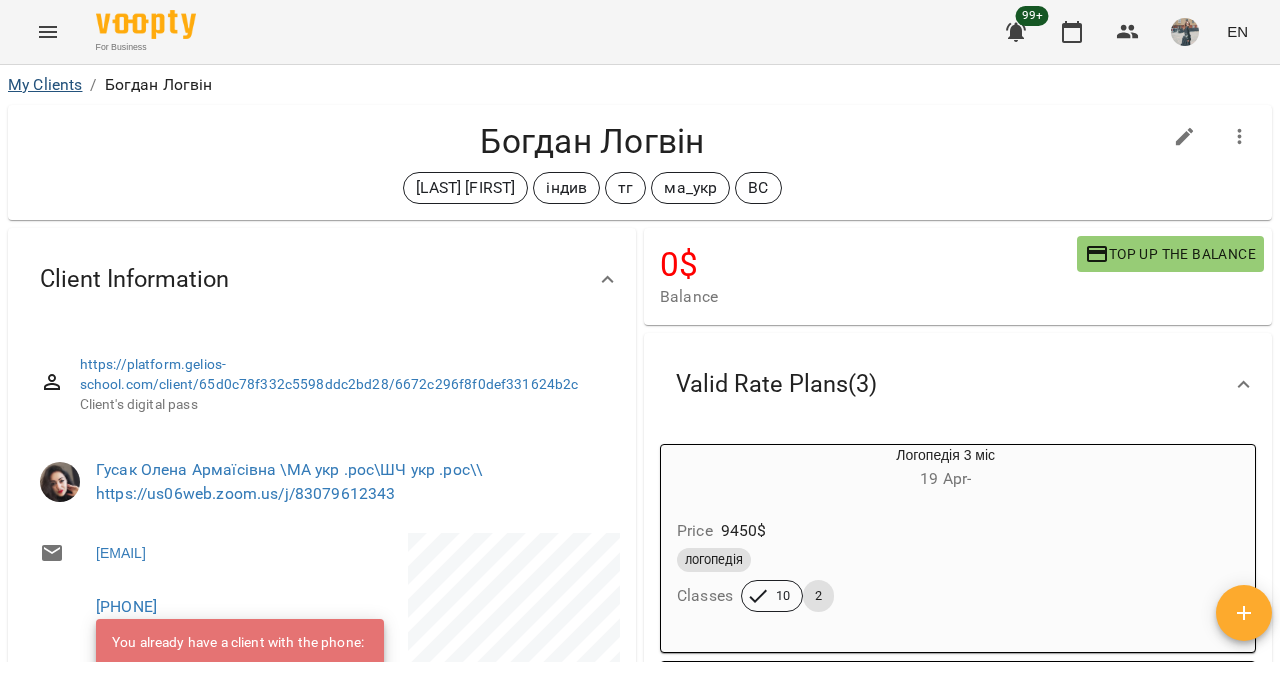 click on "My Clients" at bounding box center [45, 85] 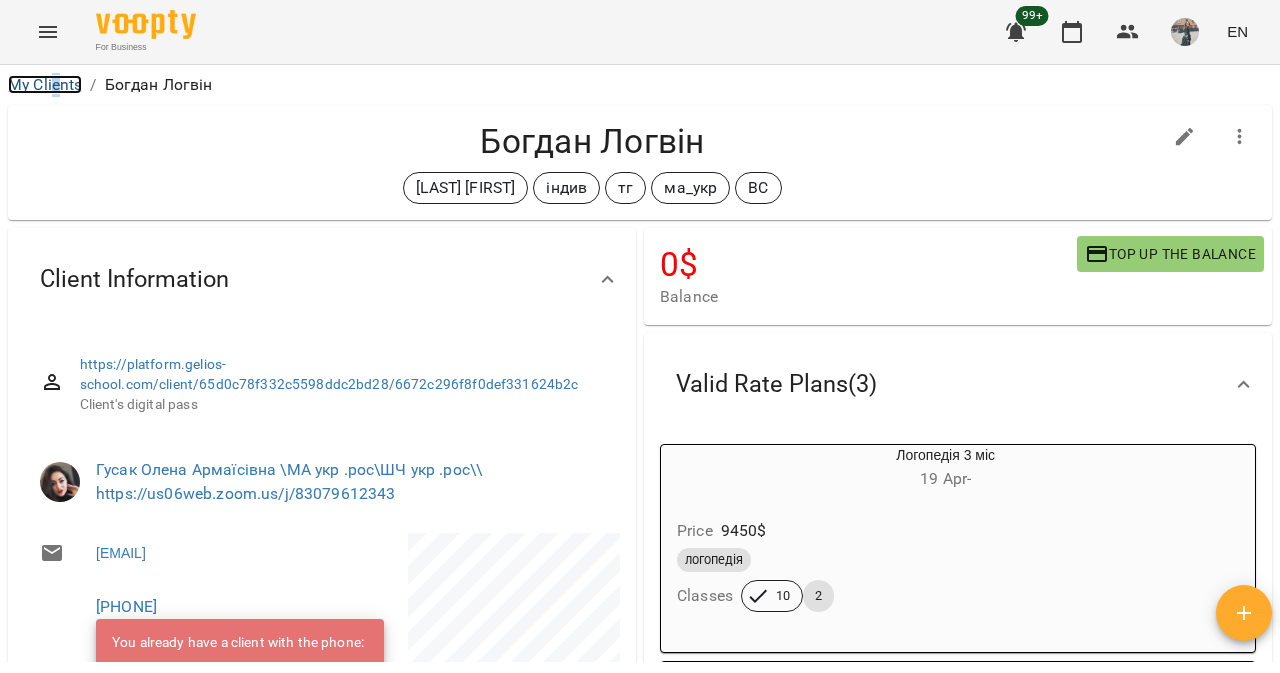 click on "My Clients" at bounding box center (45, 84) 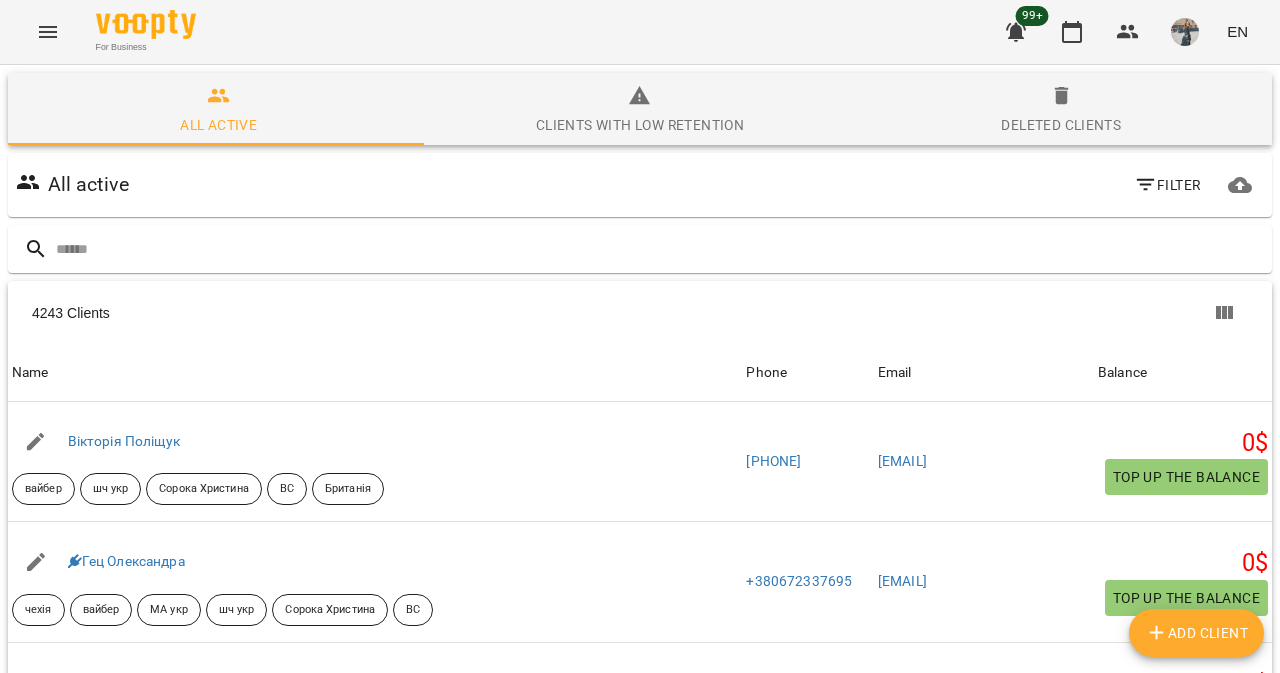 click at bounding box center [640, 249] 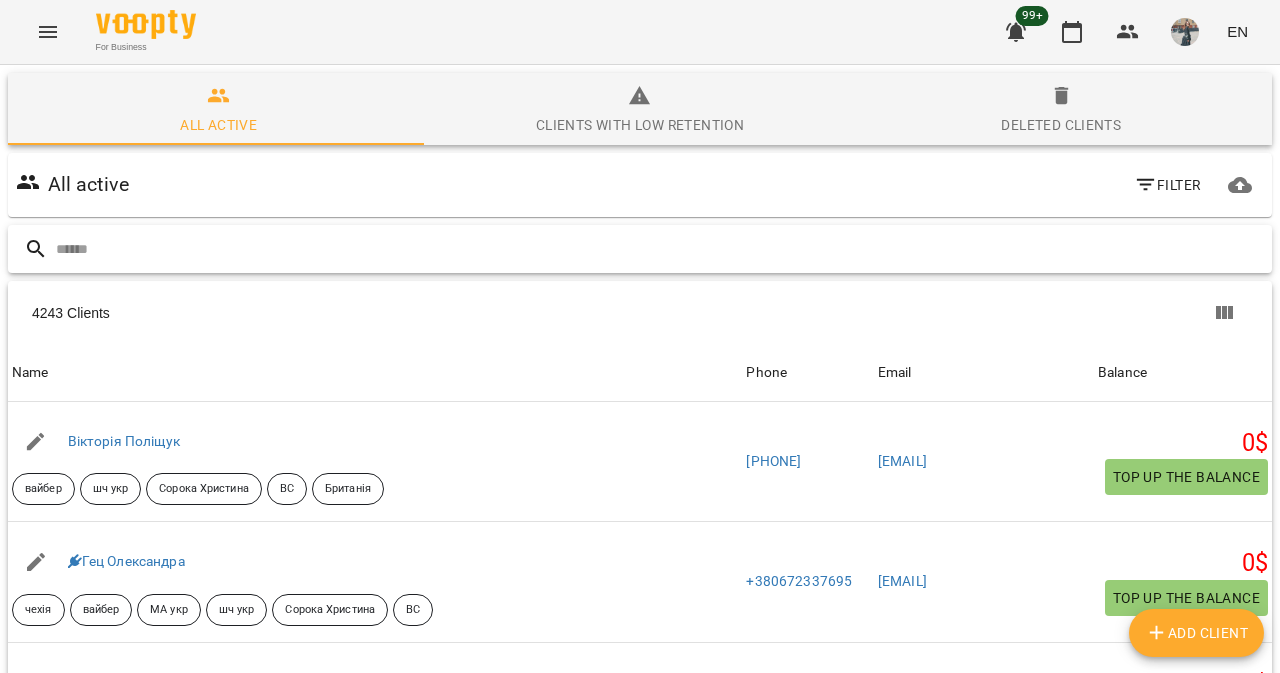 click at bounding box center [660, 249] 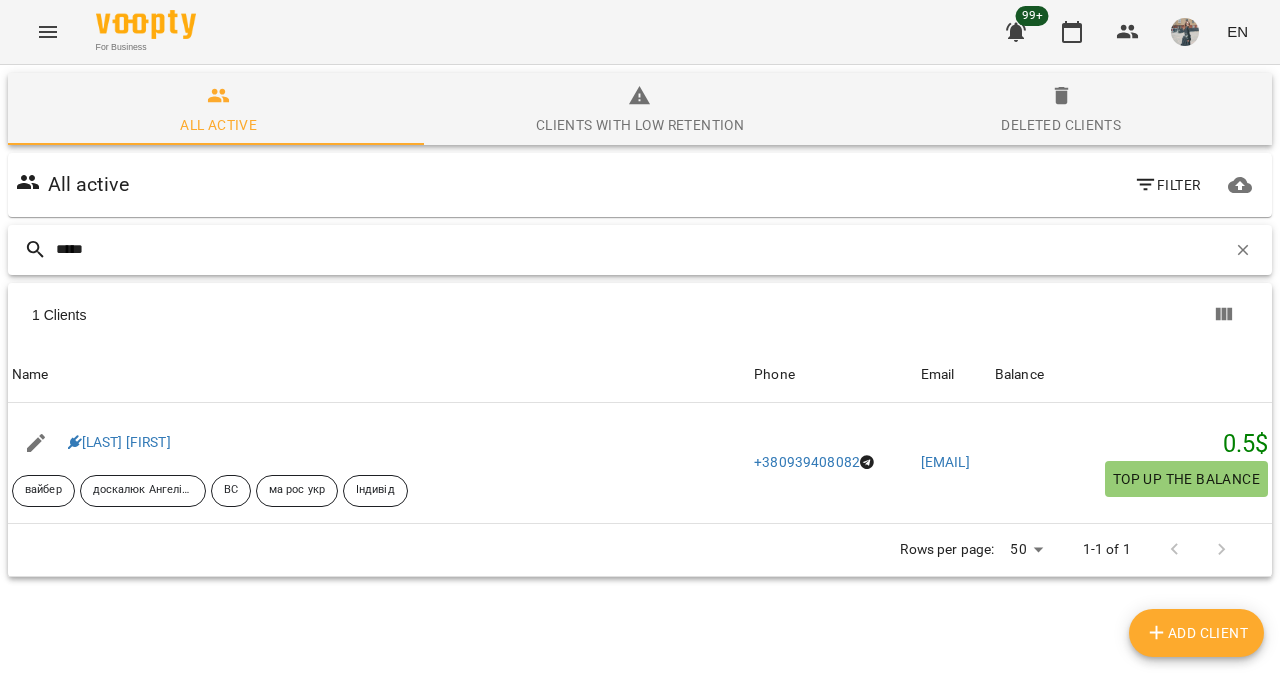 type on "*****" 